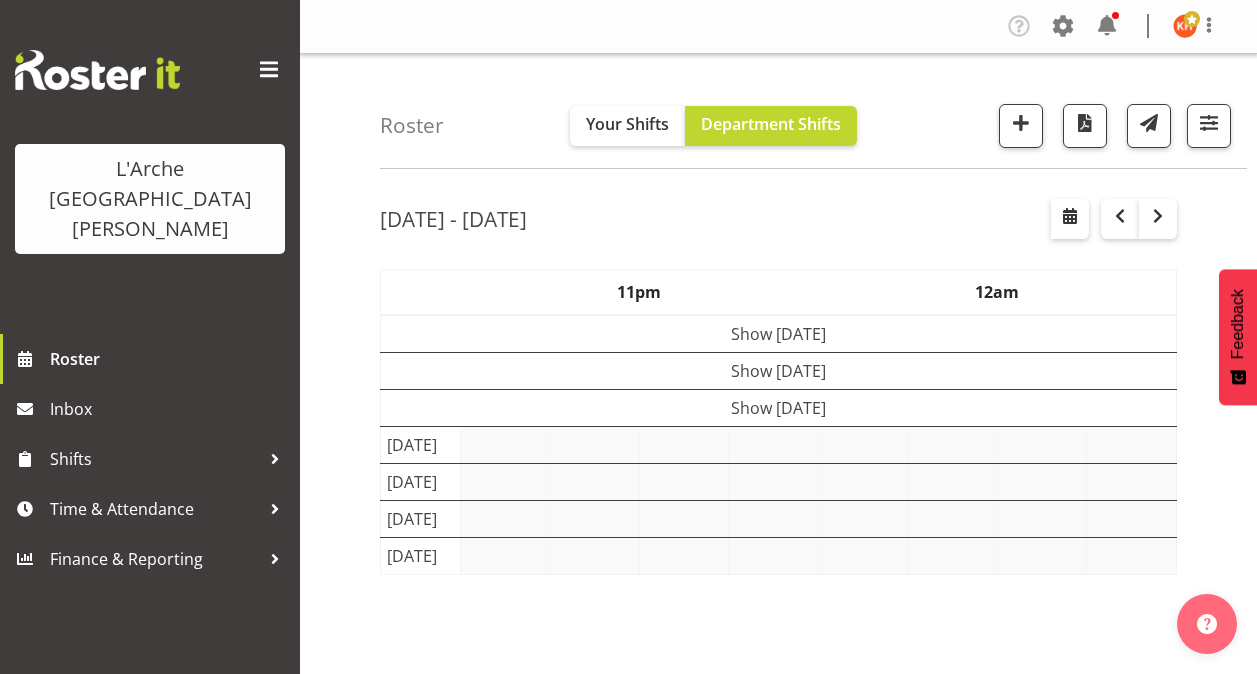 scroll, scrollTop: 0, scrollLeft: 0, axis: both 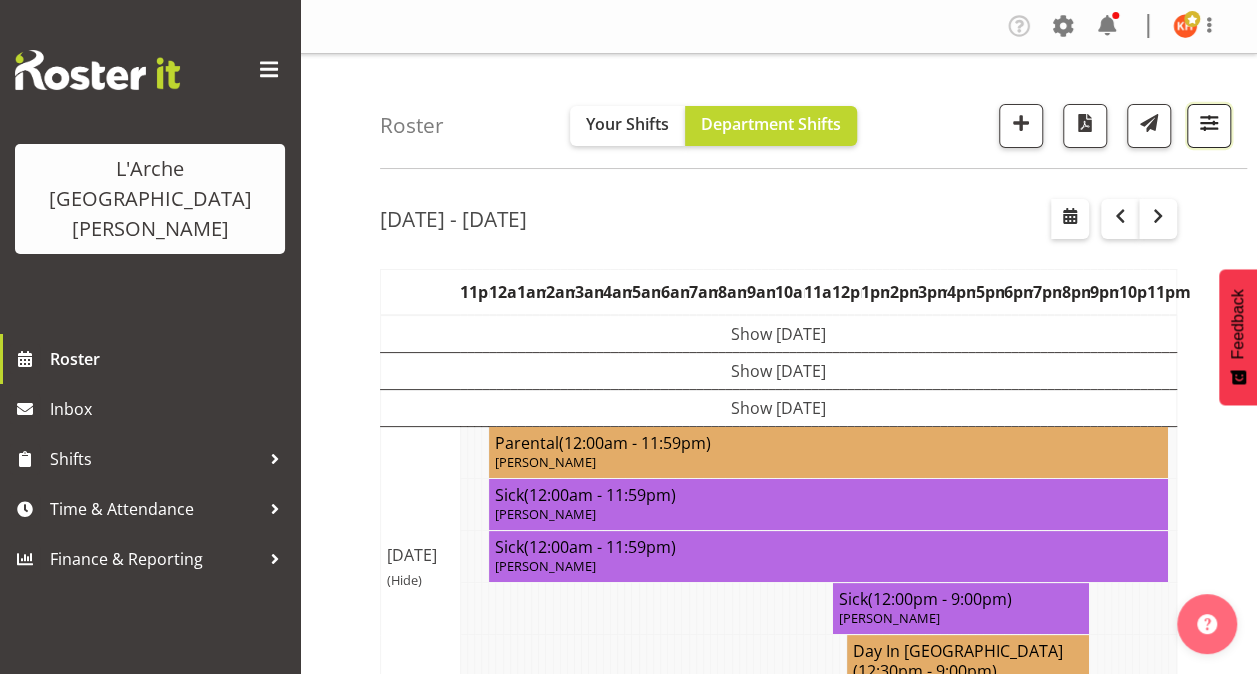 click at bounding box center [1209, 123] 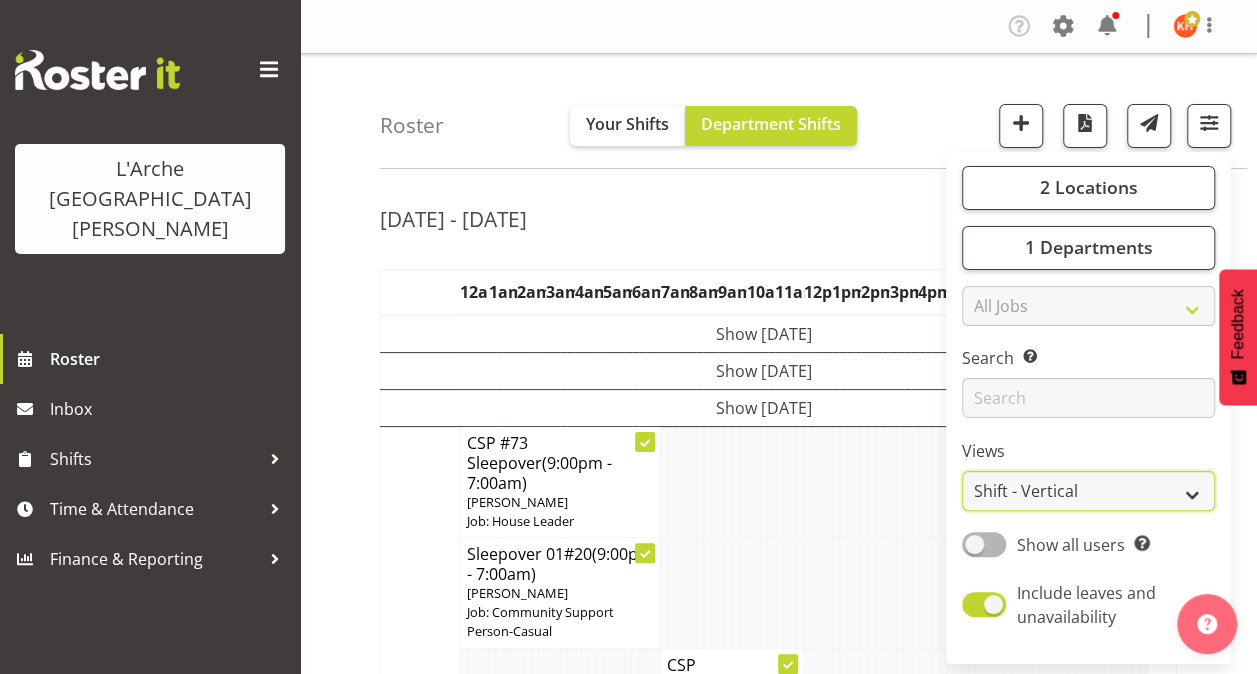click on "Staff
Role
Shift - Horizontal
Shift - Vertical
Staff - Location" at bounding box center [1088, 491] 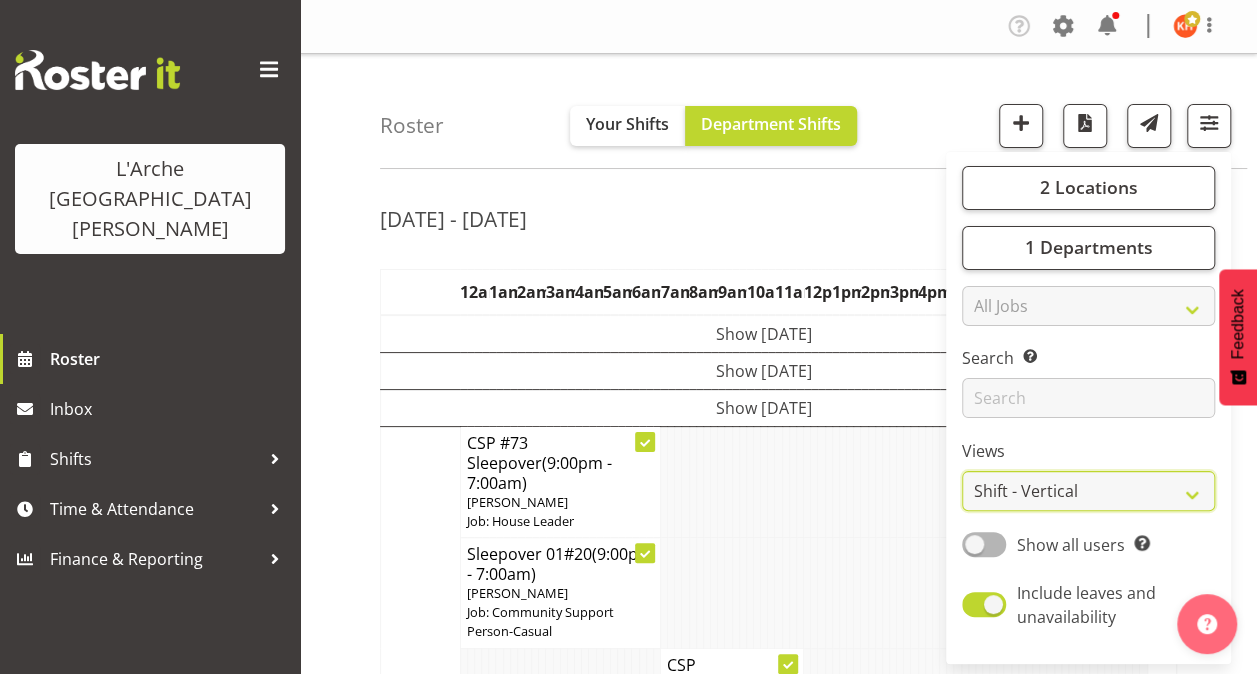 select on "staff" 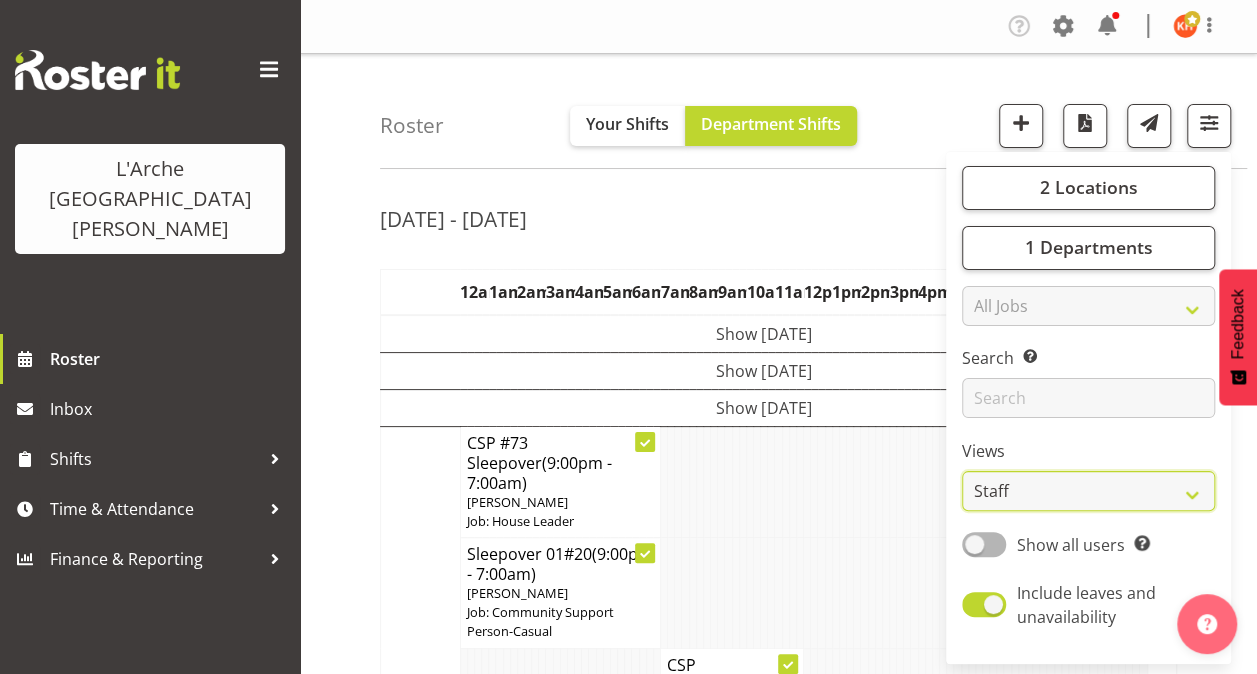 click on "Staff
Role
Shift - Horizontal
Shift - Vertical
Staff - Location" at bounding box center (1088, 491) 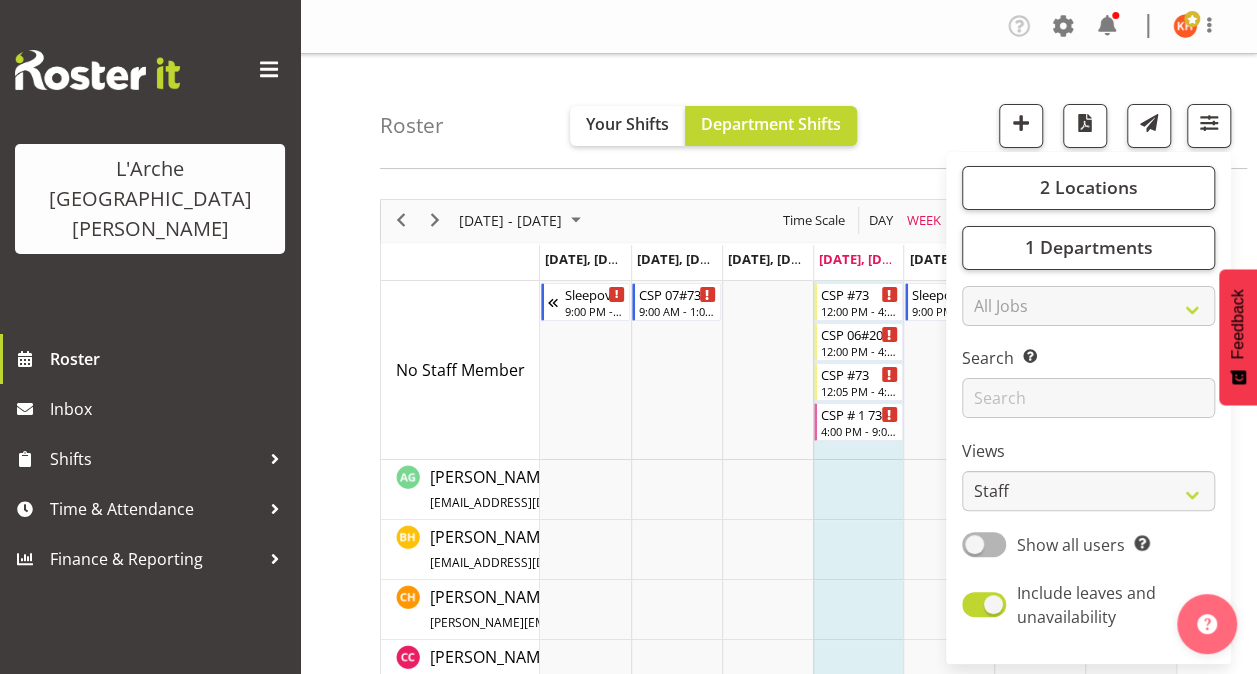 click on "Roster   Your Shifts
Department Shifts
2 Locations
Clear
20
30
41
5
56b
65a
73
Art and Music [GEOGRAPHIC_DATA]
Clear          All Jobs  All Jobs" at bounding box center (778, 1182) 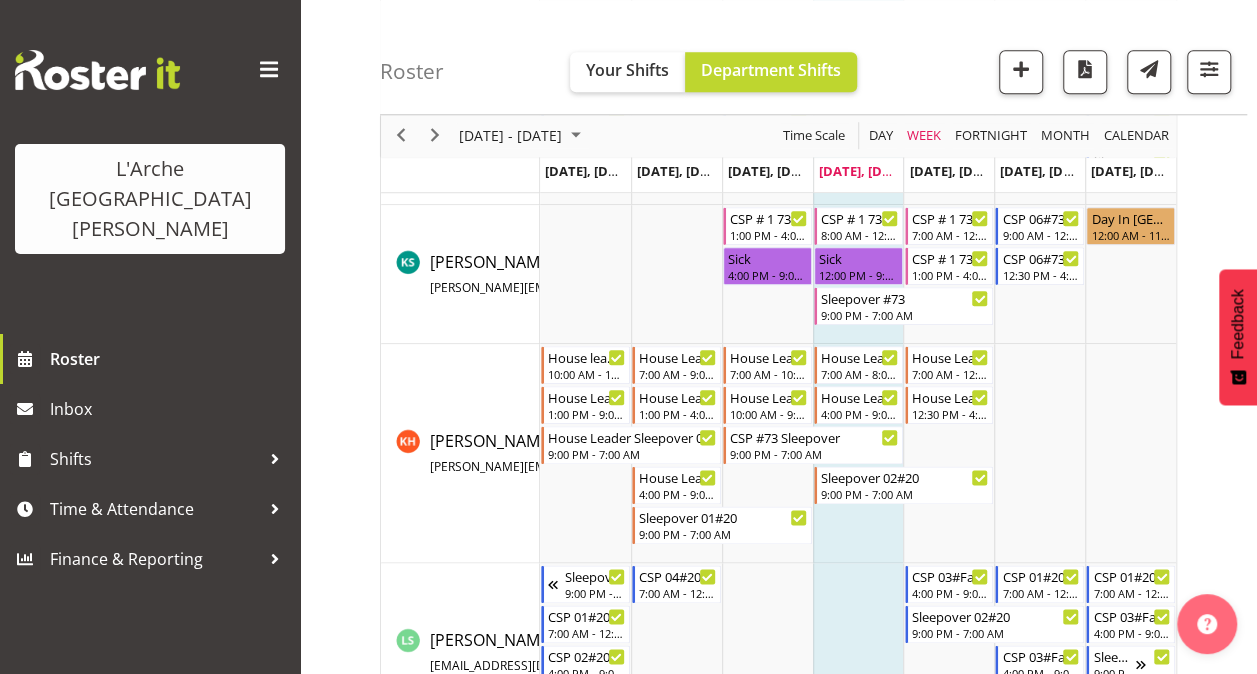 scroll, scrollTop: 1000, scrollLeft: 0, axis: vertical 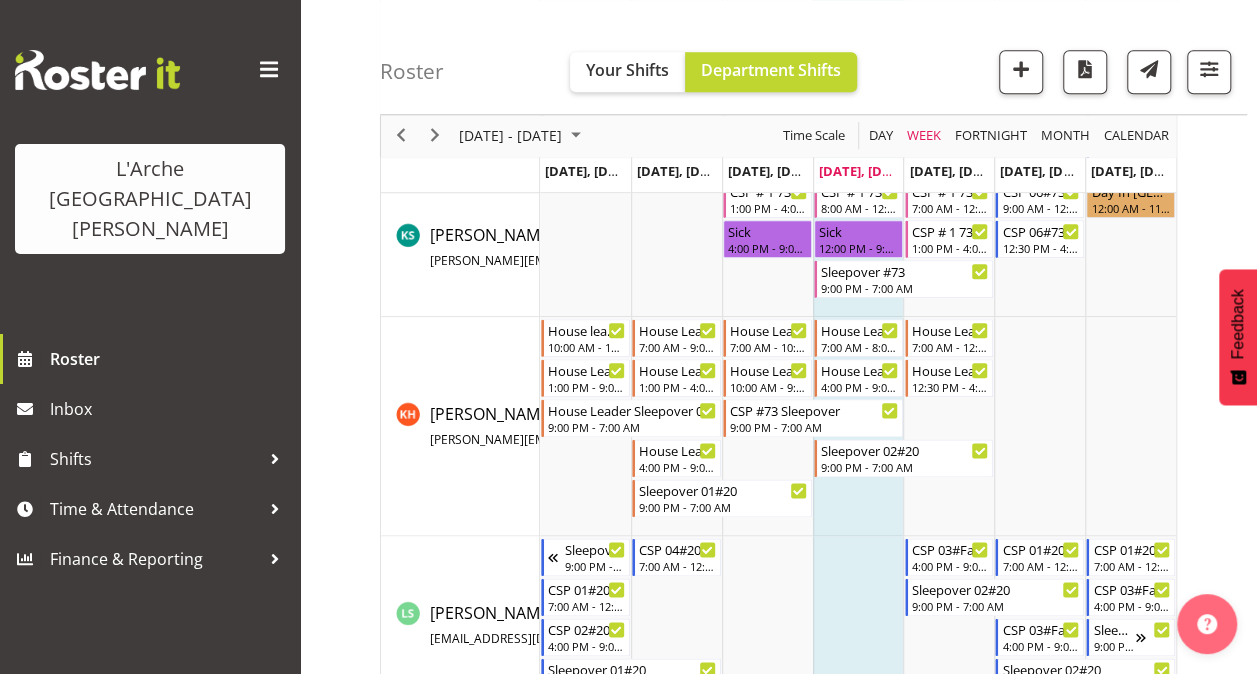 click at bounding box center (269, 70) 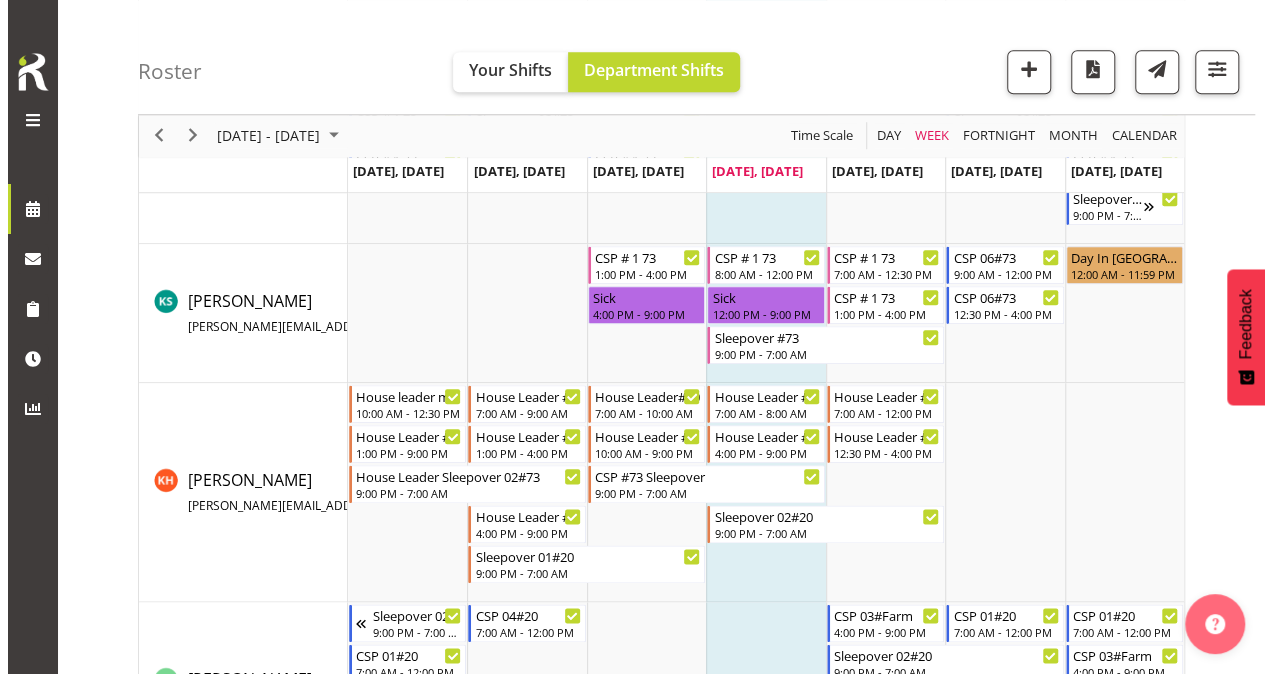 scroll, scrollTop: 1034, scrollLeft: 0, axis: vertical 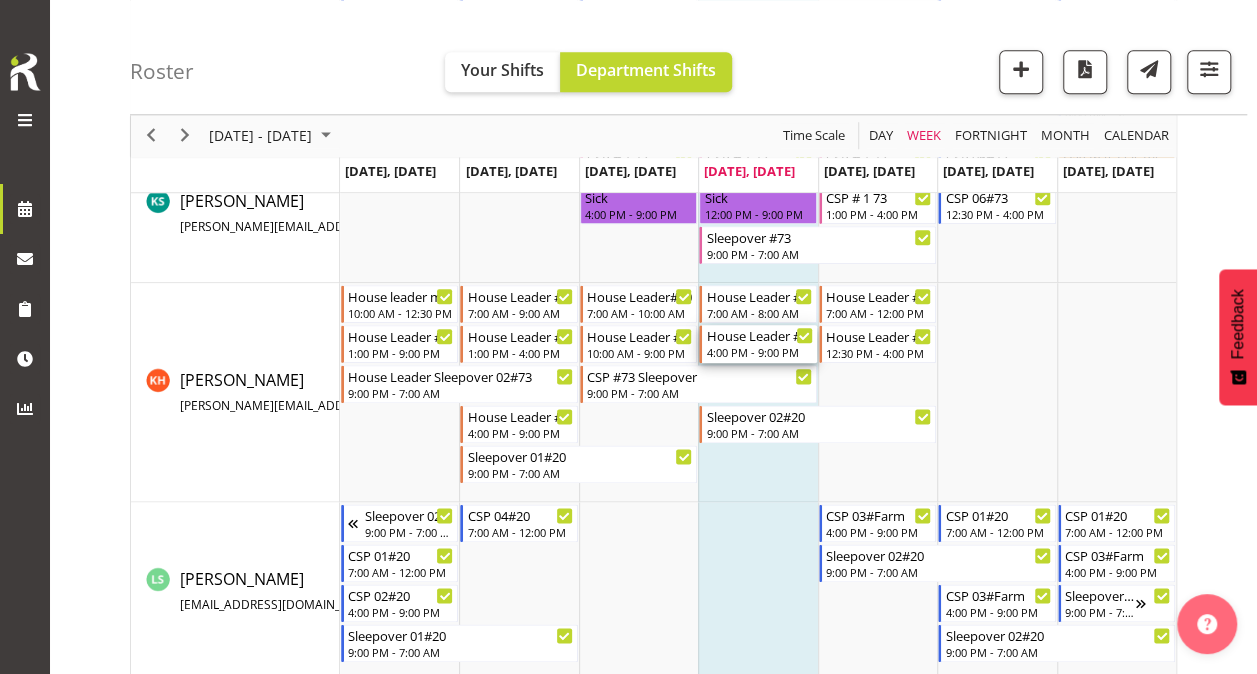 click on "4:00 PM - 9:00 PM" at bounding box center [759, 352] 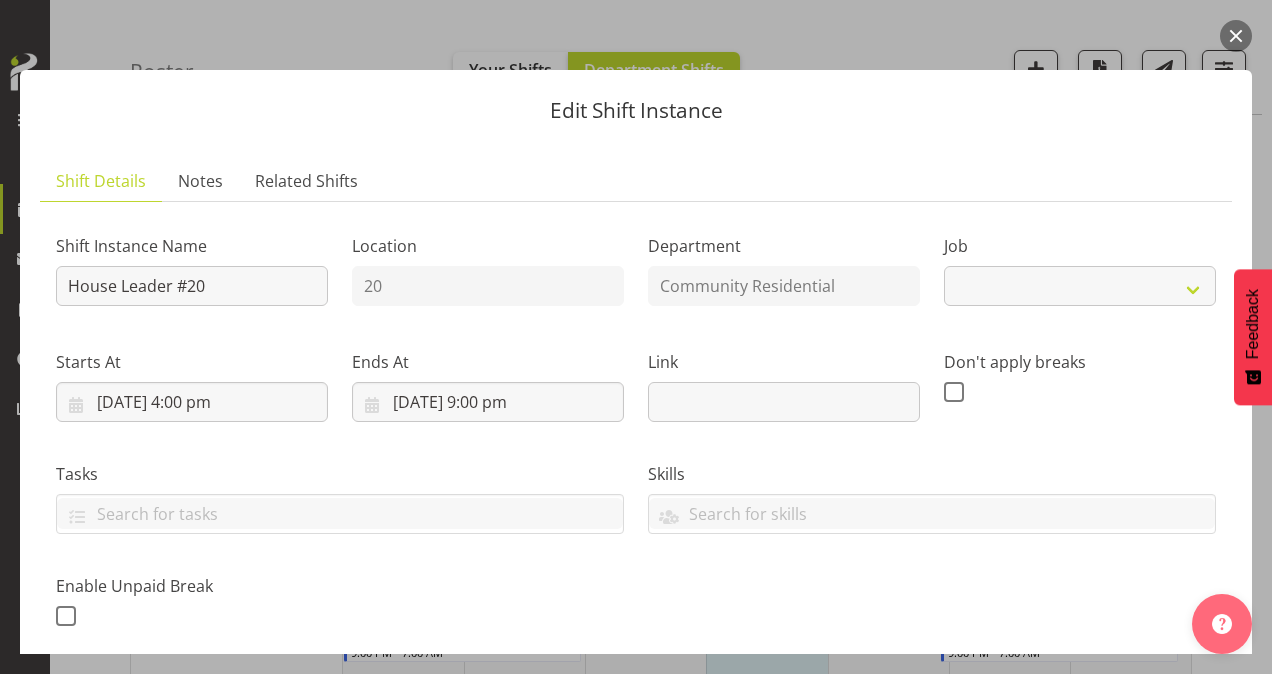 select on "1" 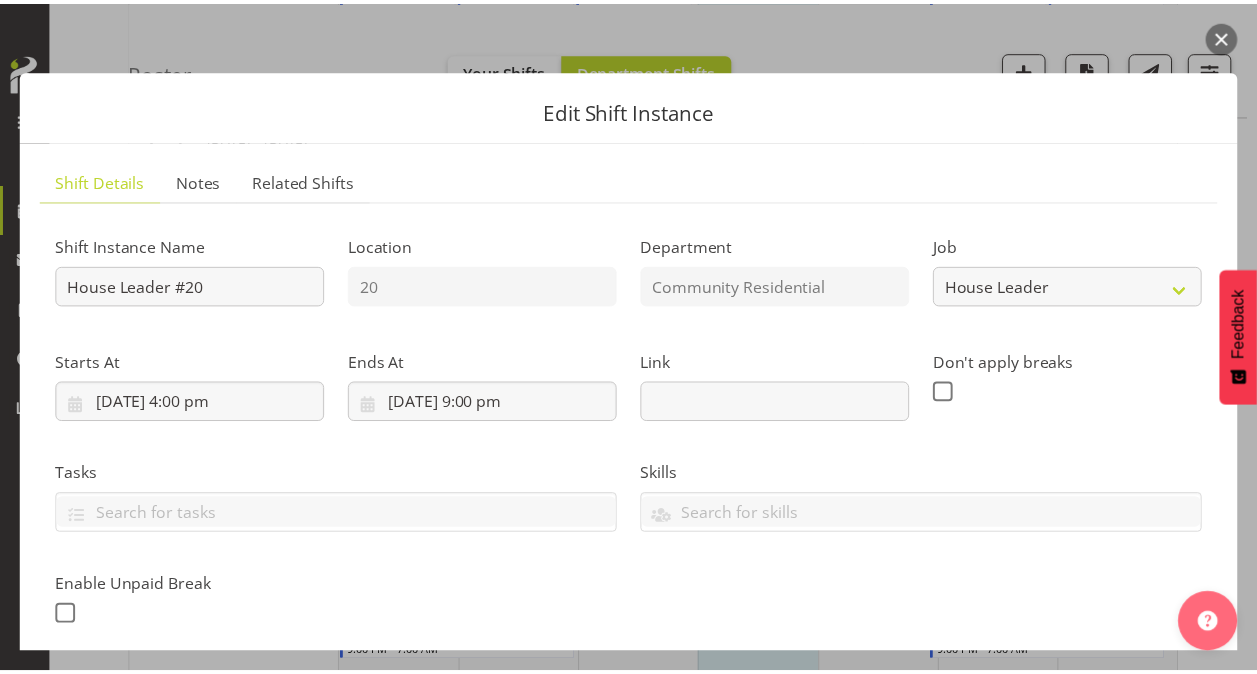 scroll, scrollTop: 547, scrollLeft: 0, axis: vertical 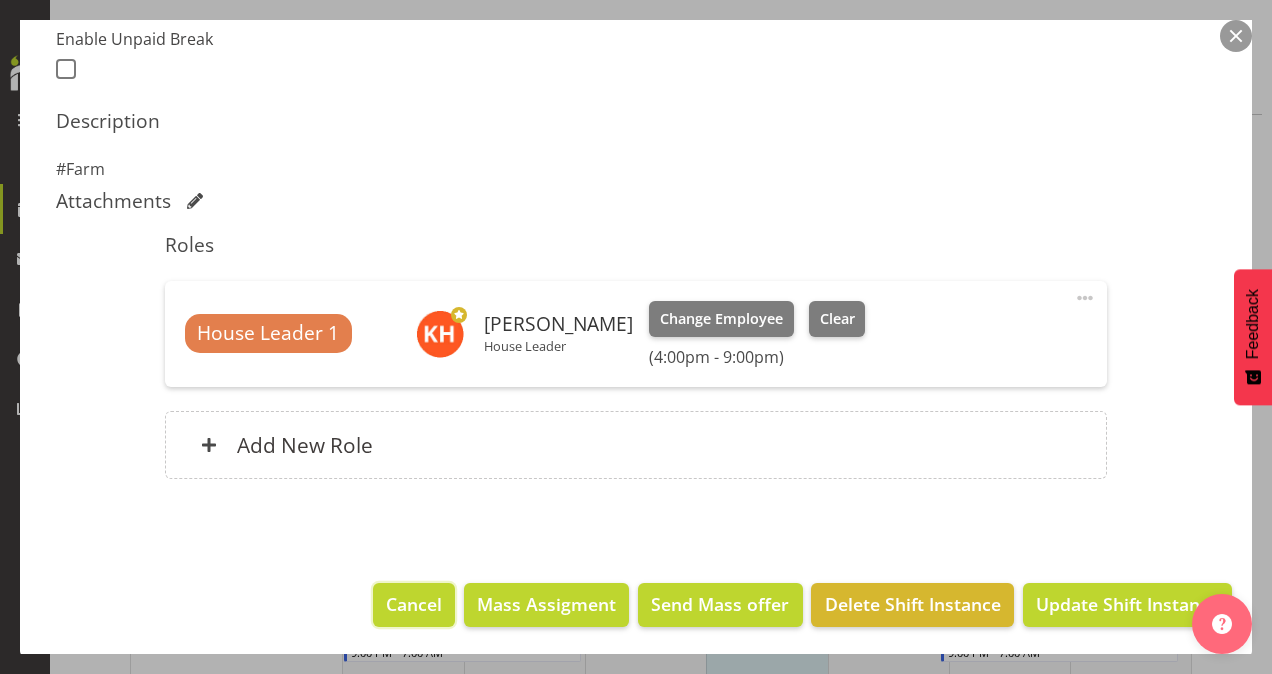click on "Cancel" at bounding box center [414, 604] 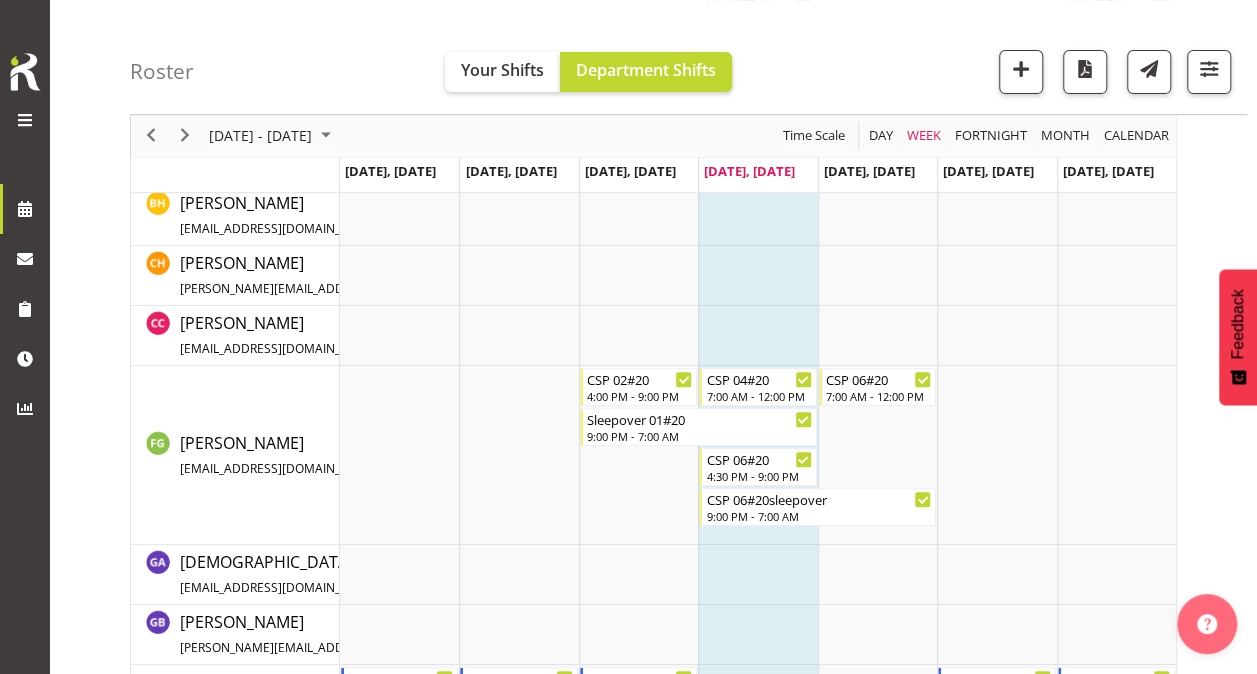 scroll, scrollTop: 334, scrollLeft: 0, axis: vertical 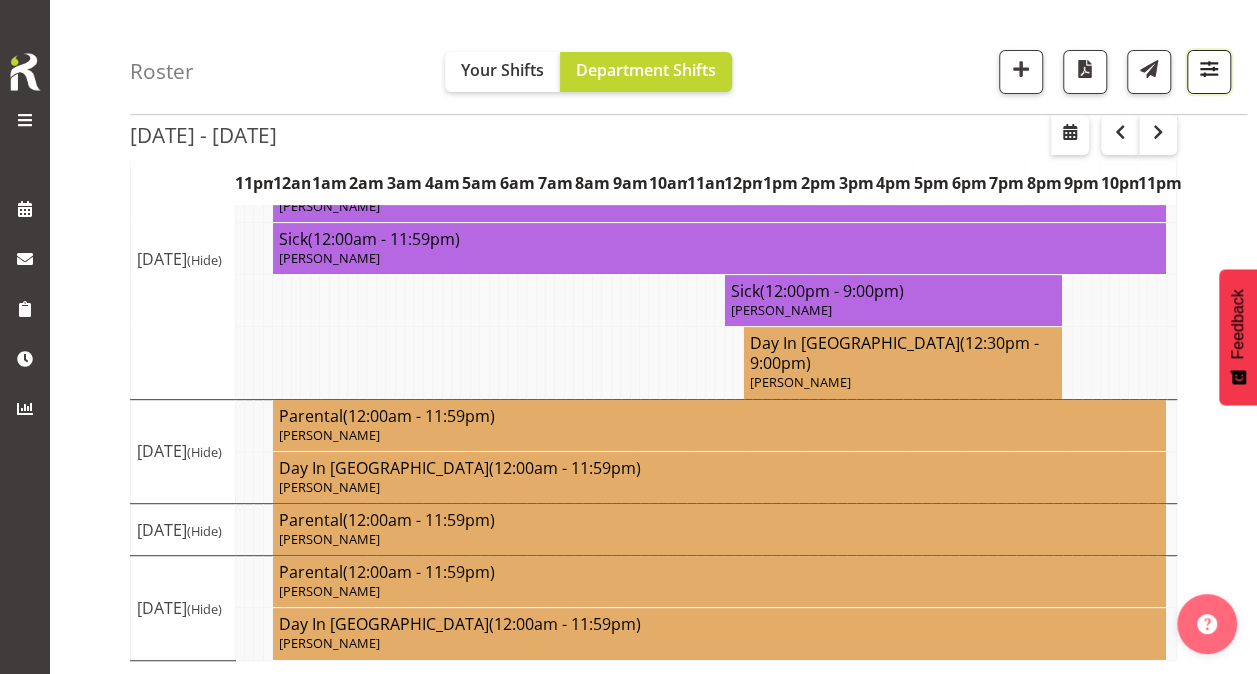 click at bounding box center (1209, 69) 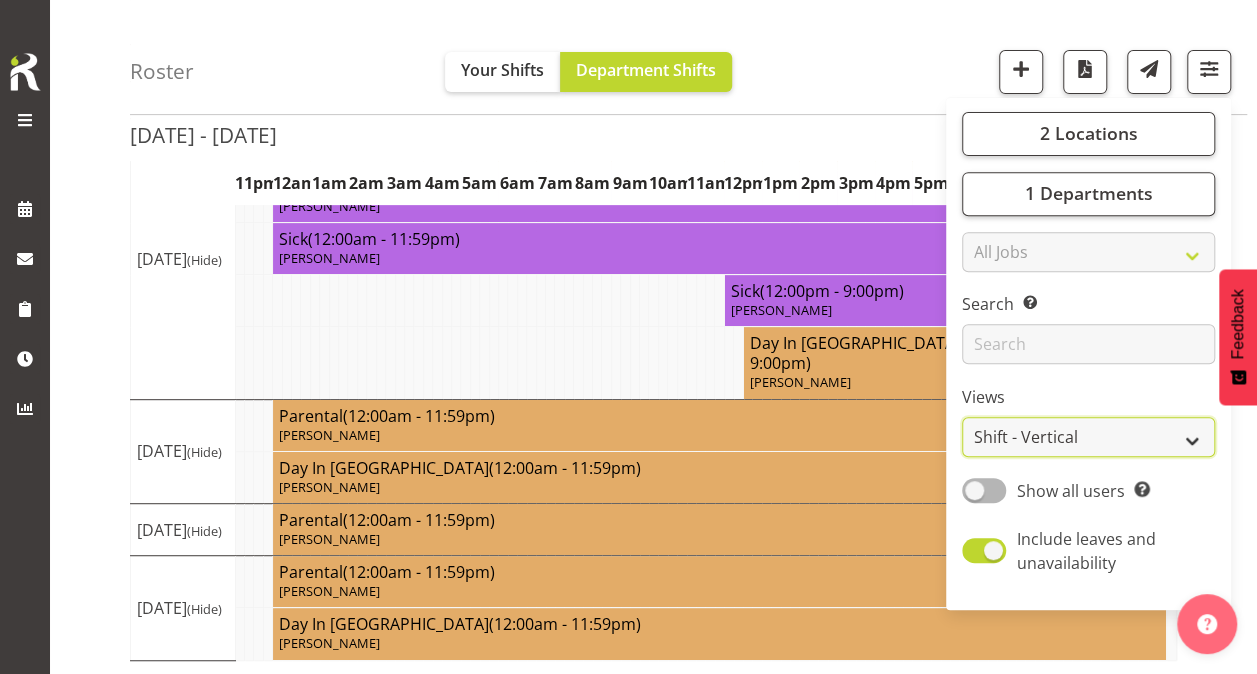 click on "Staff
Role
Shift - Horizontal
Shift - Vertical
Staff - Location" at bounding box center [1088, 438] 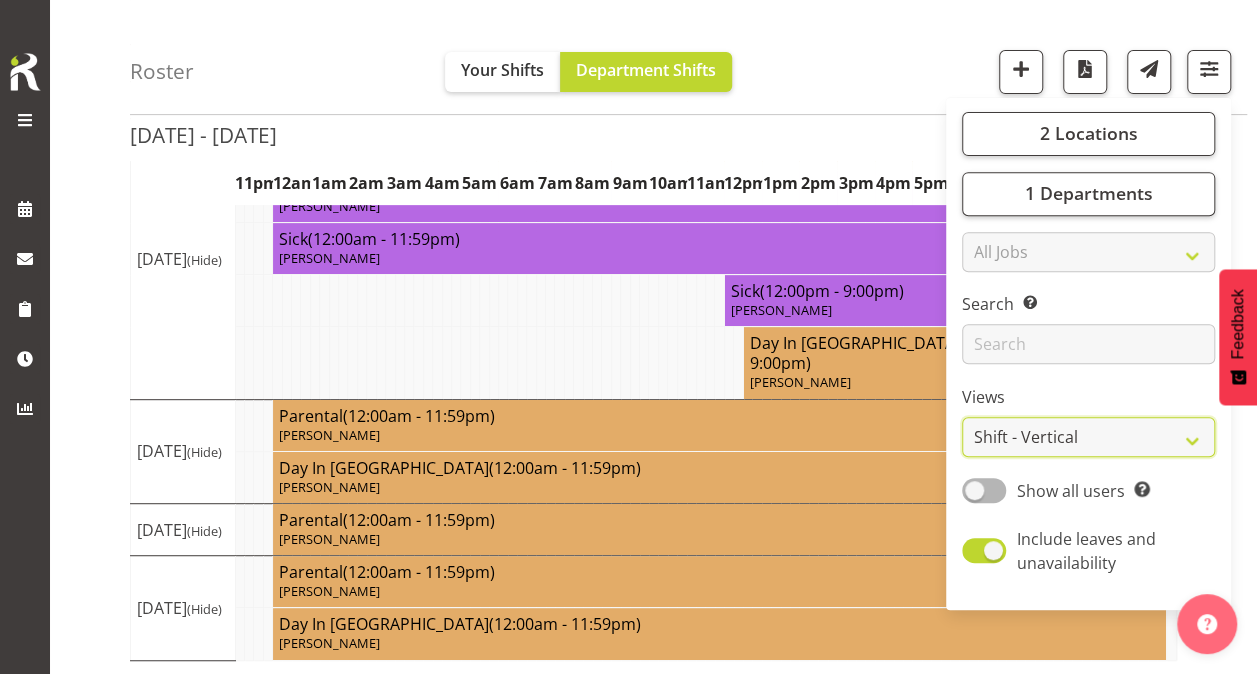 select on "staff" 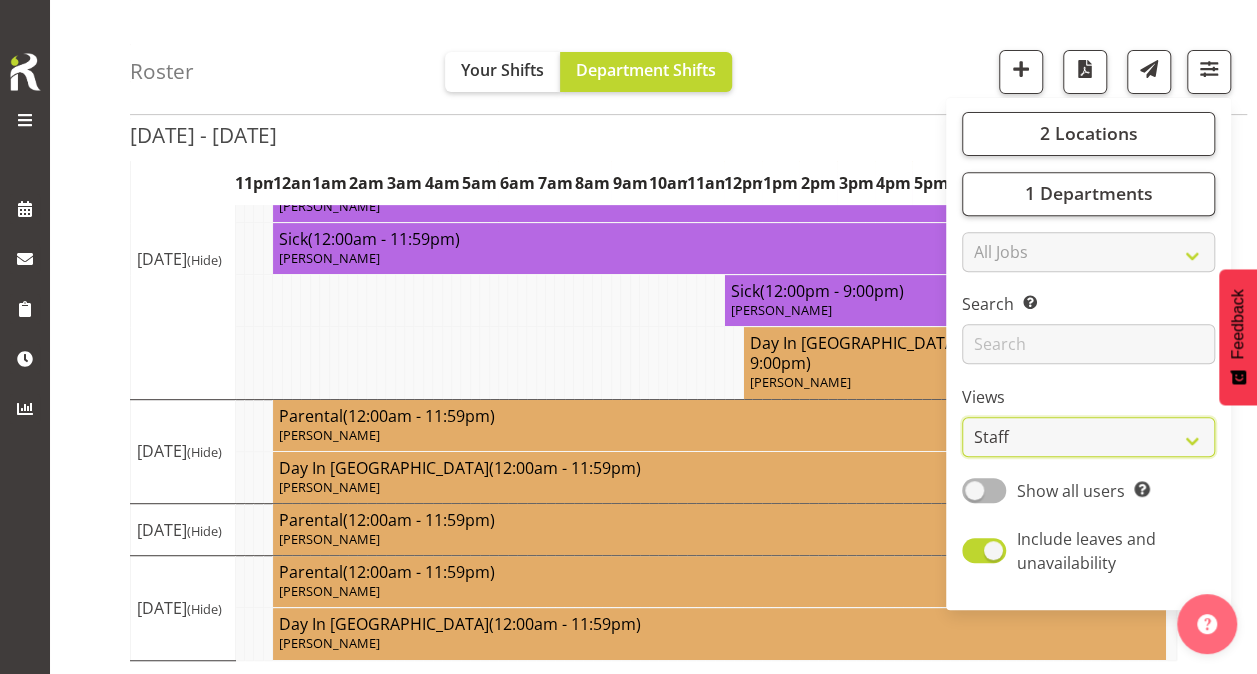 click on "Staff
Role
Shift - Horizontal
Shift - Vertical
Staff - Location" at bounding box center (1088, 438) 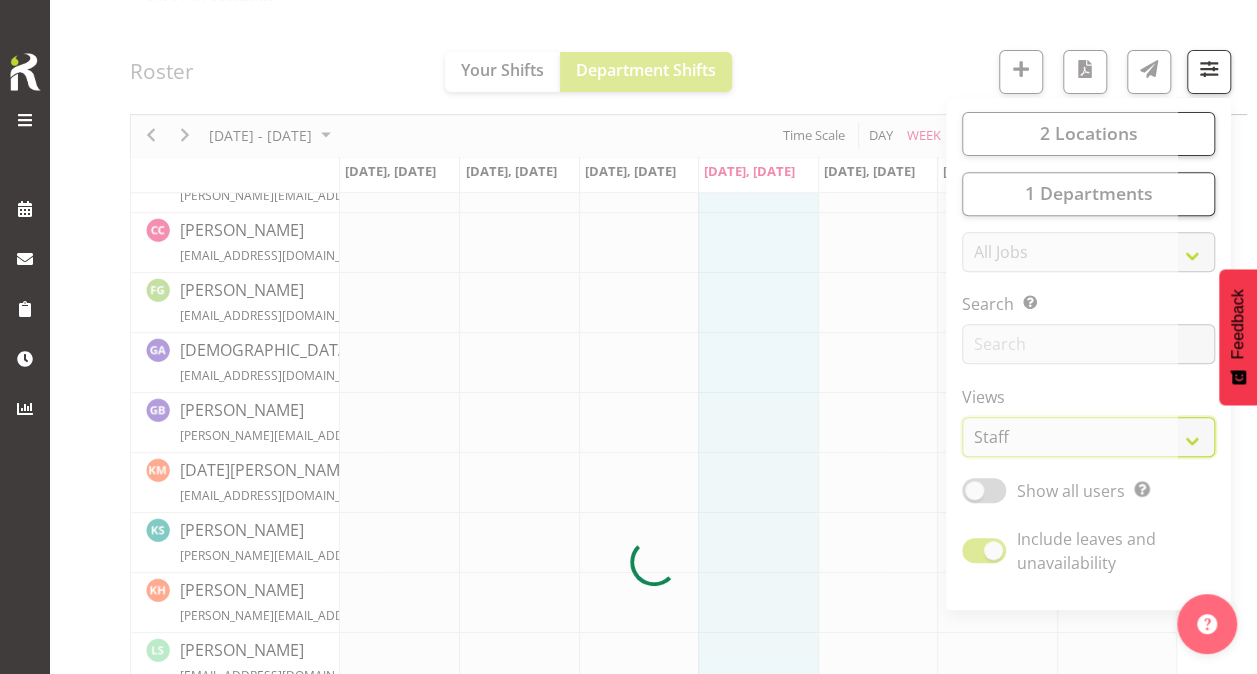 scroll, scrollTop: 250, scrollLeft: 0, axis: vertical 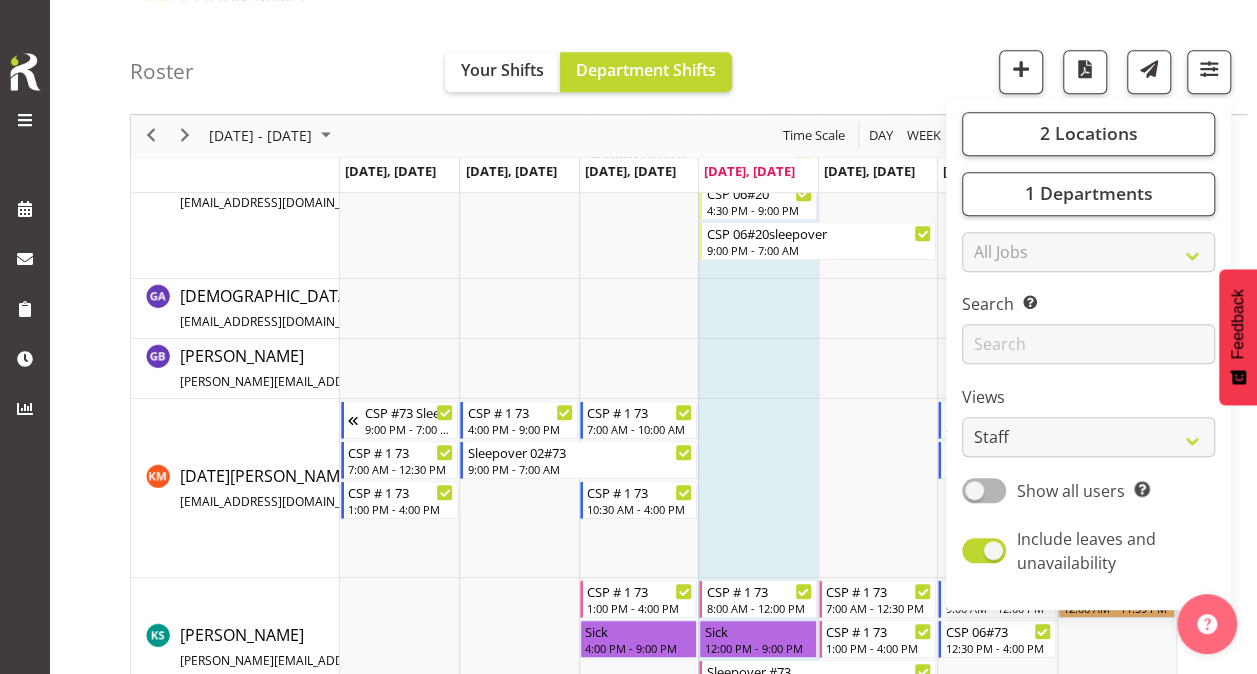 drag, startPoint x: 76, startPoint y: 574, endPoint x: 273, endPoint y: 555, distance: 197.91412 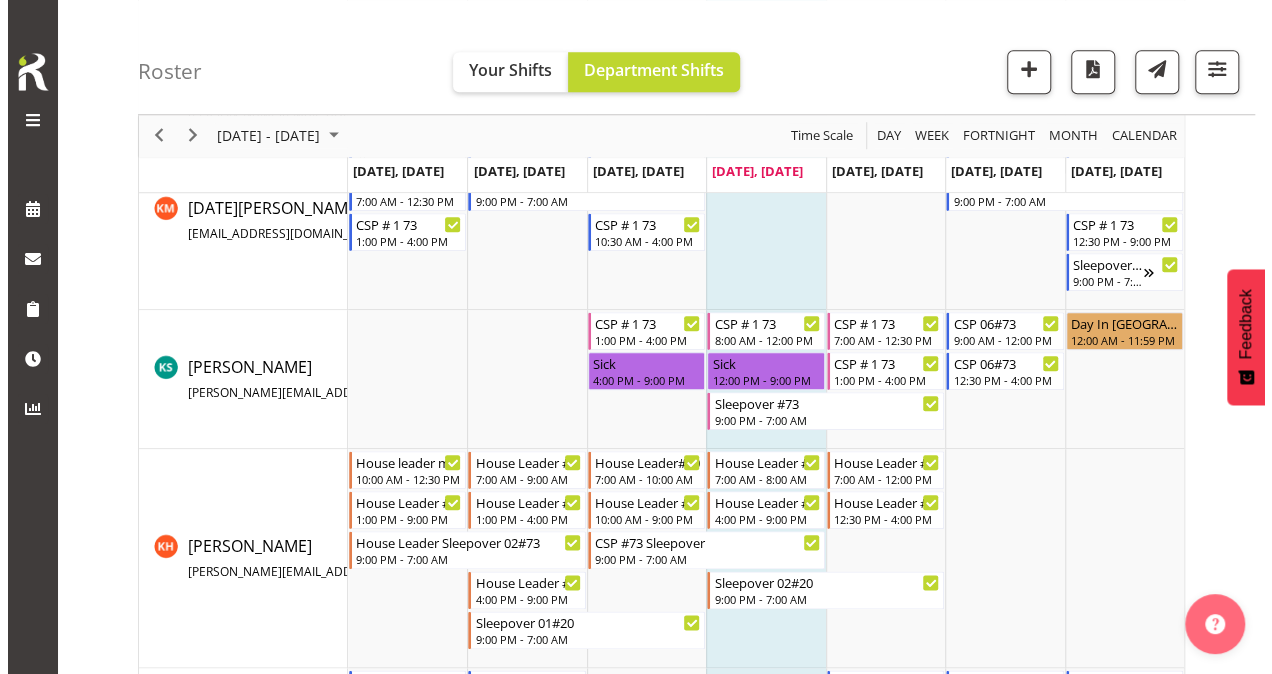 scroll, scrollTop: 900, scrollLeft: 0, axis: vertical 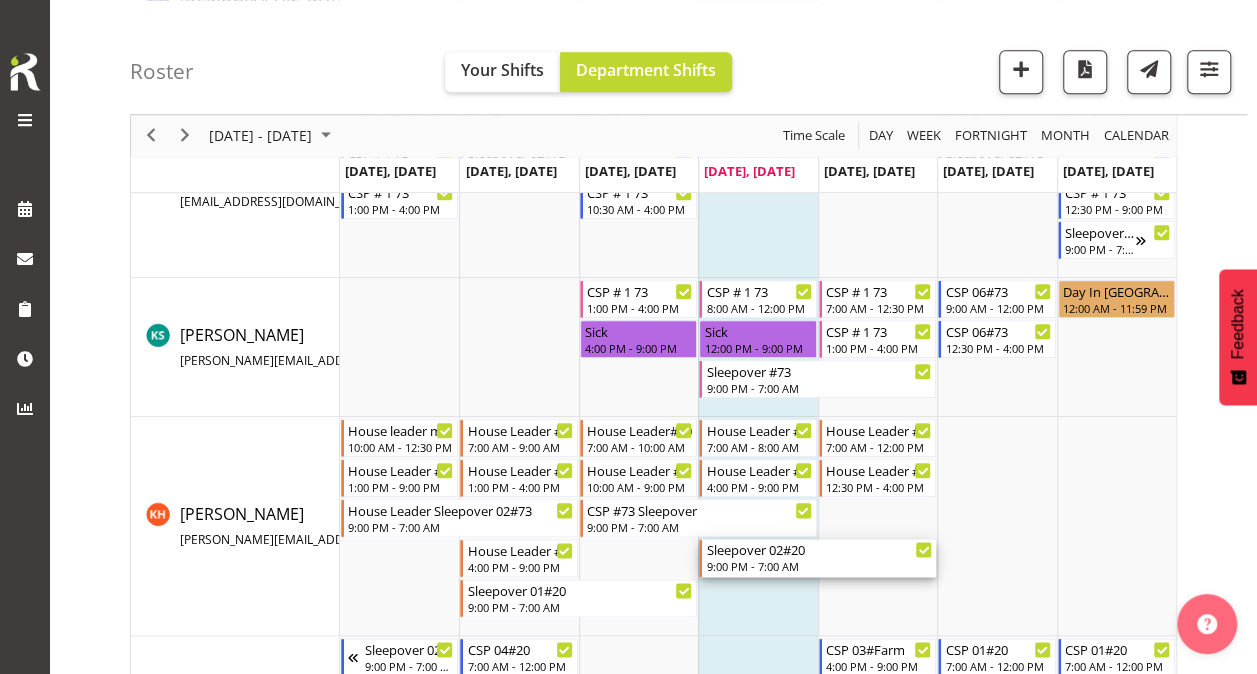 click on "9:00 PM - 7:00 AM" at bounding box center (819, 566) 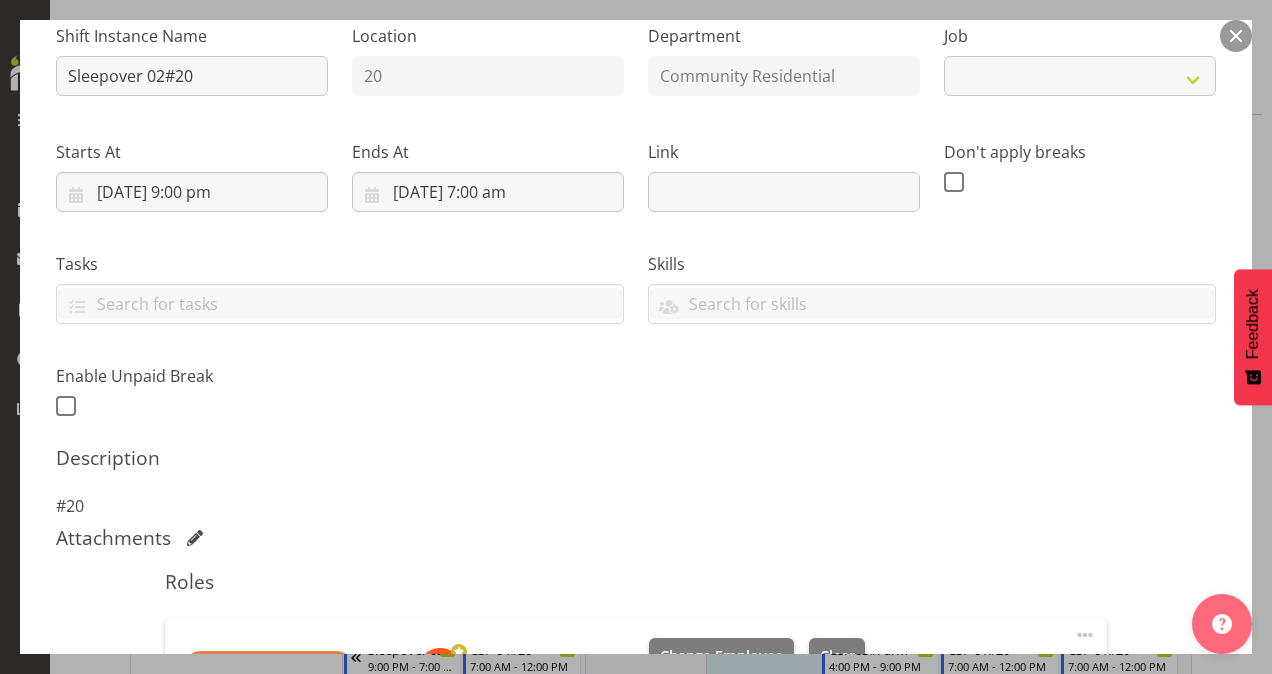 select on "1" 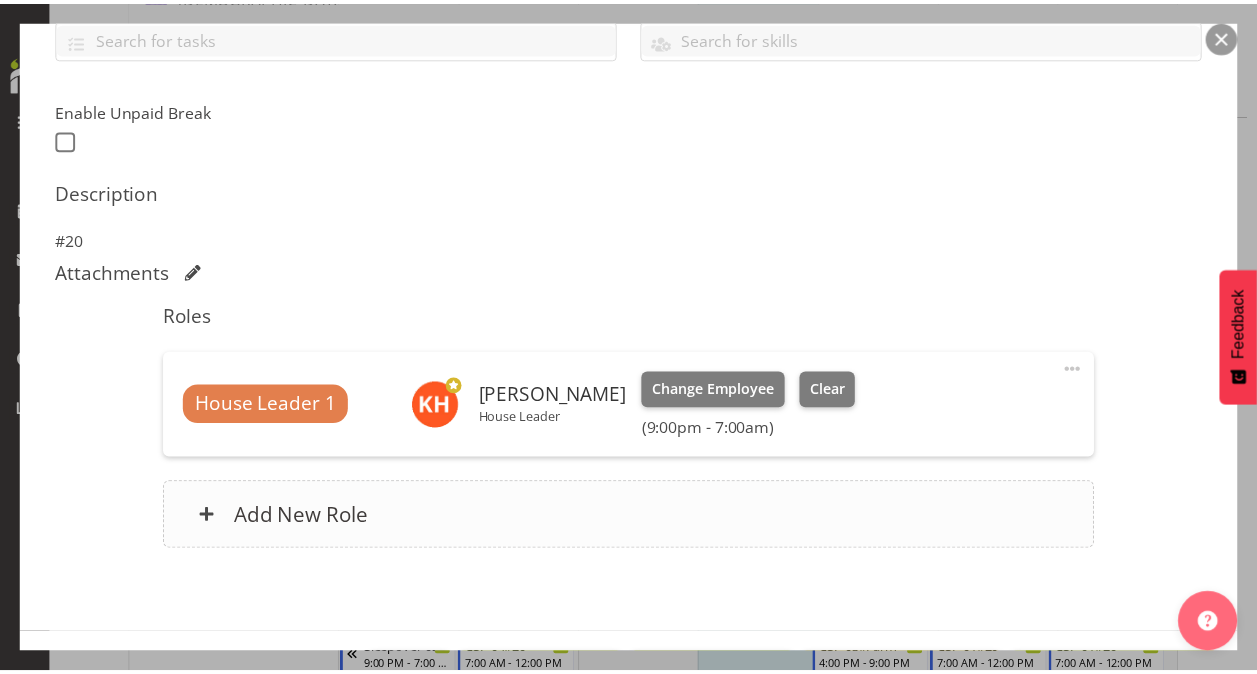 scroll, scrollTop: 547, scrollLeft: 0, axis: vertical 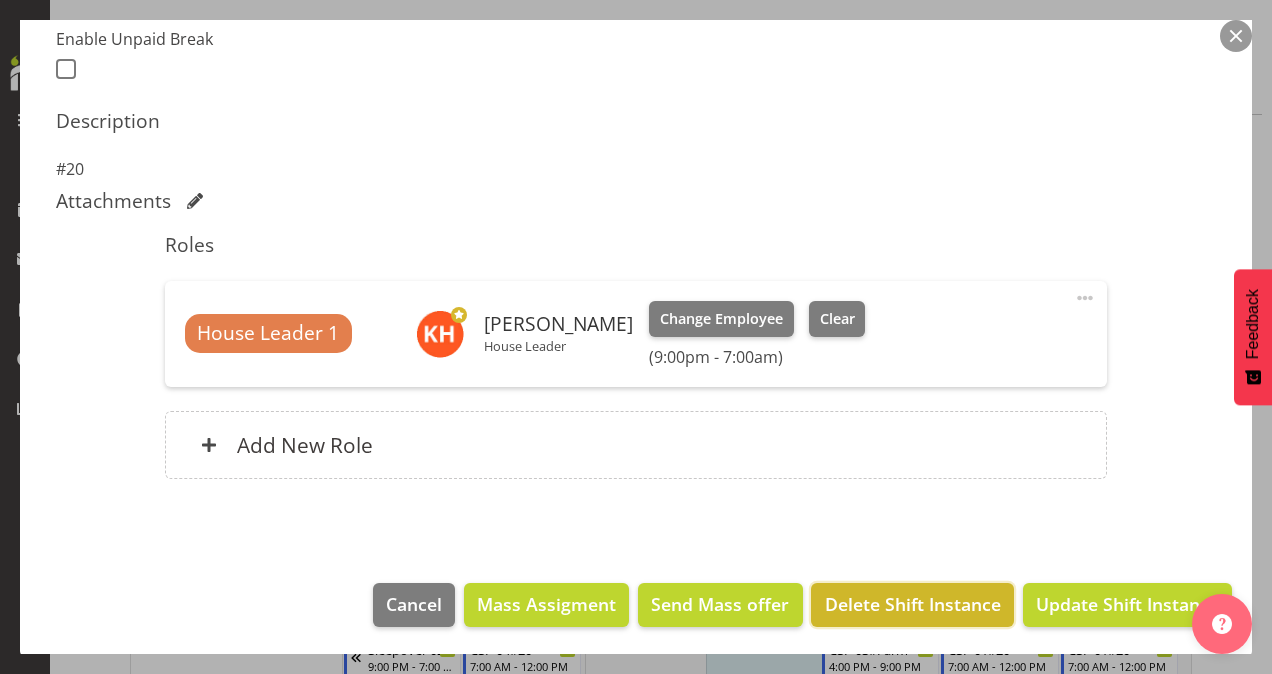 click on "Delete Shift Instance" at bounding box center [913, 604] 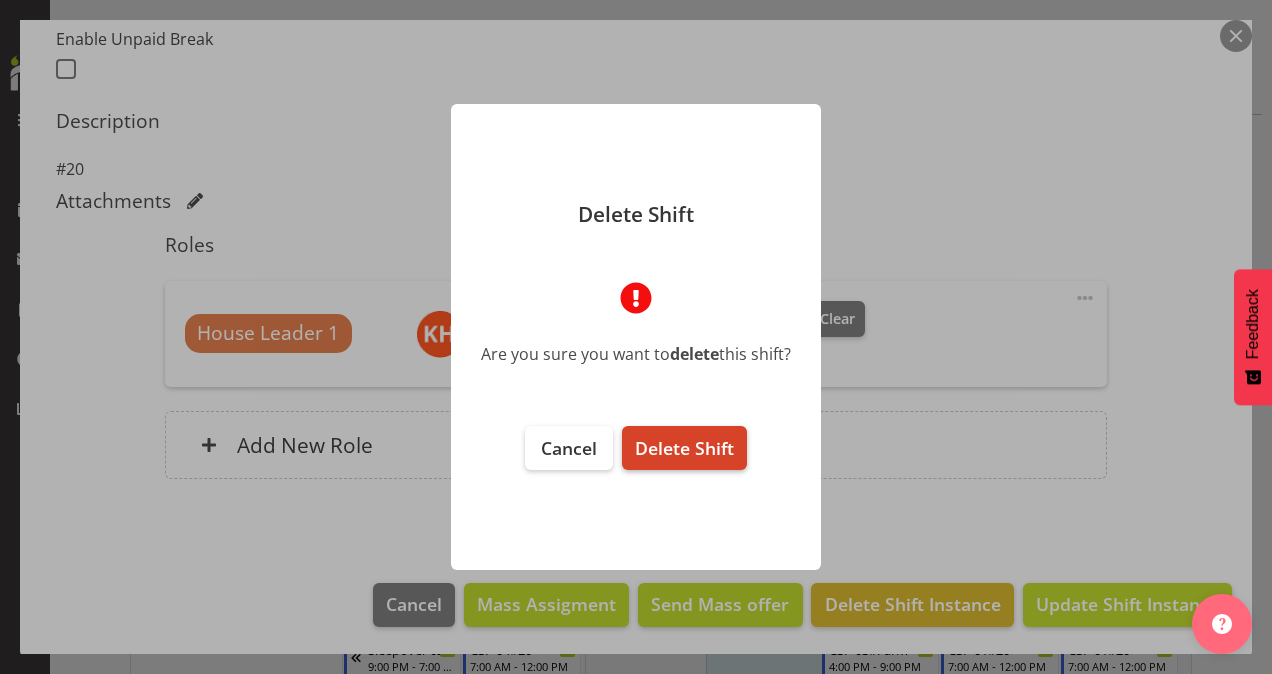 click on "Delete Shift" at bounding box center [684, 448] 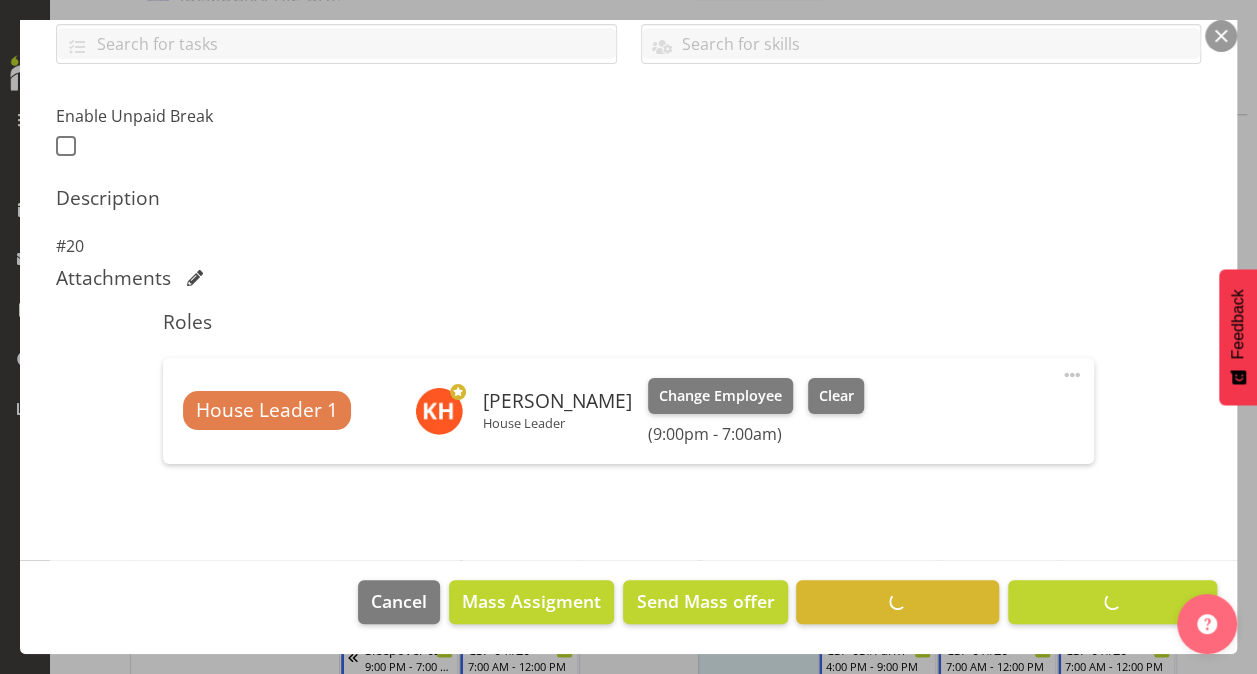 scroll, scrollTop: 468, scrollLeft: 0, axis: vertical 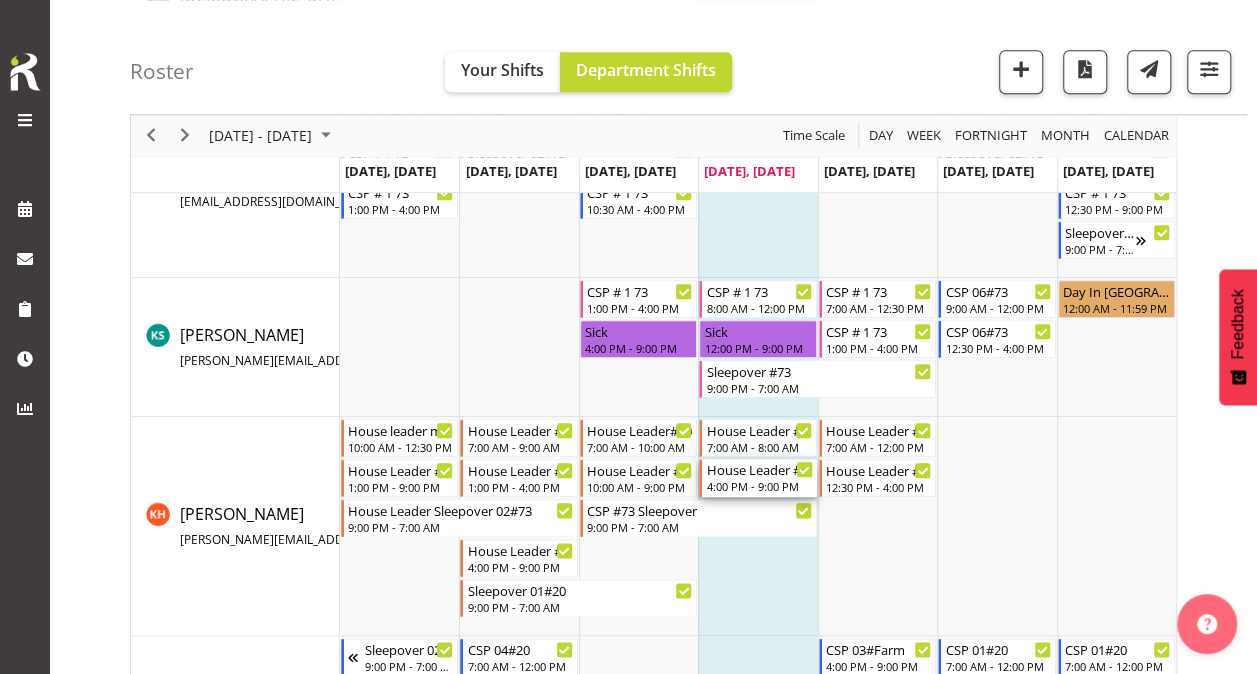 click on "4:00 PM - 9:00 PM" at bounding box center [759, 486] 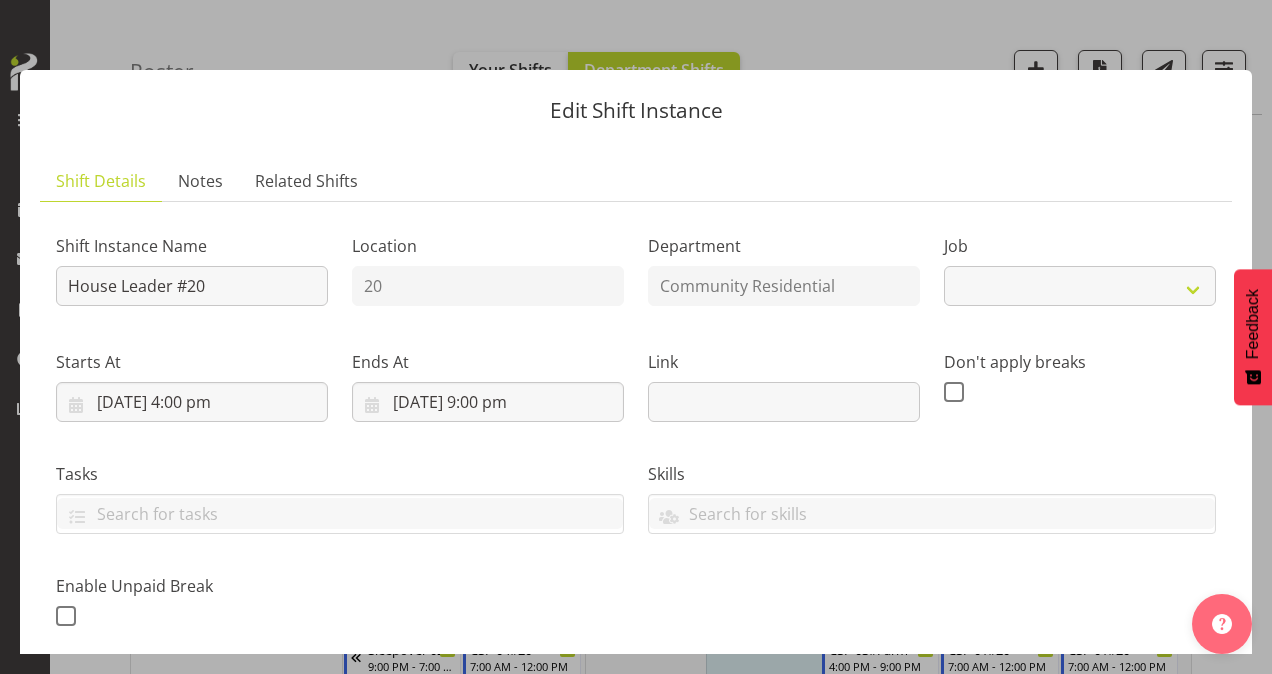 select on "1" 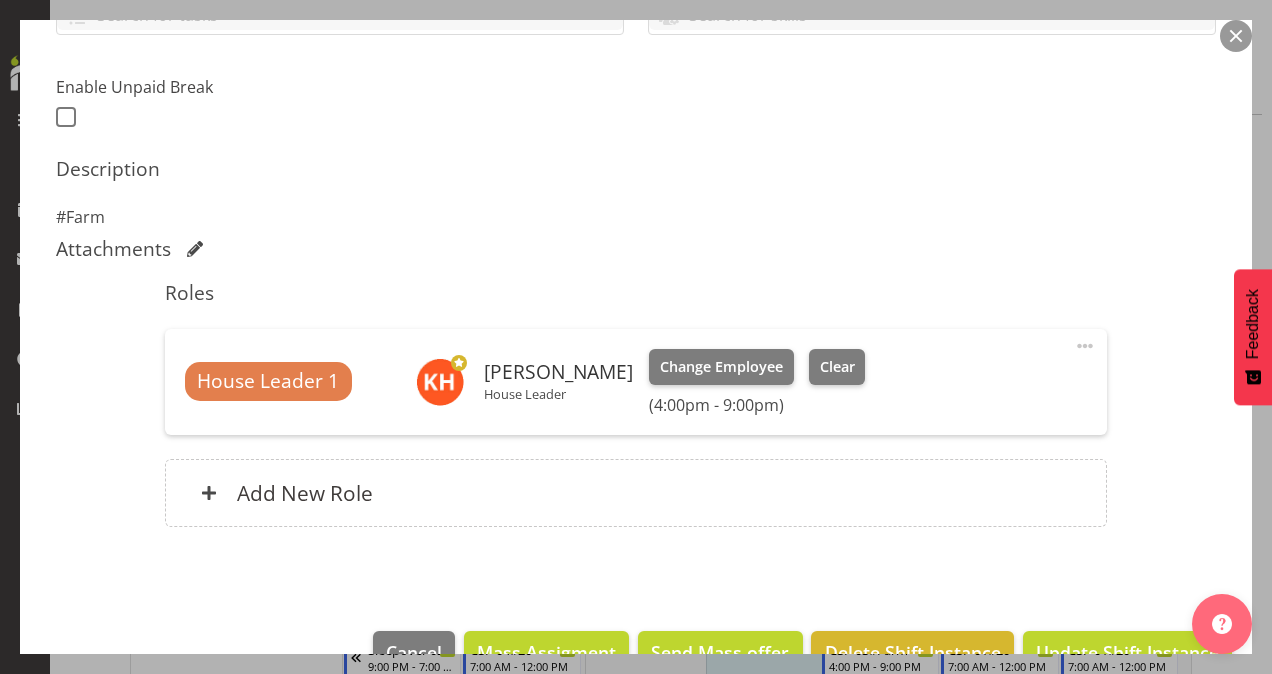 scroll, scrollTop: 547, scrollLeft: 0, axis: vertical 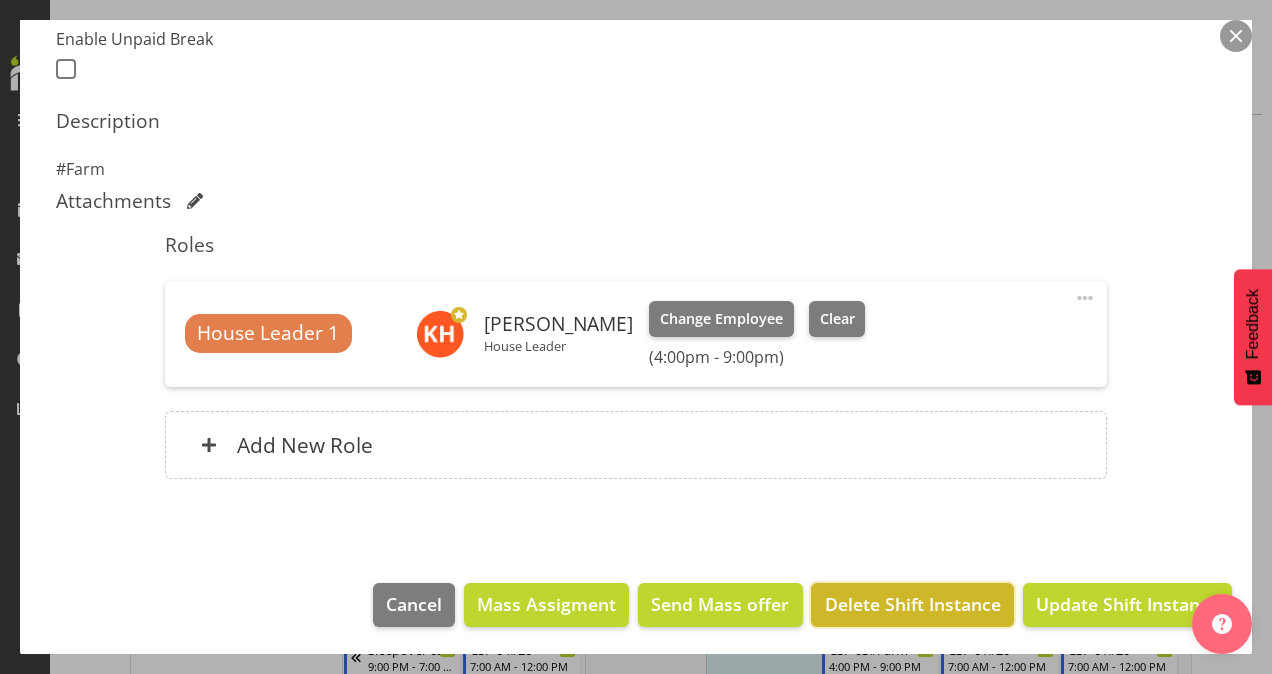 click on "Delete Shift Instance" at bounding box center (913, 604) 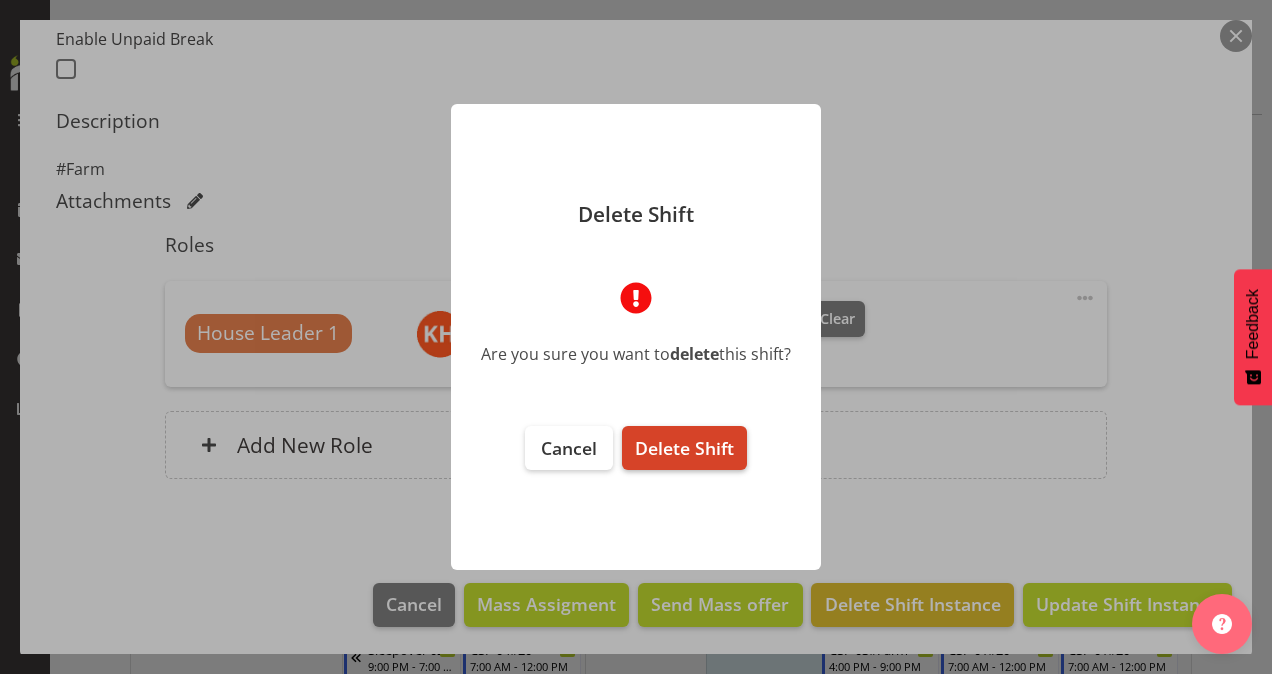 click on "Delete Shift" at bounding box center [684, 448] 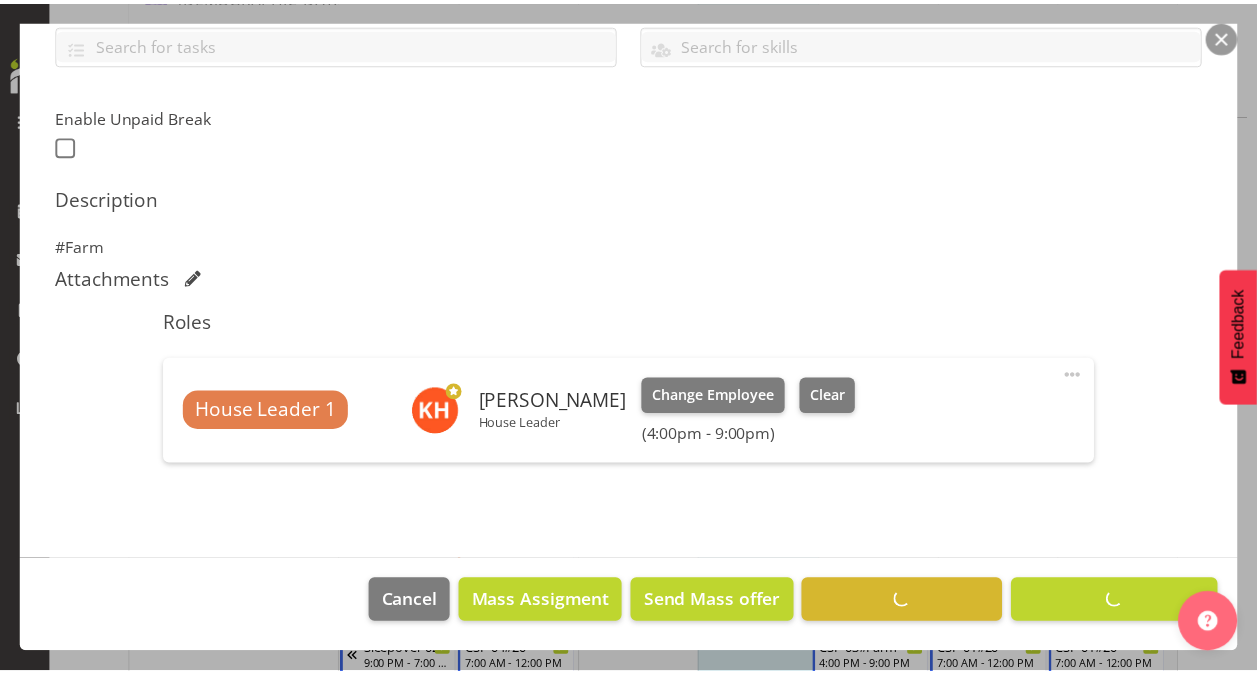 scroll, scrollTop: 468, scrollLeft: 0, axis: vertical 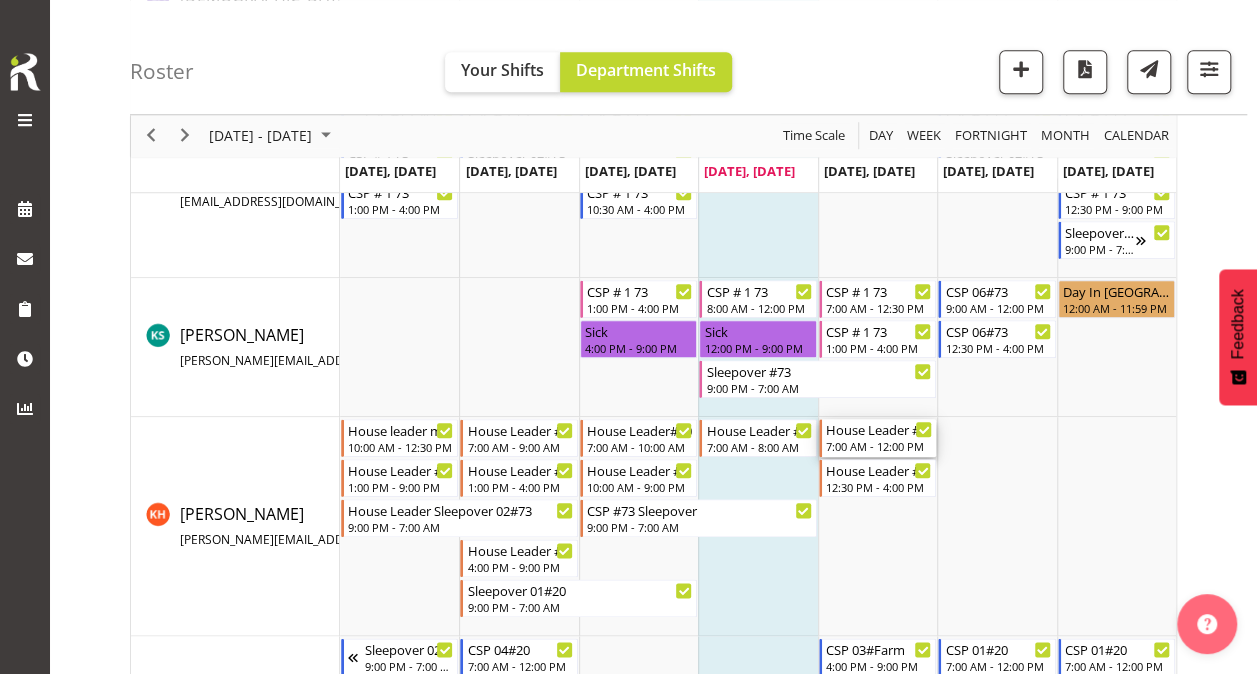 click on "7:00 AM - 12:00 PM" at bounding box center [879, 446] 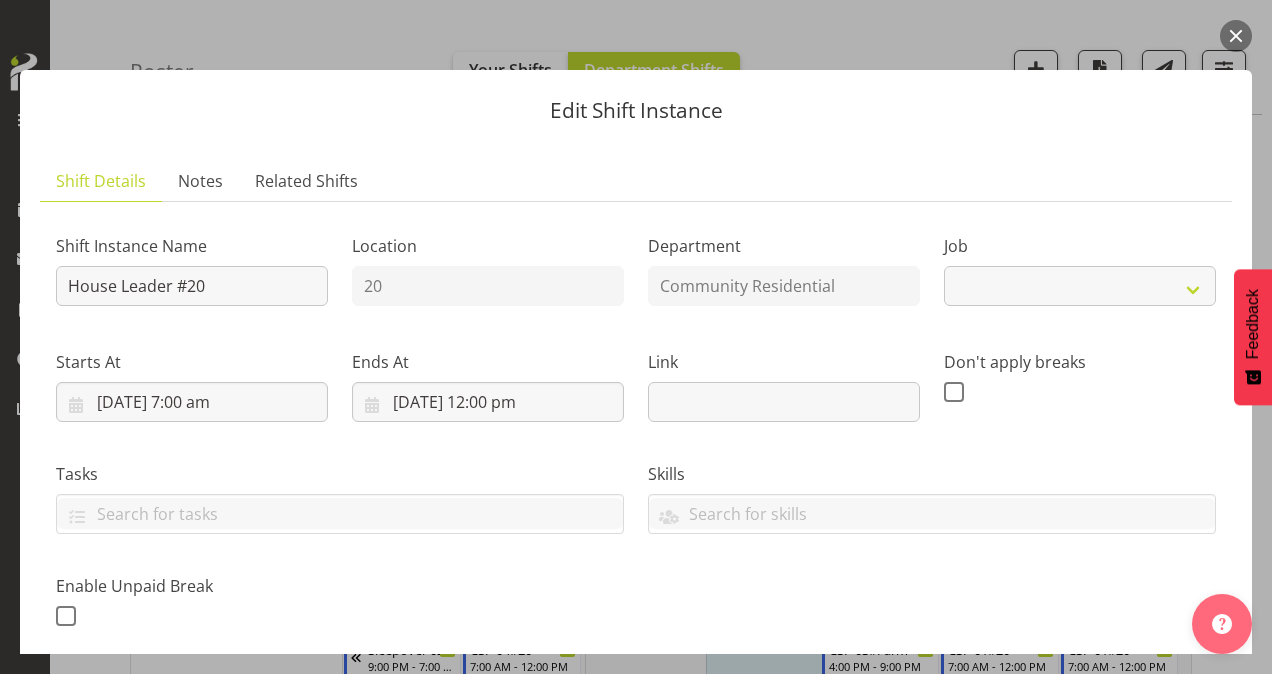 select on "1" 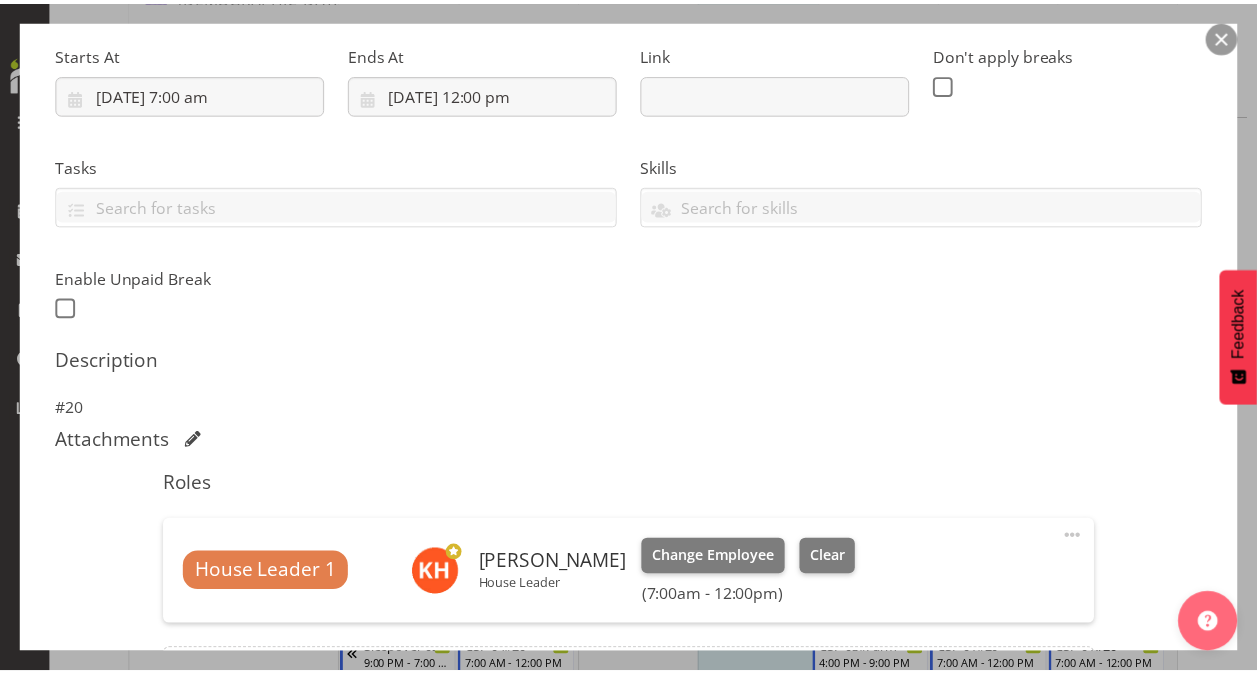 scroll, scrollTop: 547, scrollLeft: 0, axis: vertical 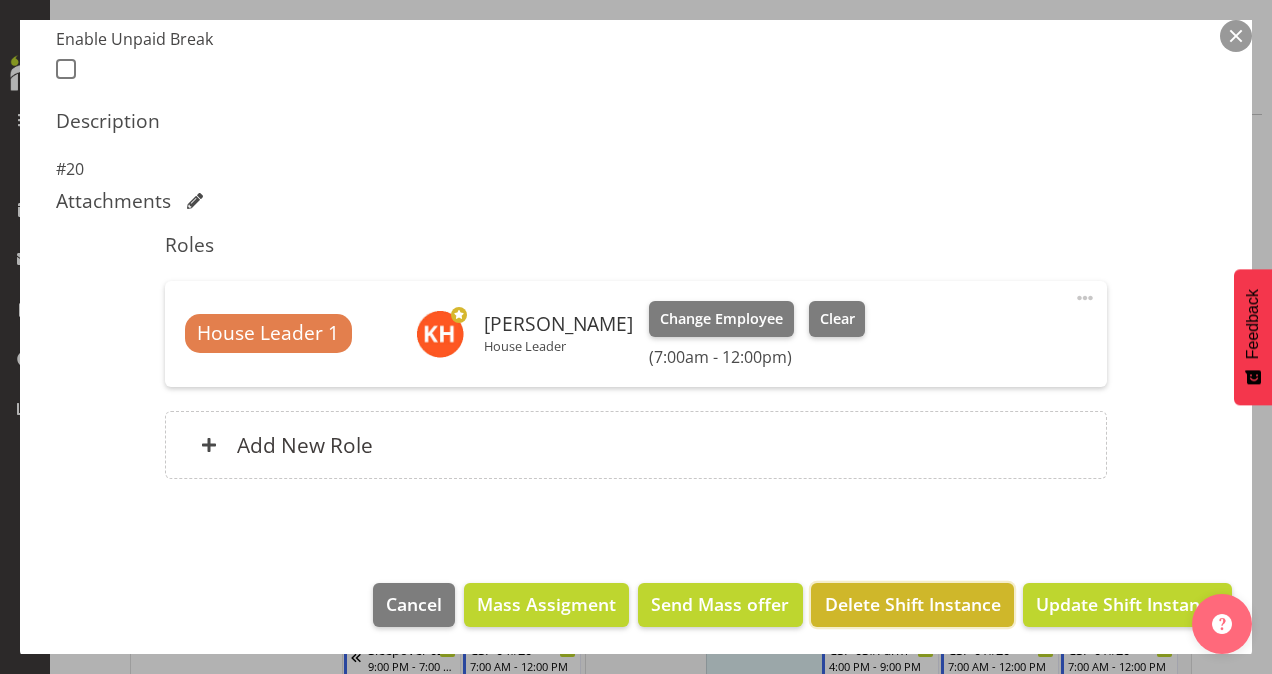 click on "Delete Shift Instance" at bounding box center [913, 604] 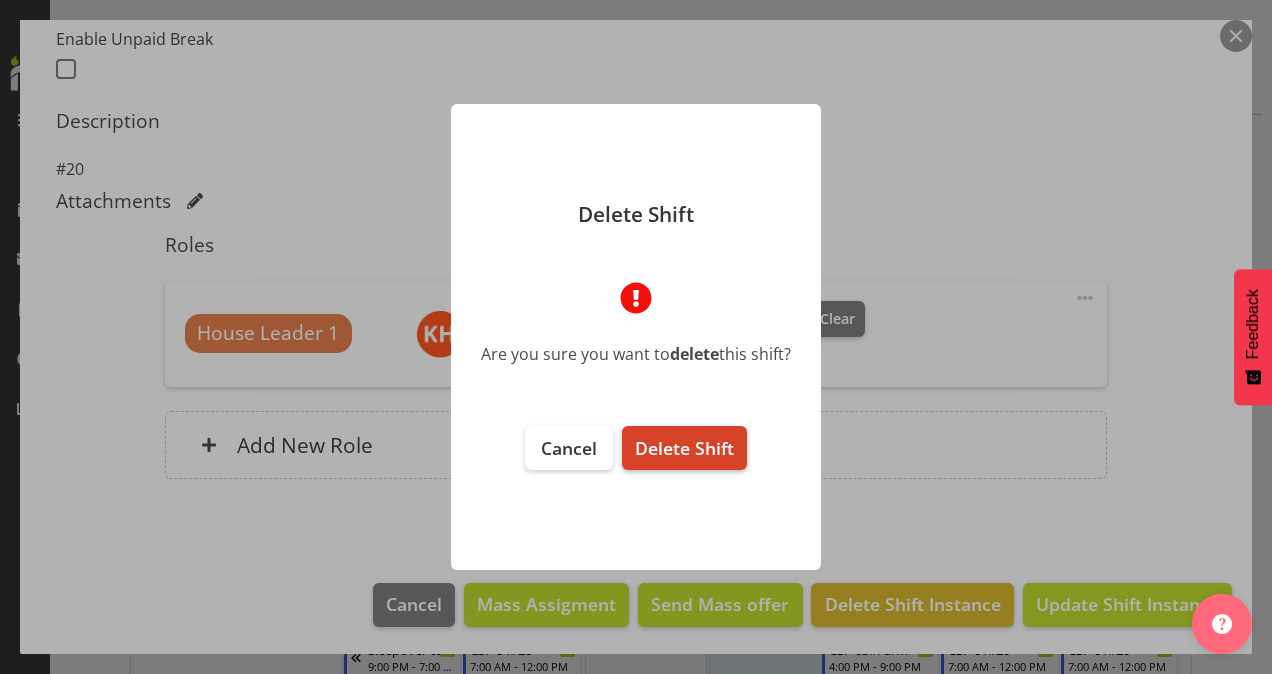 click on "Delete Shift" at bounding box center (684, 448) 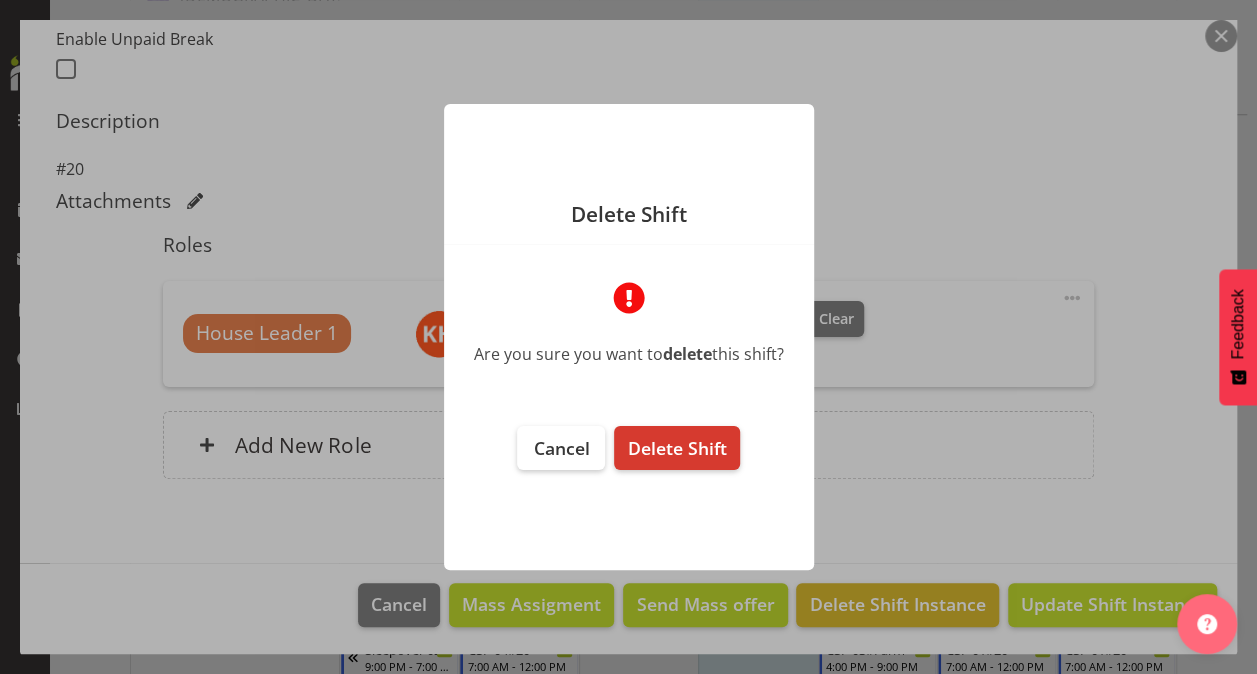 scroll, scrollTop: 468, scrollLeft: 0, axis: vertical 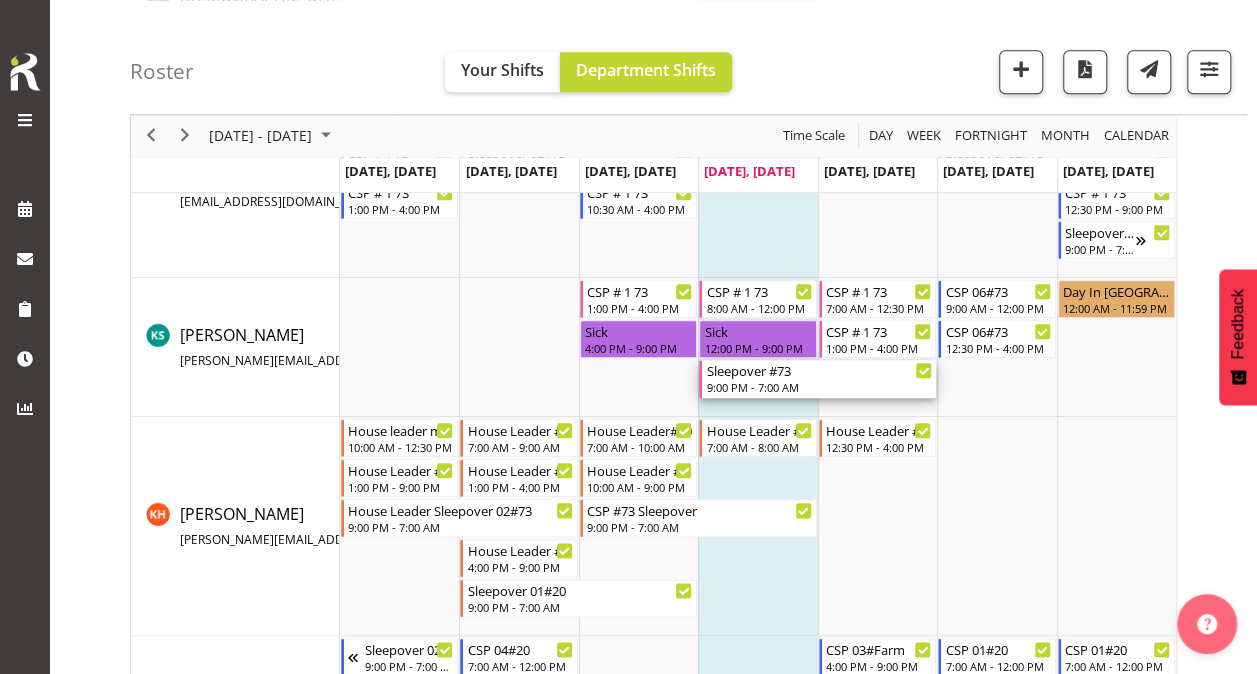 click on "9:00 PM - 7:00 AM" at bounding box center (819, 387) 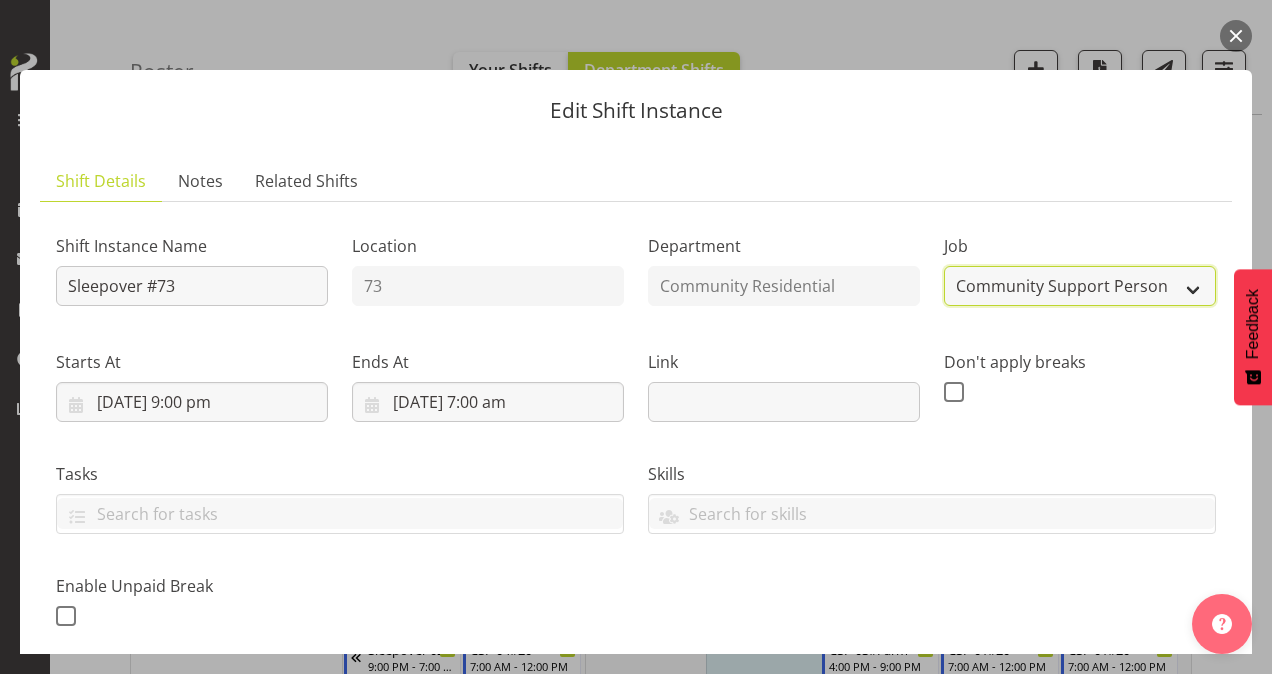 drag, startPoint x: 1106, startPoint y: 276, endPoint x: 1081, endPoint y: 302, distance: 36.069378 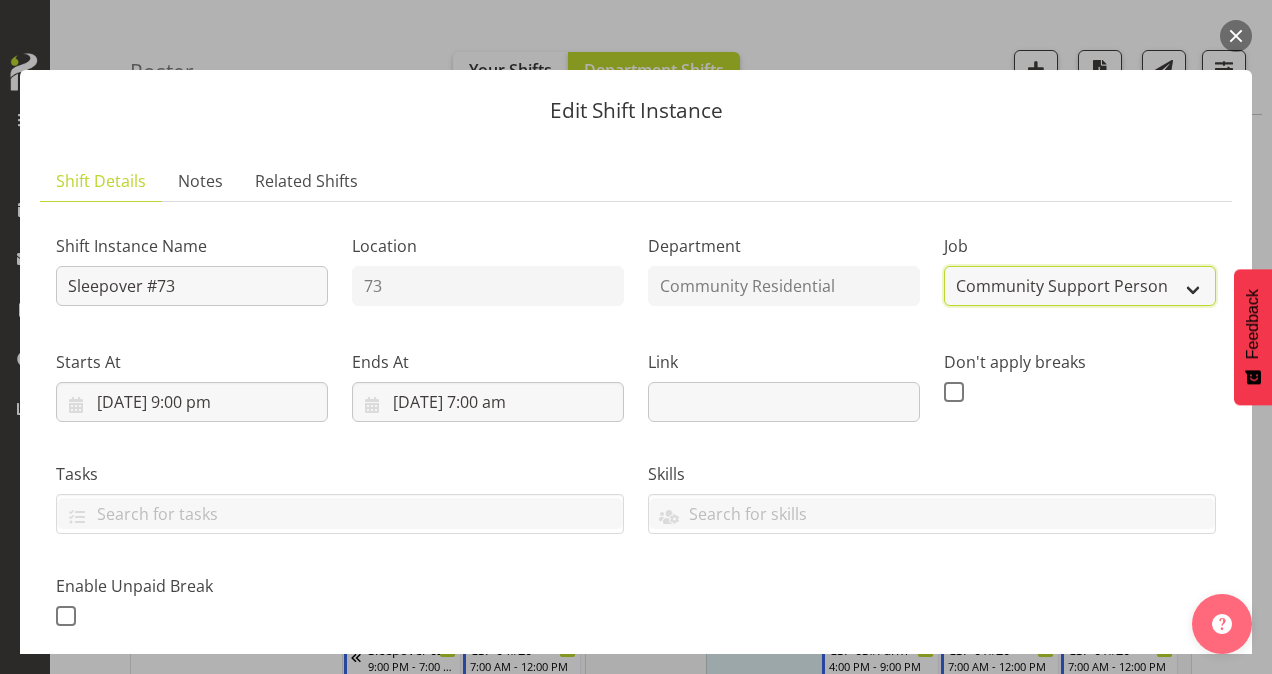 select on "1" 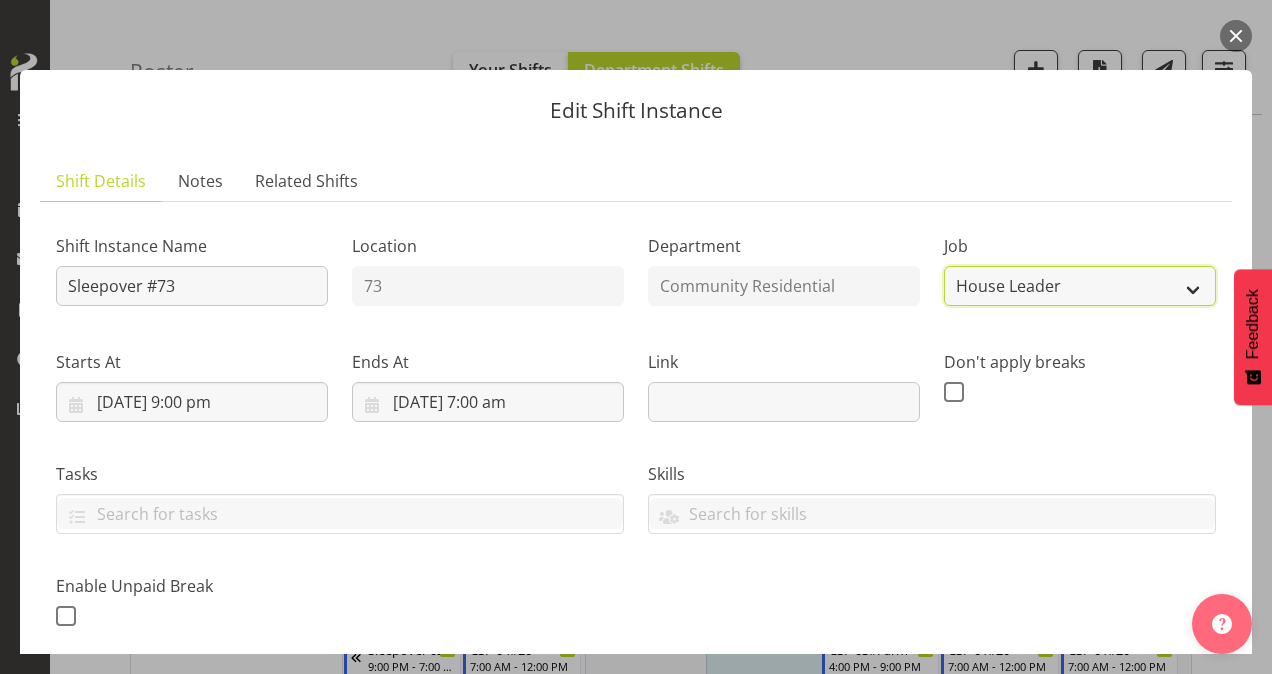 click on "Create new job   Accounts Admin Art Coordinator Community Leader Community Support Person Community Support Person-Casual House Leader Office Admin Senior Coordinator Service Manager Volunteer" at bounding box center [1080, 286] 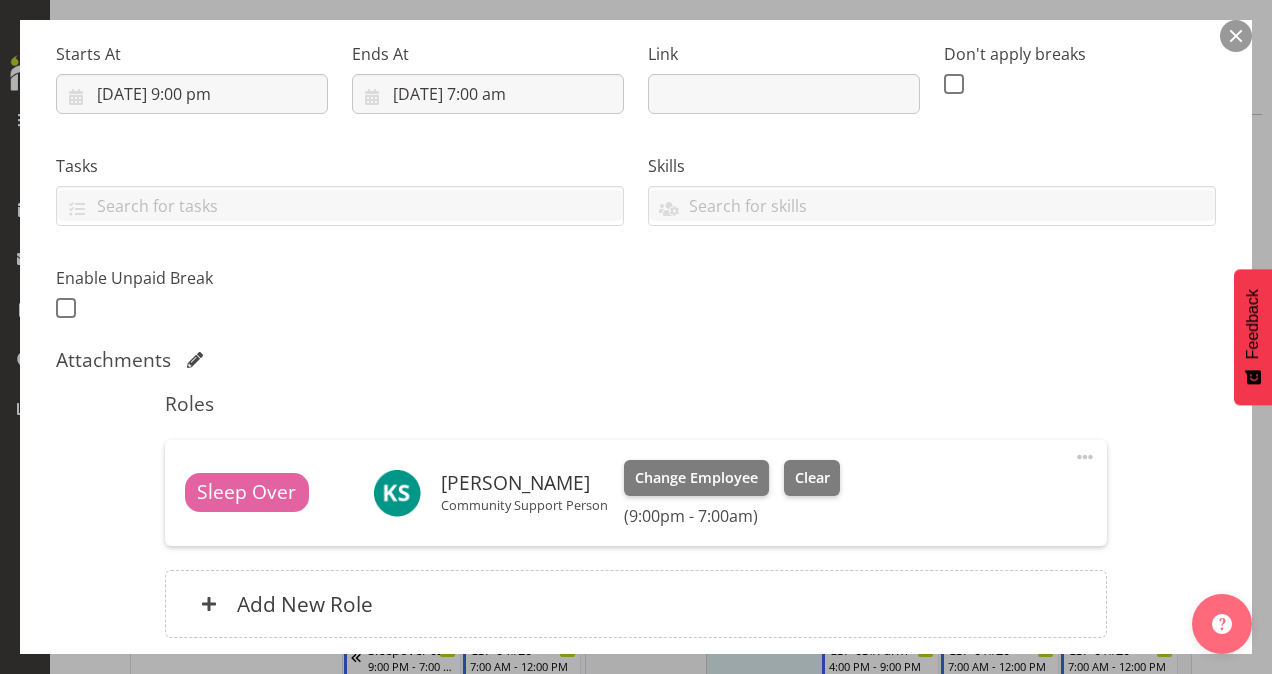 scroll, scrollTop: 467, scrollLeft: 0, axis: vertical 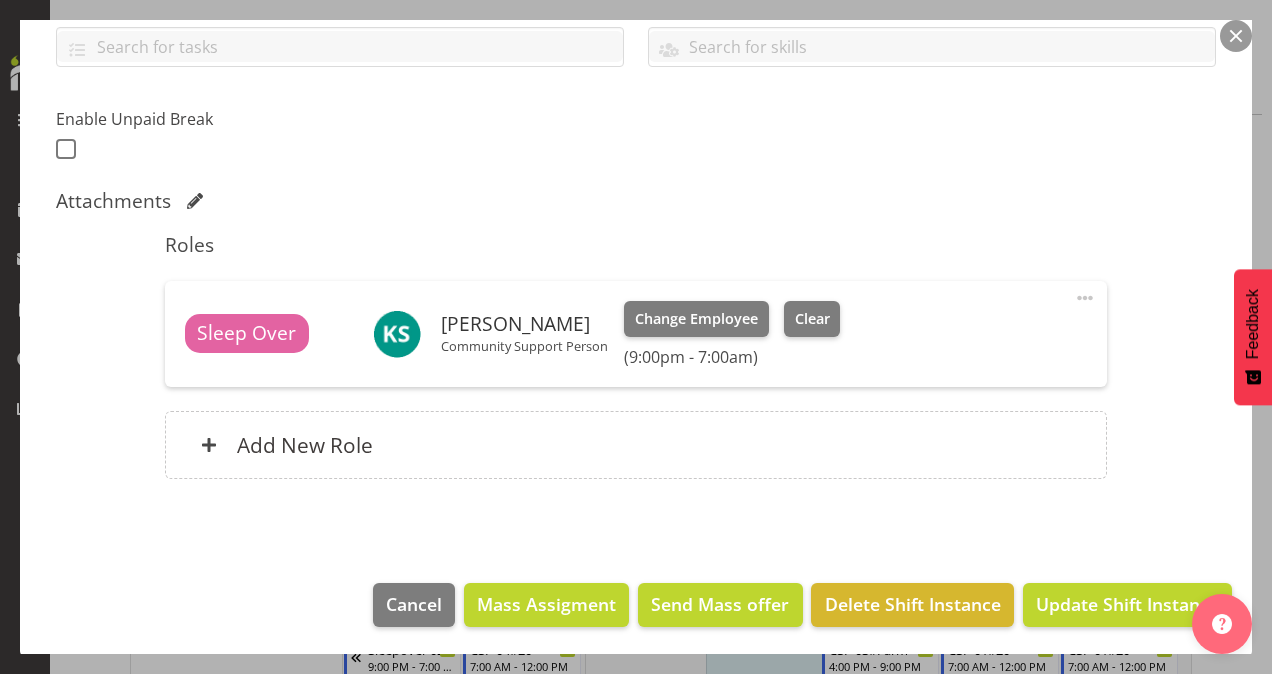 click at bounding box center [1085, 298] 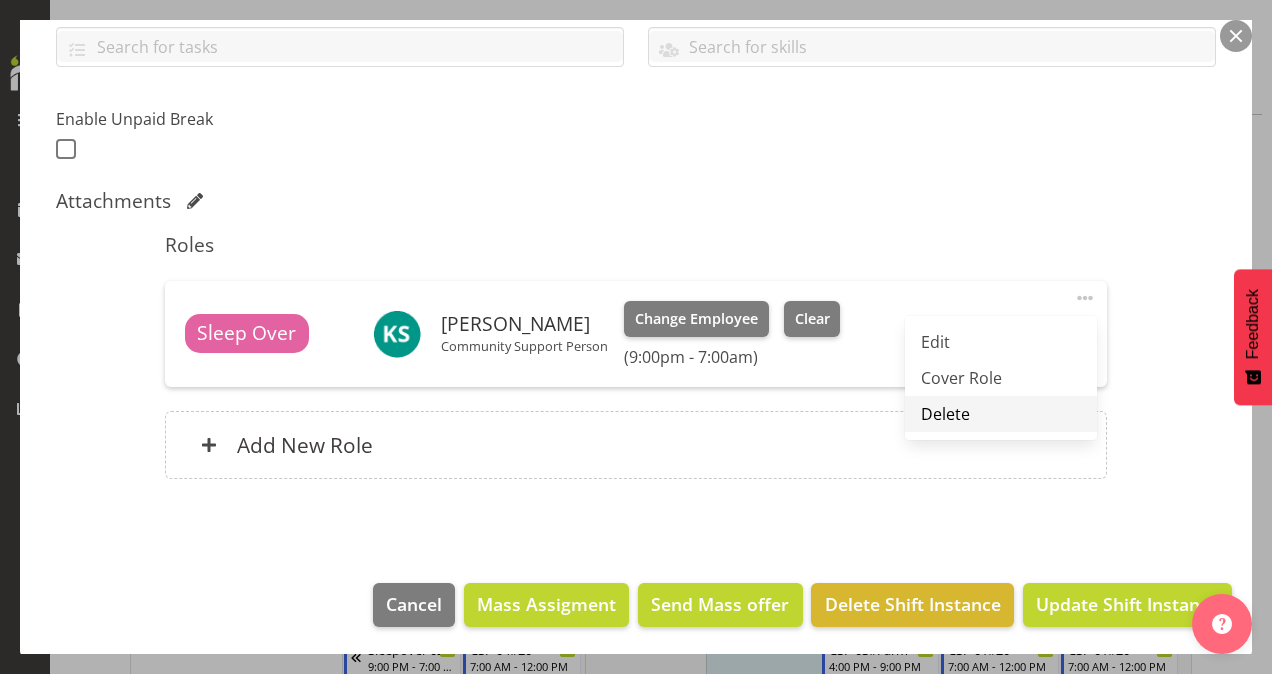 click on "Delete" at bounding box center [1001, 414] 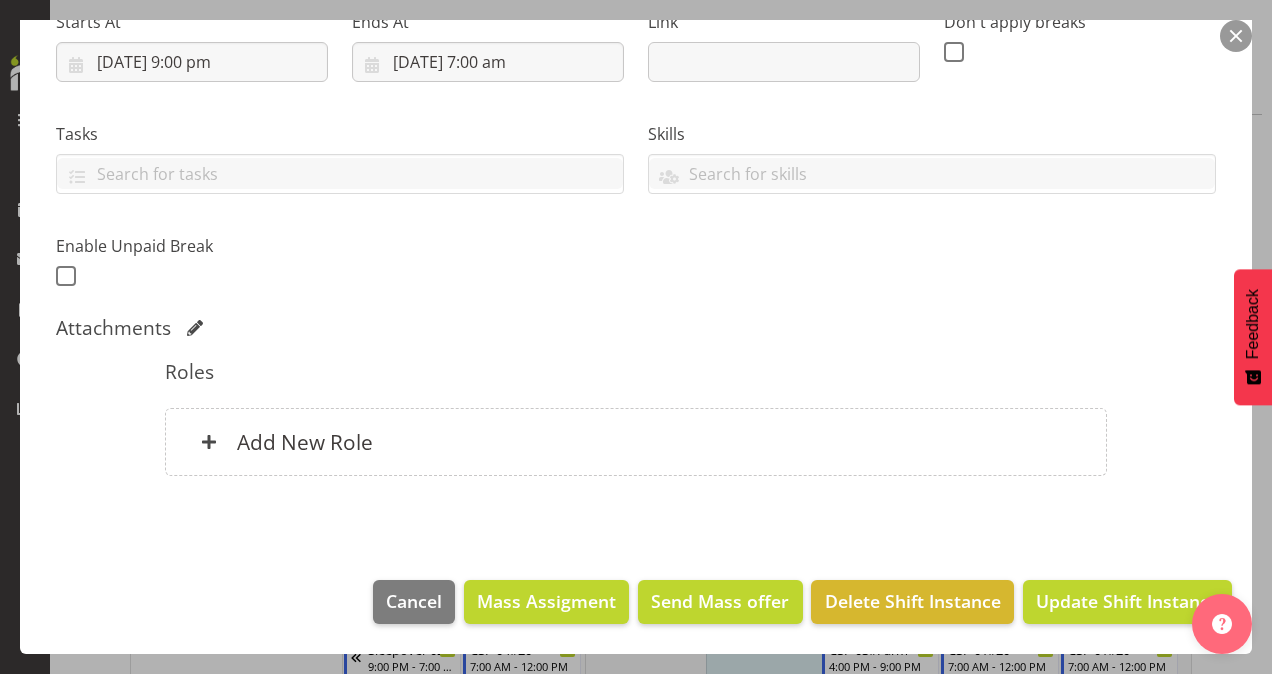 scroll, scrollTop: 337, scrollLeft: 0, axis: vertical 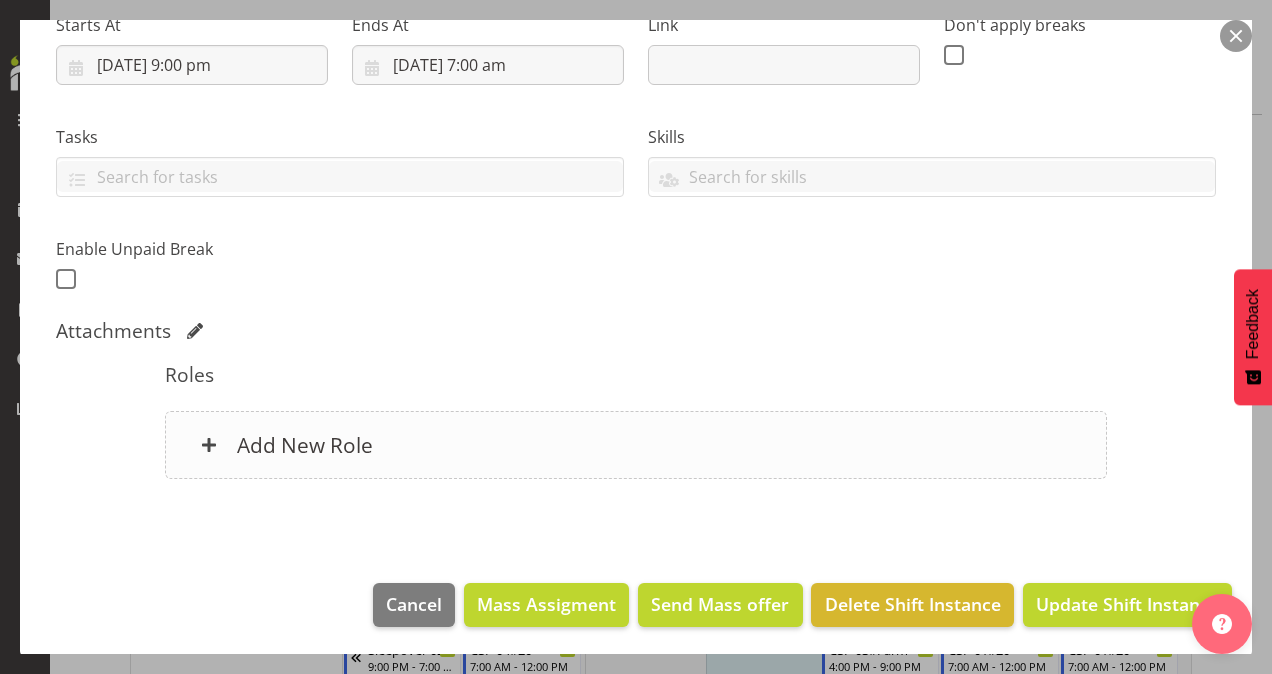 click on "Add New Role" at bounding box center [305, 445] 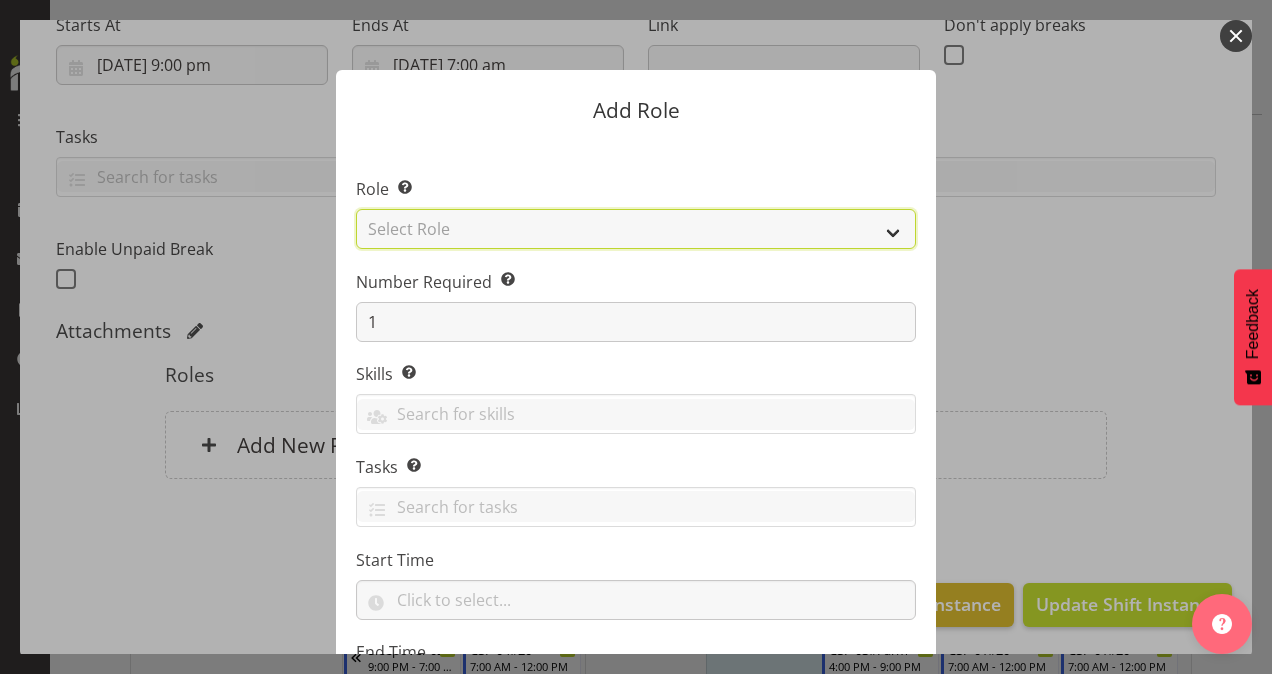 click on "Select Role  Area Manager Art Coordination Community - SIL Community Leader Community Support Person Community Support Person - Casual House Leader Office Admin On-Call call out Senate Senior Coordinator SIL Coordination Sleep Over Volunteer" at bounding box center (636, 229) 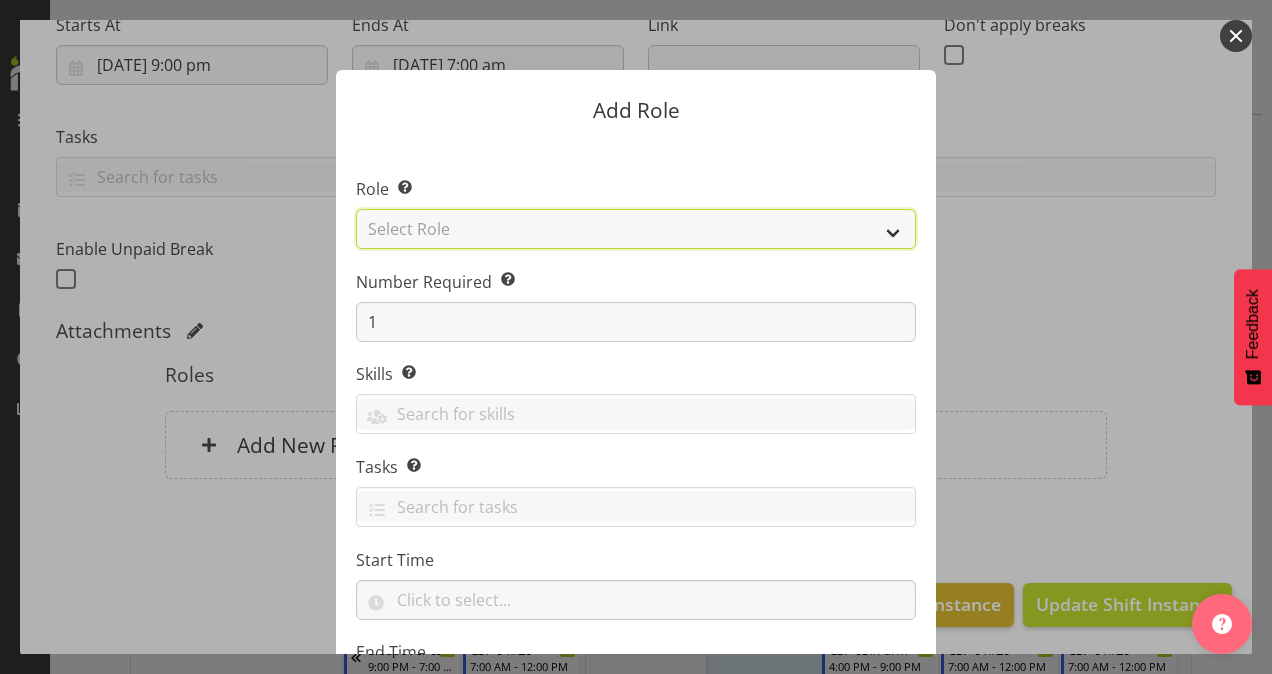 select on "12" 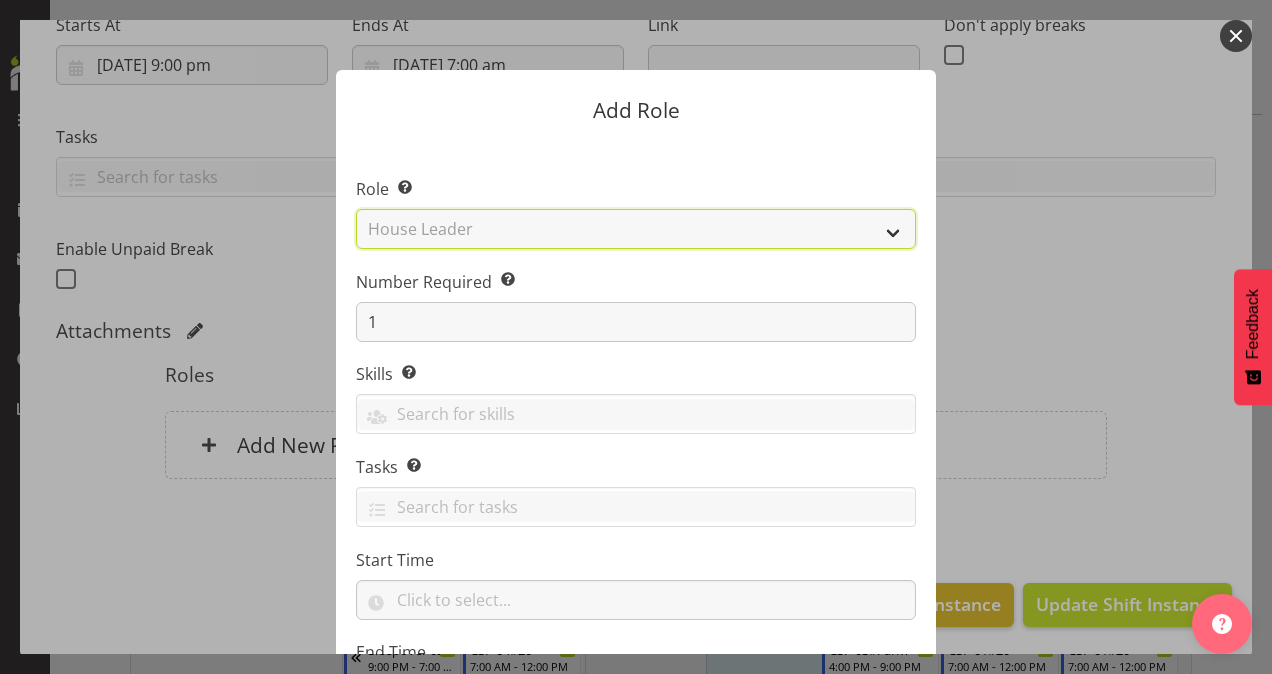 click on "Select Role  Area Manager Art Coordination Community - SIL Community Leader Community Support Person Community Support Person - Casual House Leader Office Admin On-Call call out Senate Senior Coordinator SIL Coordination Sleep Over Volunteer" at bounding box center (636, 229) 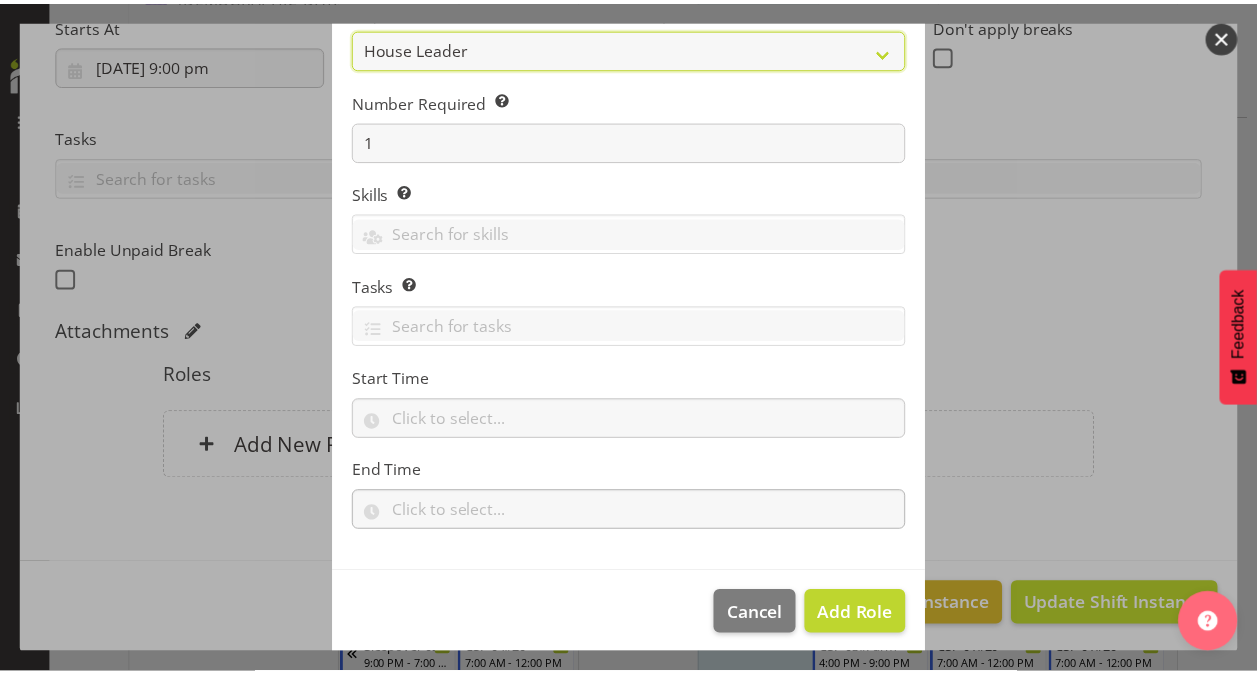 scroll, scrollTop: 192, scrollLeft: 0, axis: vertical 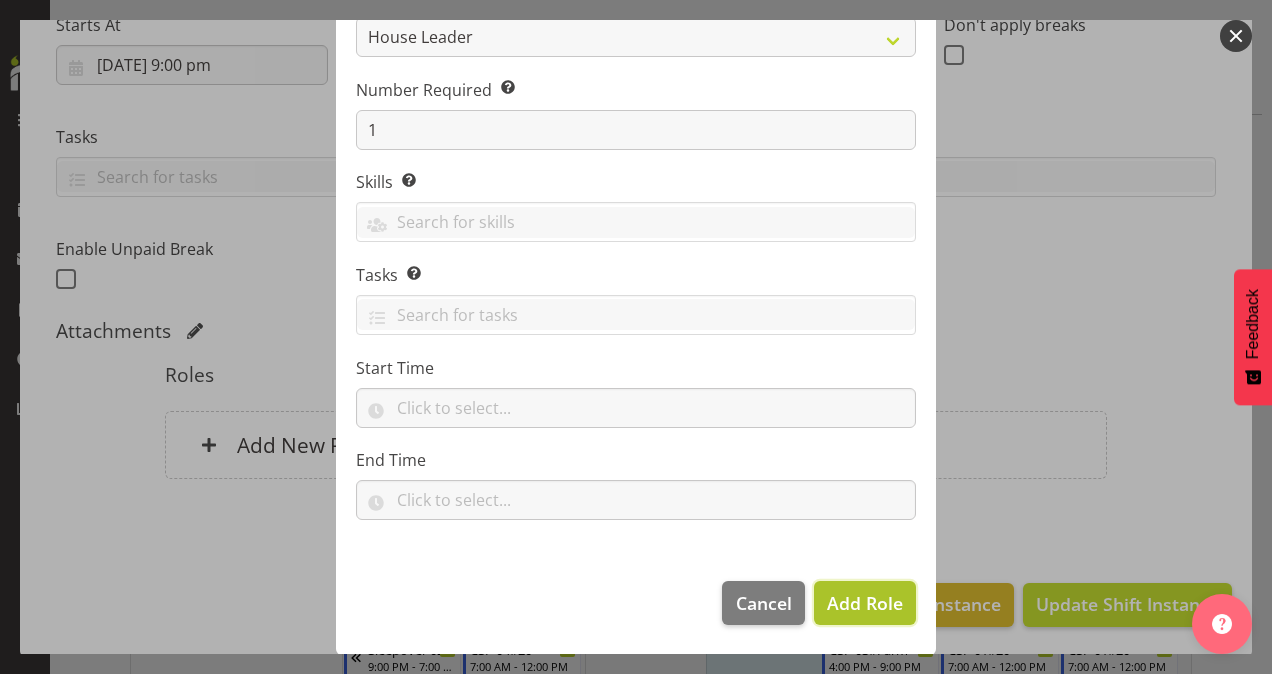 click on "Add Role" at bounding box center (865, 603) 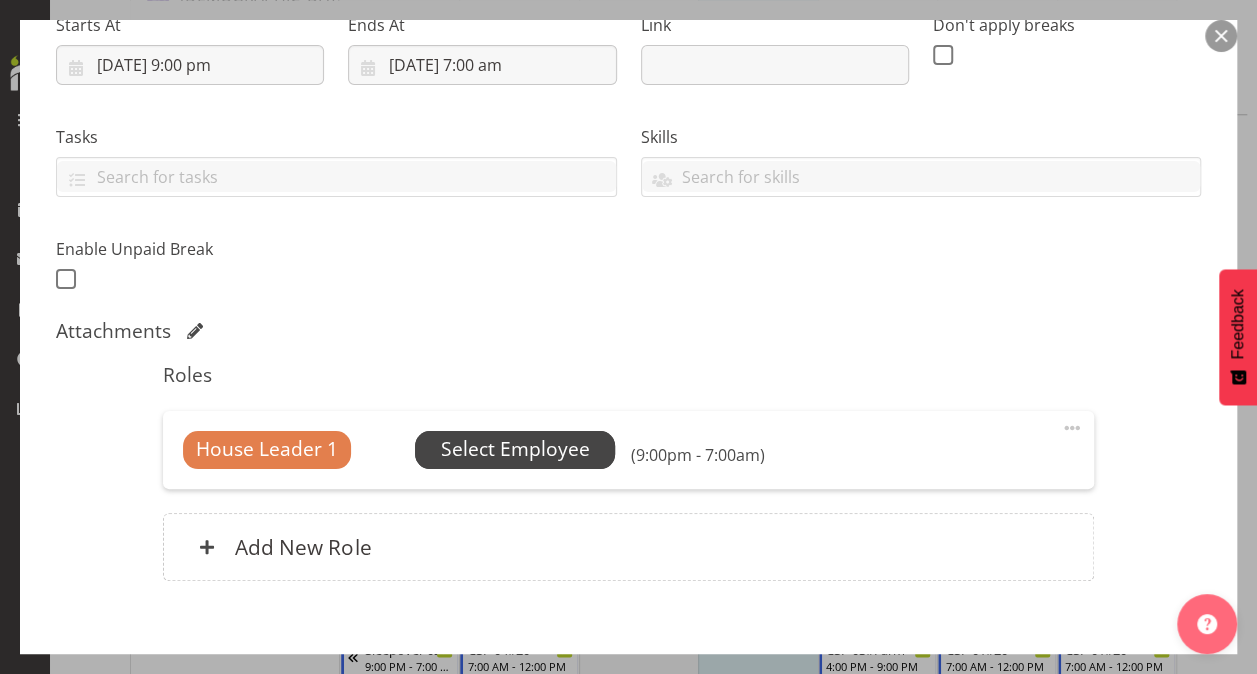 click on "Select Employee" at bounding box center (515, 449) 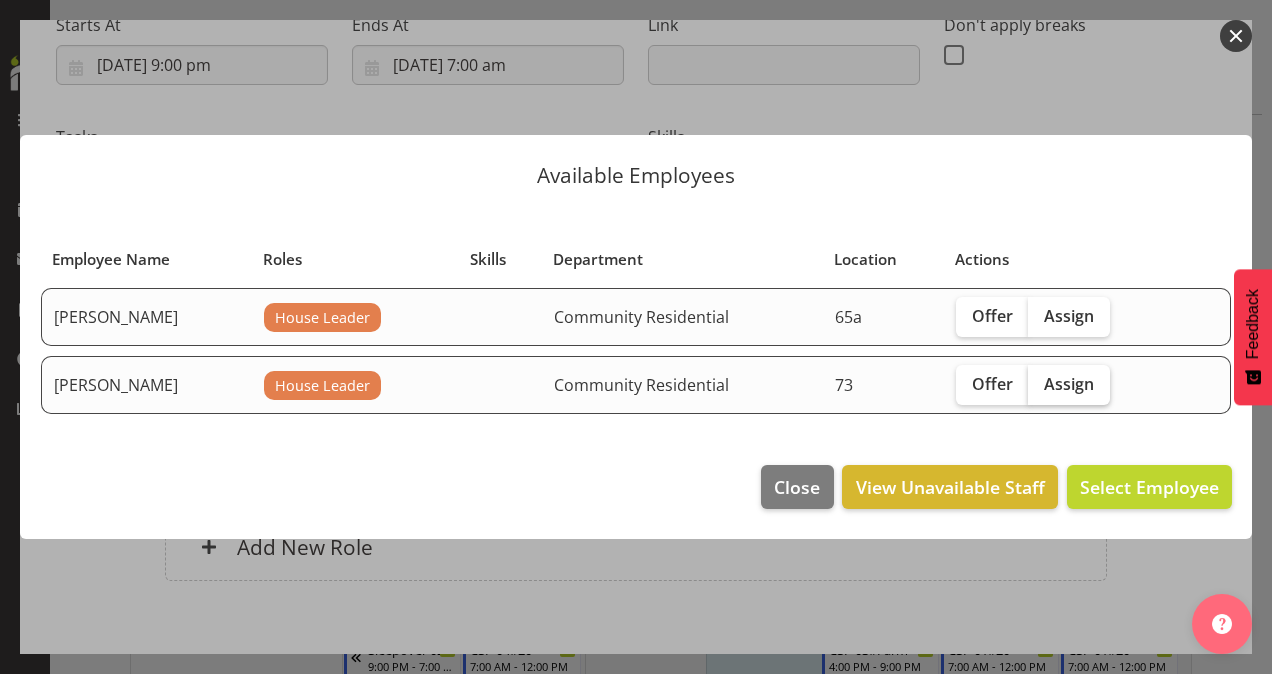 click on "Assign" at bounding box center [1069, 384] 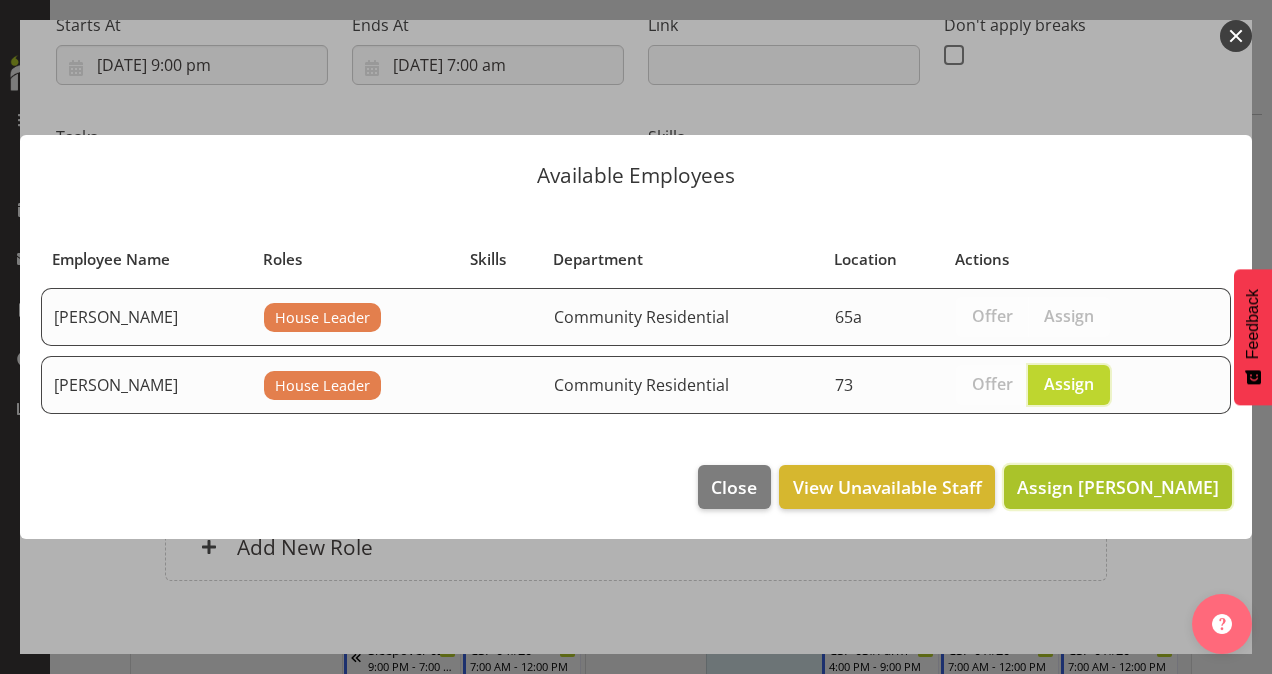 click on "Assign Kathryn Hunt" at bounding box center (1118, 487) 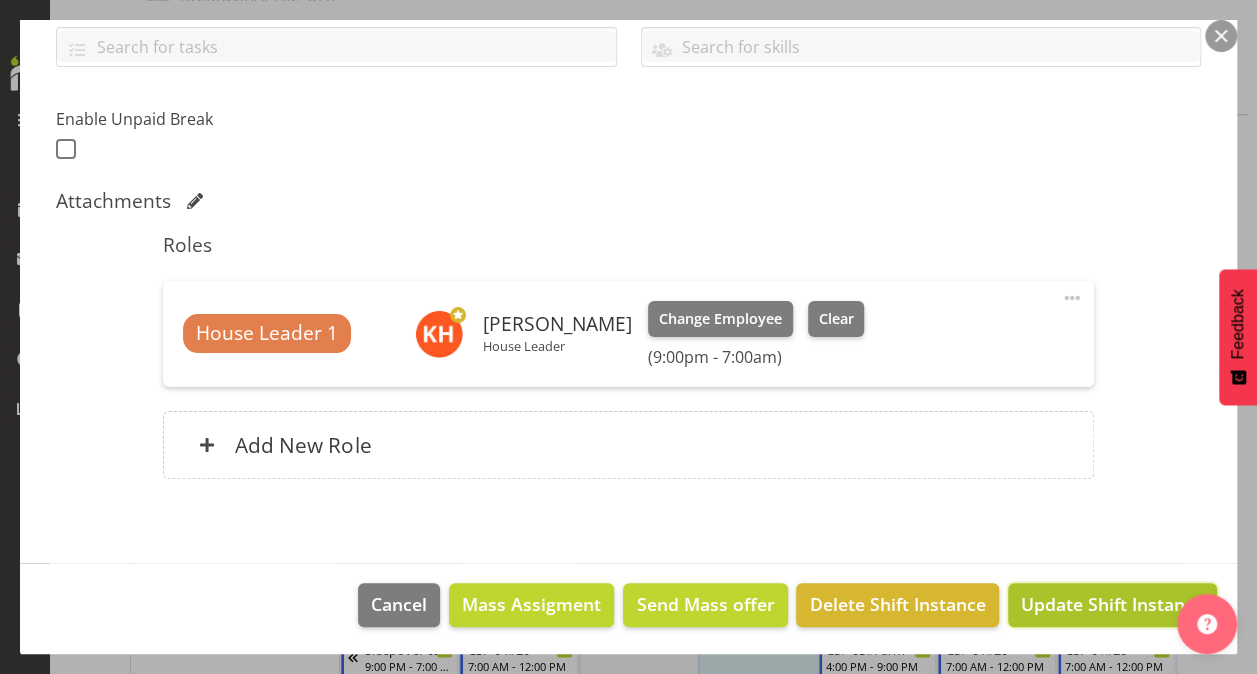 click on "Update Shift Instance" at bounding box center [1112, 604] 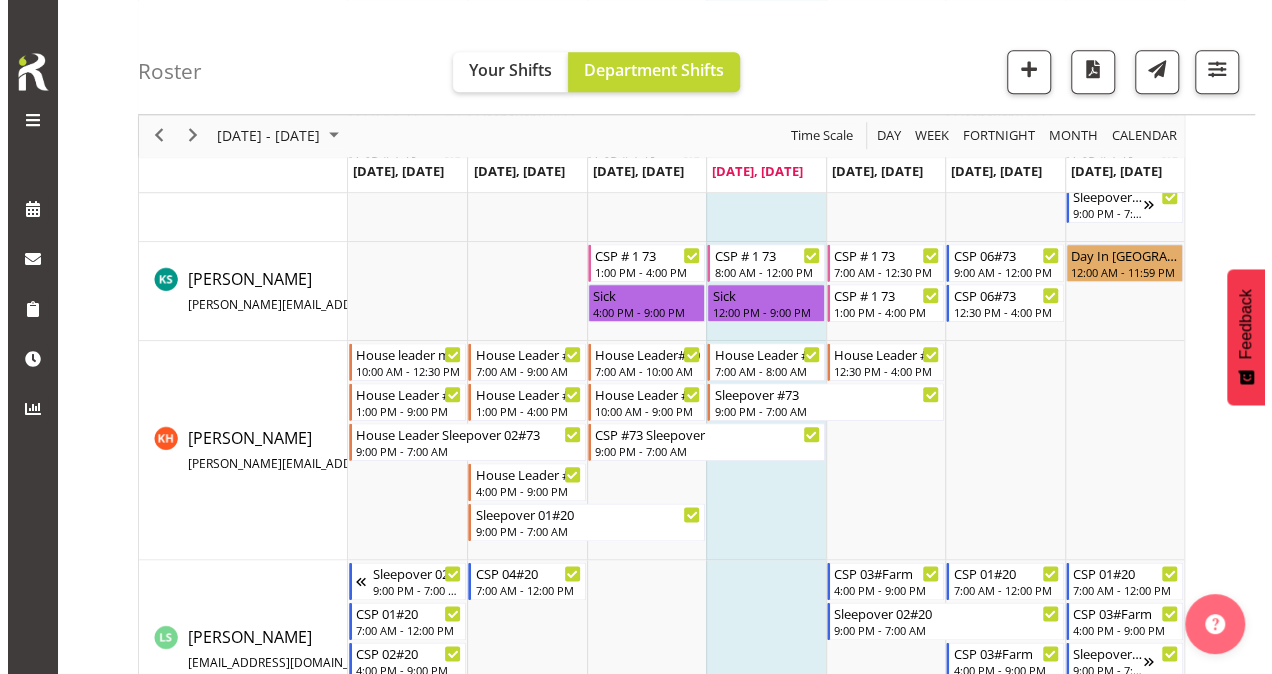 scroll, scrollTop: 894, scrollLeft: 0, axis: vertical 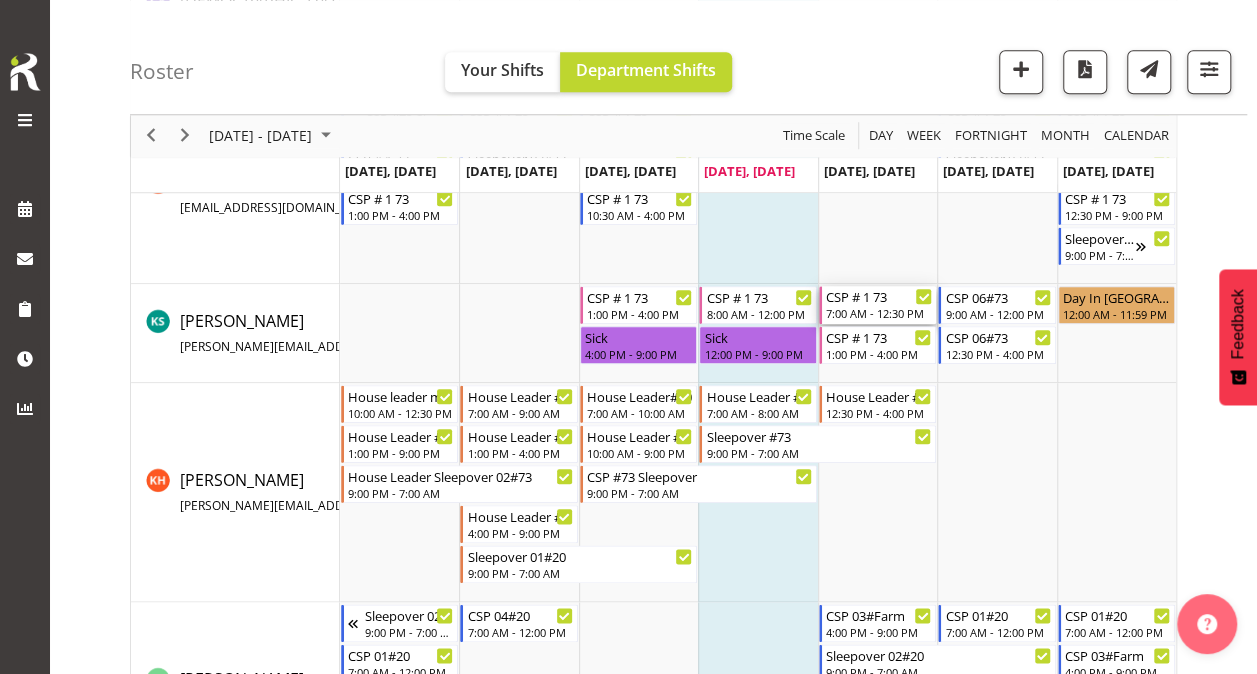 click on "CSP # 1 73" at bounding box center (879, 296) 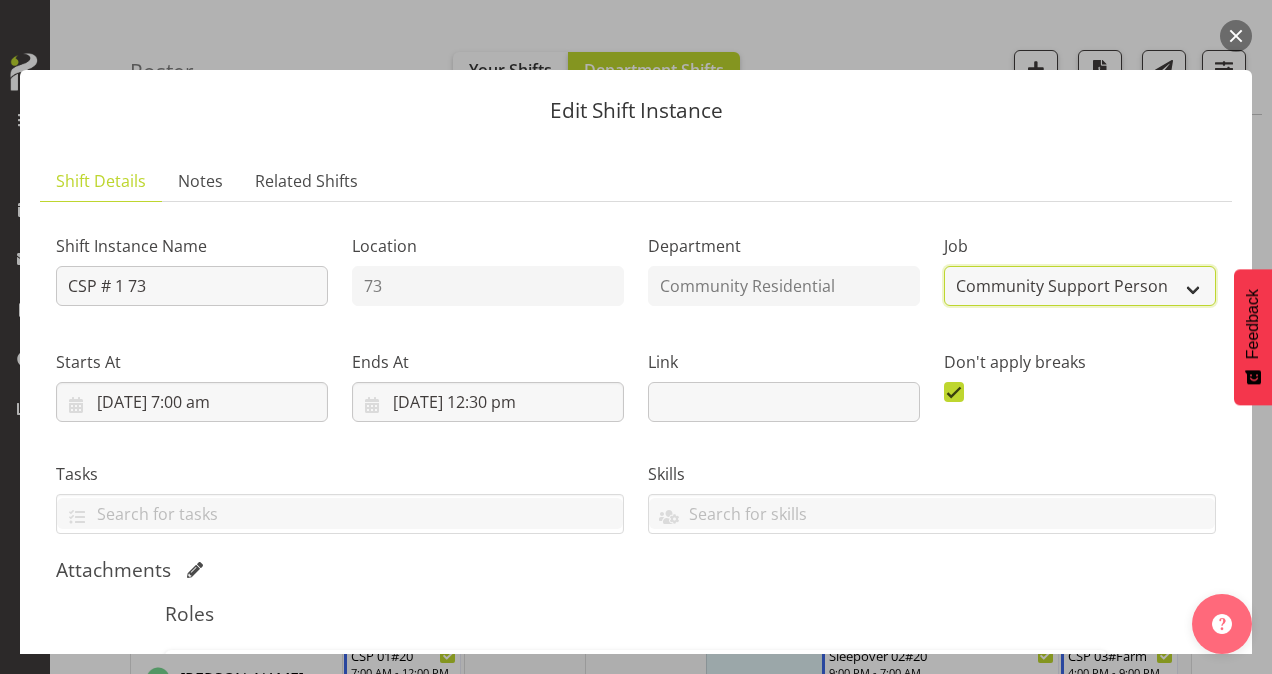 click on "Create new job   Accounts Admin Art Coordinator Community Leader Community Support Person Community Support Person-Casual House Leader Office Admin Senior Coordinator Service Manager Volunteer" at bounding box center (1080, 286) 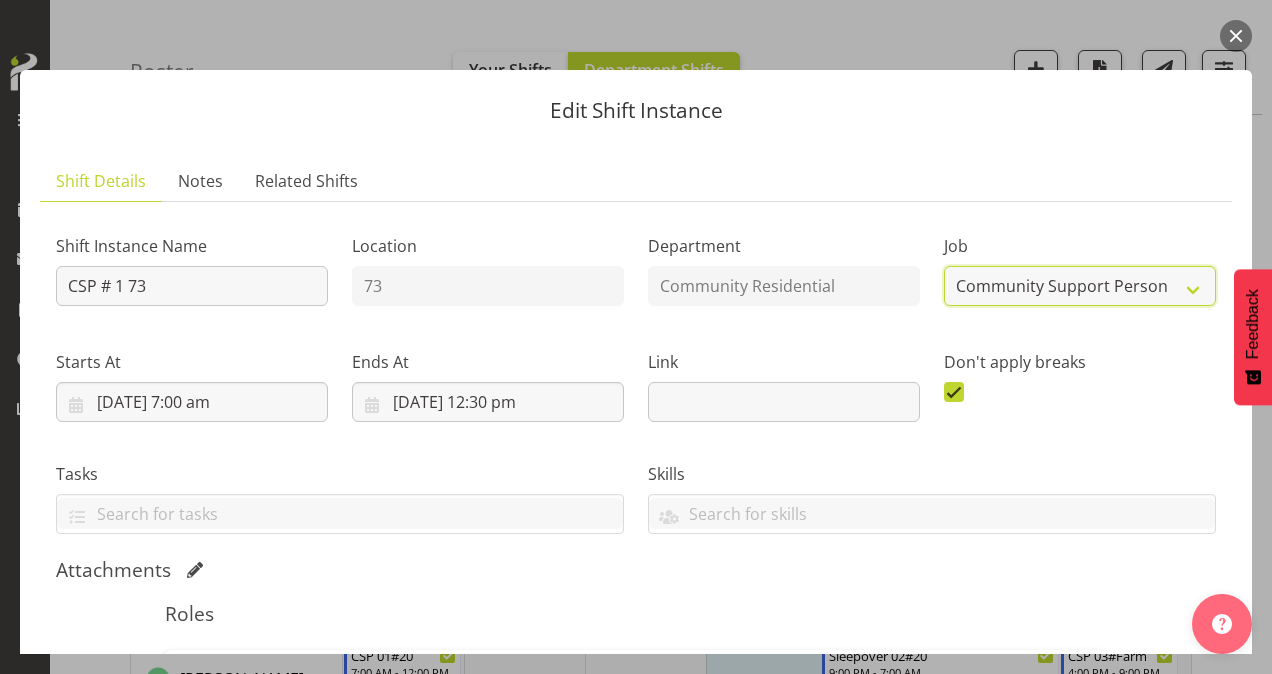 select on "1" 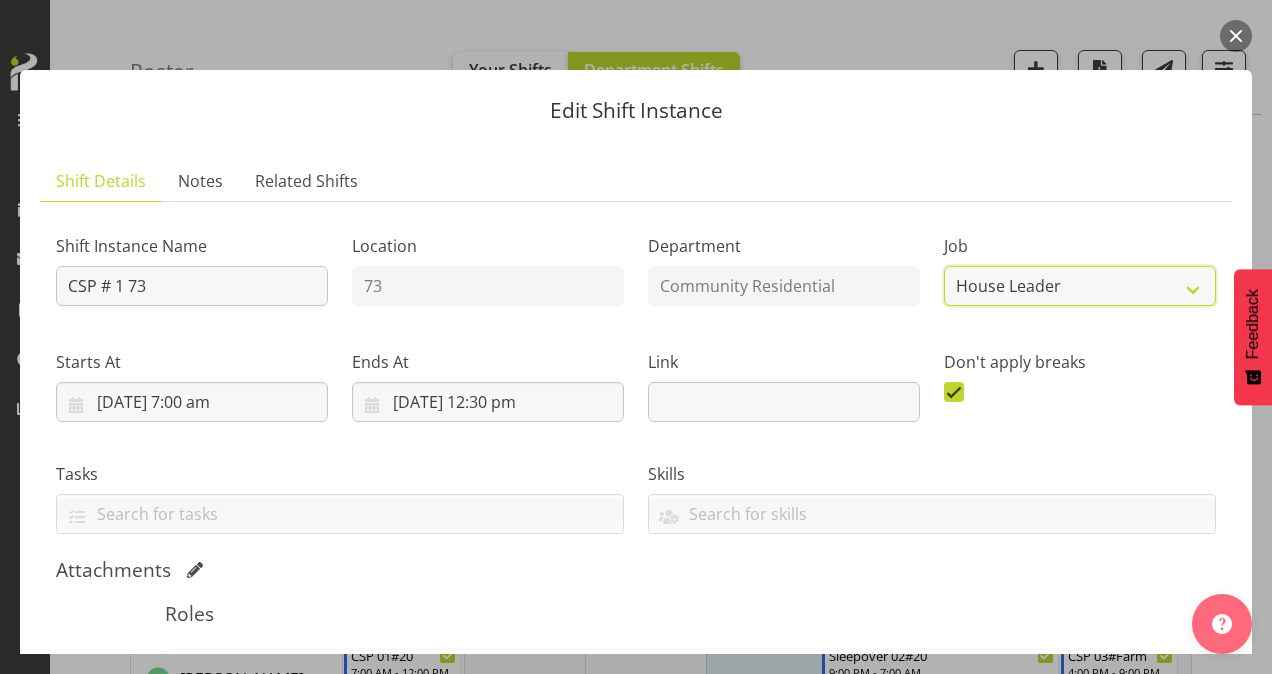 click on "Create new job   Accounts Admin Art Coordinator Community Leader Community Support Person Community Support Person-Casual House Leader Office Admin Senior Coordinator Service Manager Volunteer" at bounding box center (1080, 286) 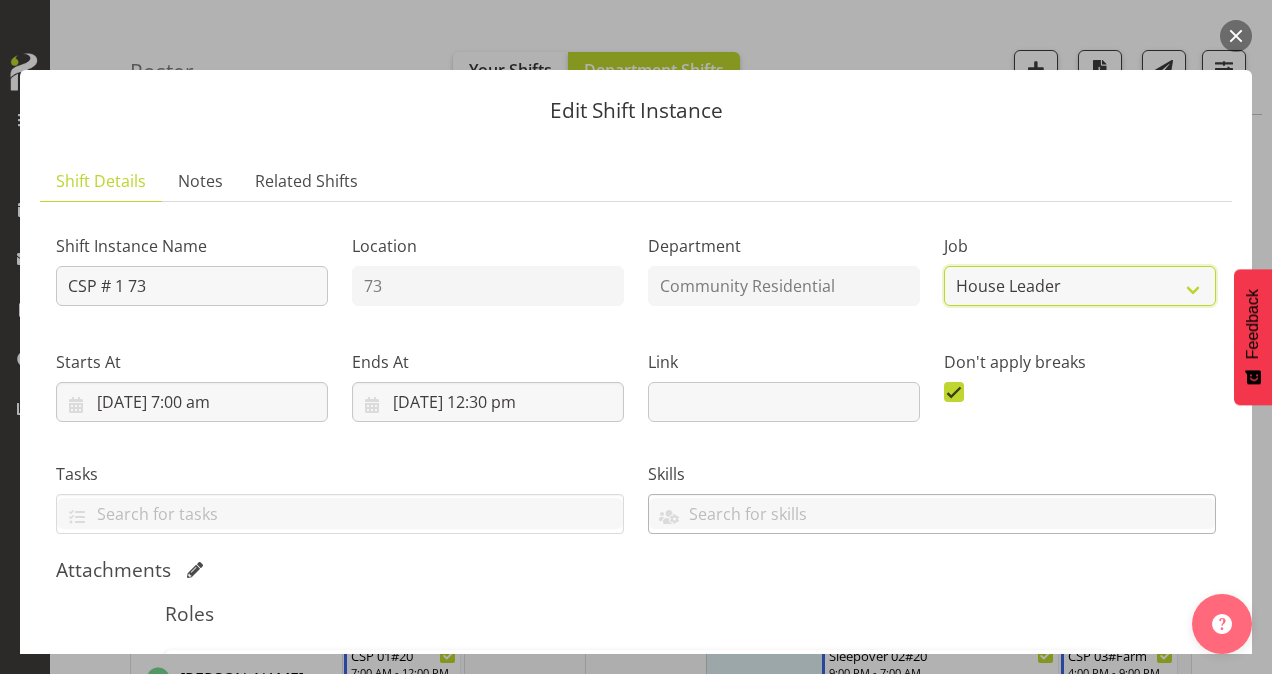 scroll, scrollTop: 369, scrollLeft: 0, axis: vertical 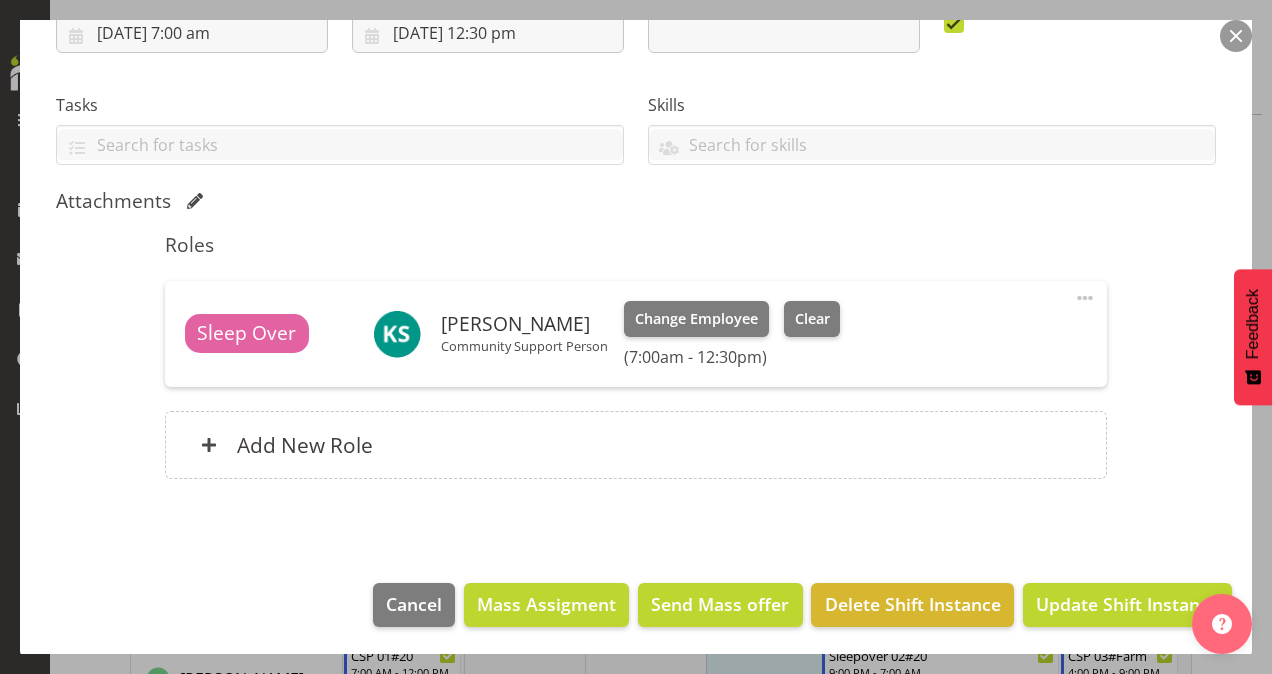 click at bounding box center [1085, 298] 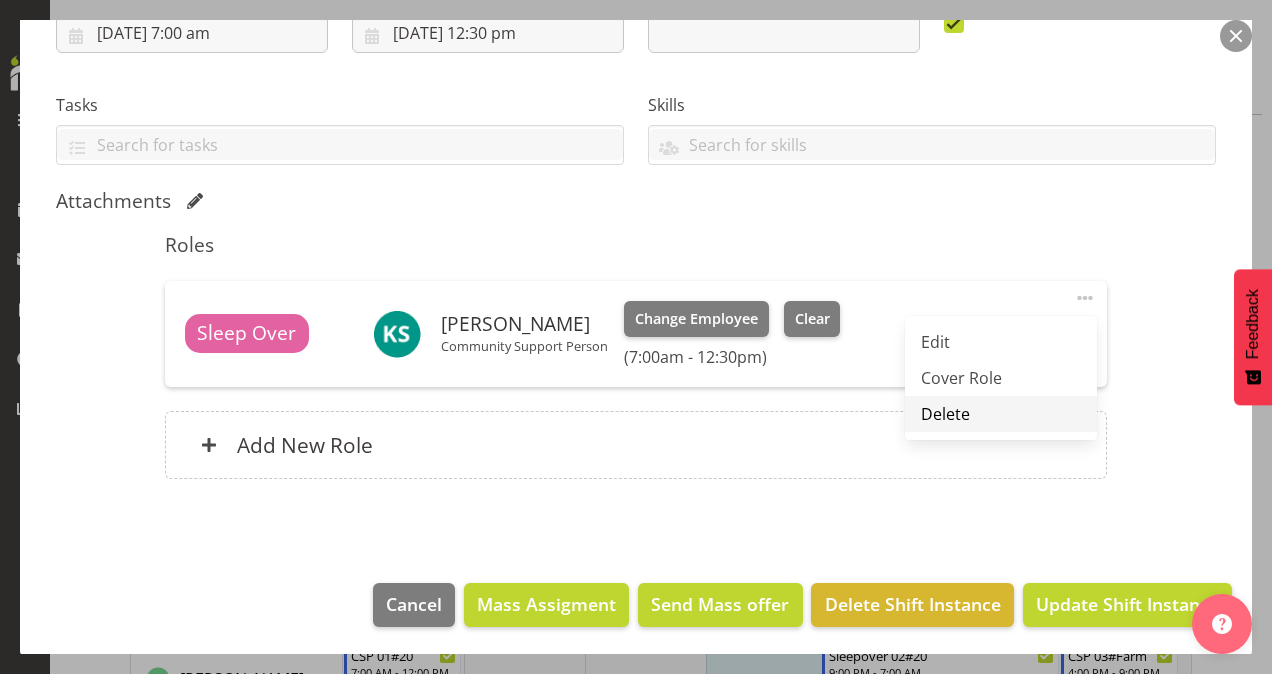 click on "Delete" at bounding box center [1001, 414] 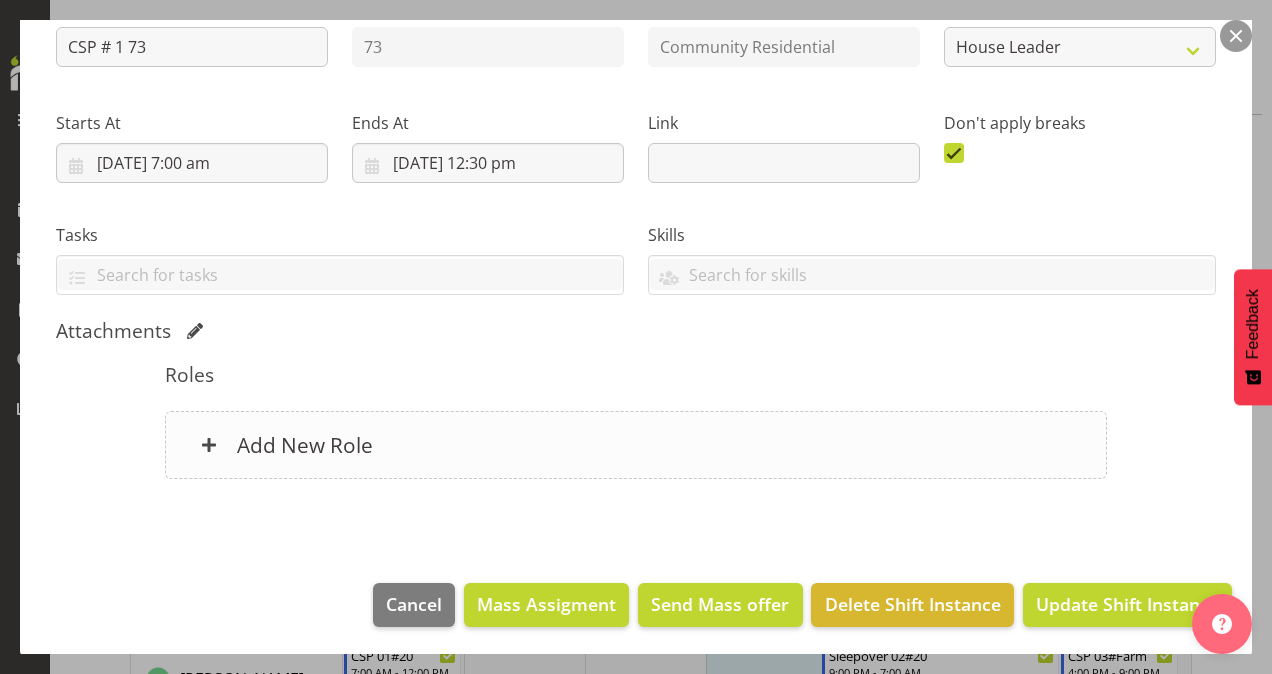 click on "Add New Role" at bounding box center [636, 445] 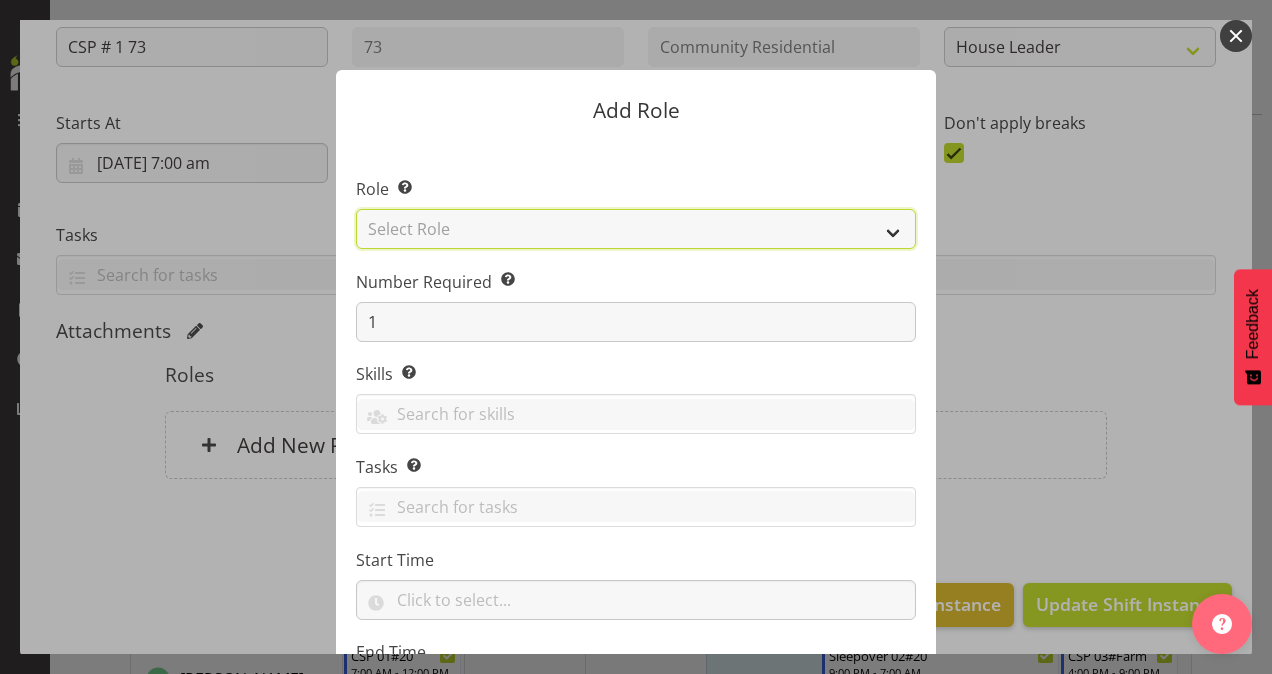 click on "Select Role  Area Manager Art Coordination Community - SIL Community Leader Community Support Person Community Support Person - Casual House Leader Office Admin On-Call call out Senate Senior Coordinator SIL Coordination Sleep Over Volunteer" at bounding box center [636, 229] 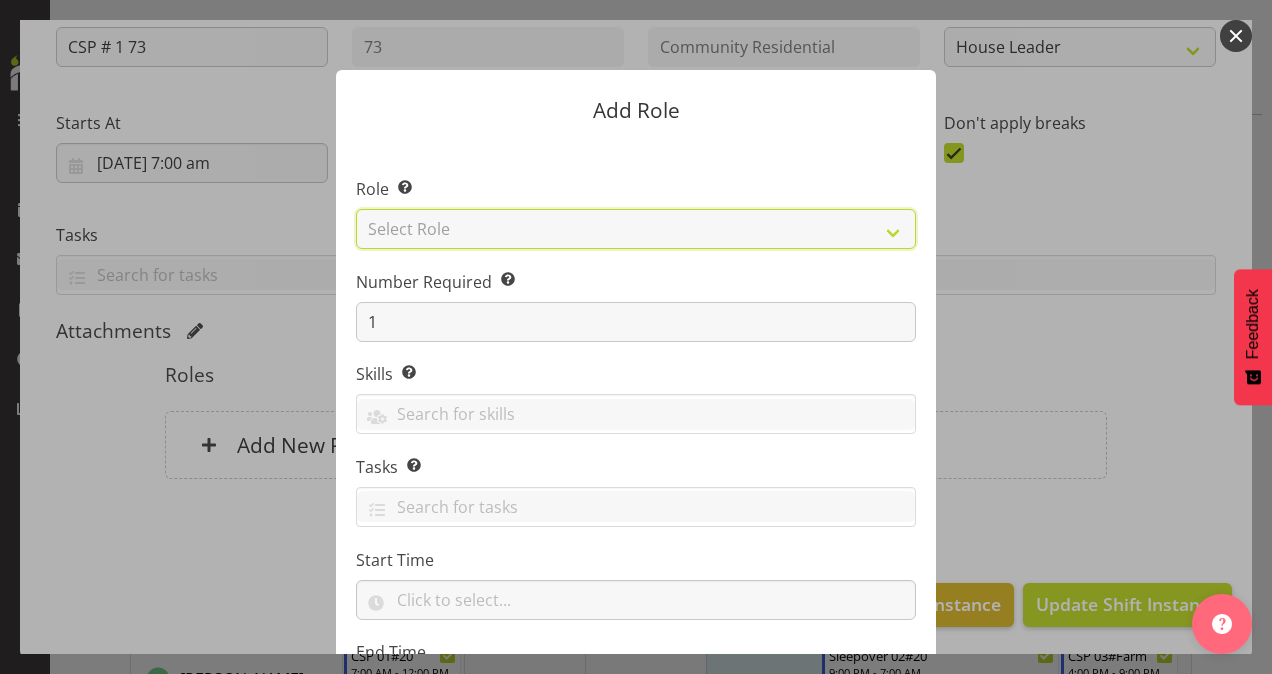 select on "12" 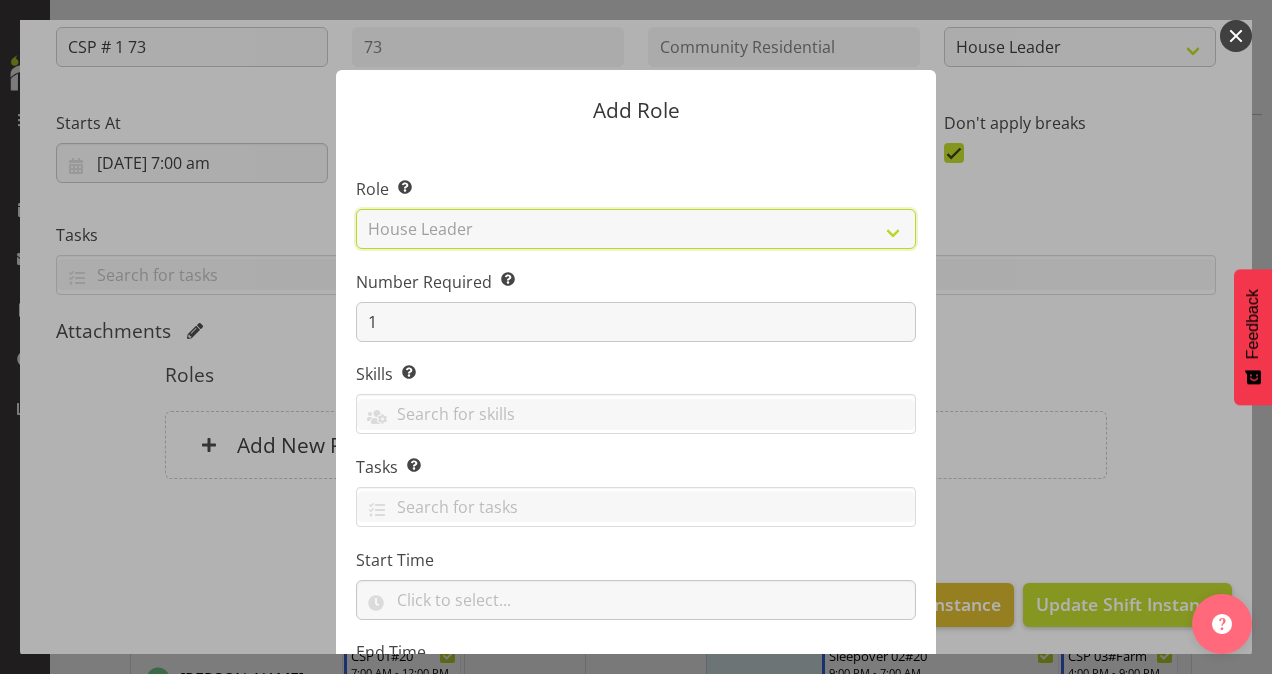 click on "Select Role  Area Manager Art Coordination Community - SIL Community Leader Community Support Person Community Support Person - Casual House Leader Office Admin On-Call call out Senate Senior Coordinator SIL Coordination Sleep Over Volunteer" at bounding box center [636, 229] 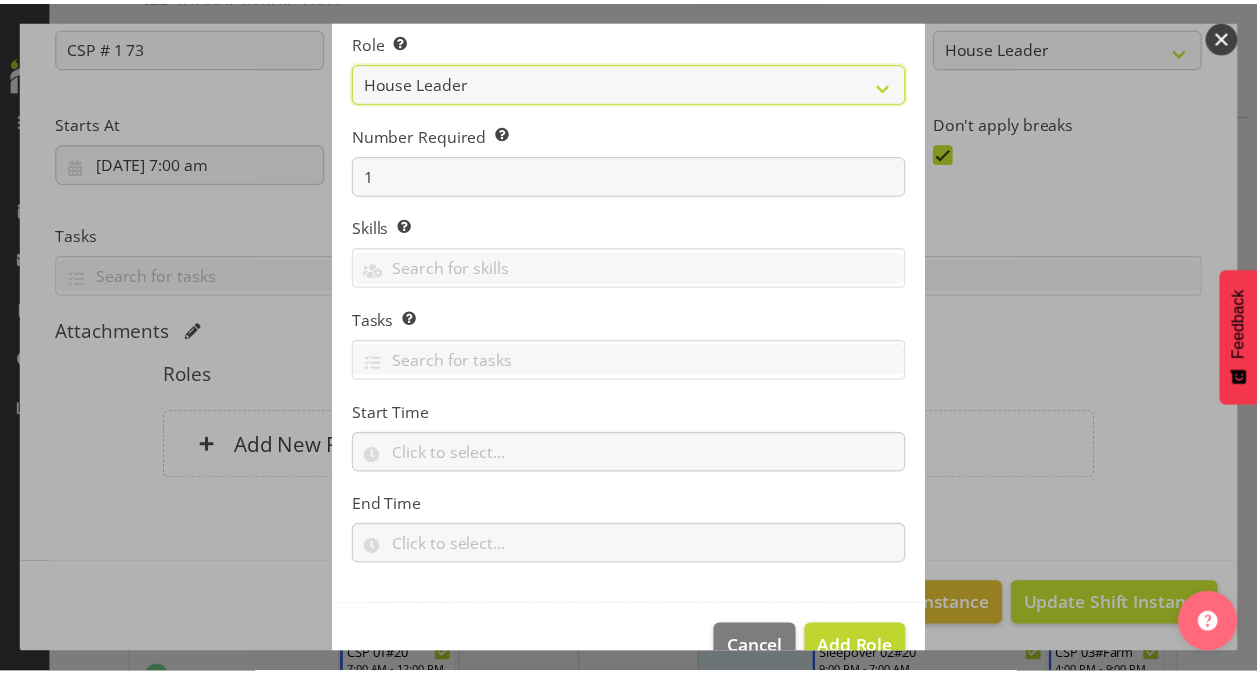 scroll, scrollTop: 192, scrollLeft: 0, axis: vertical 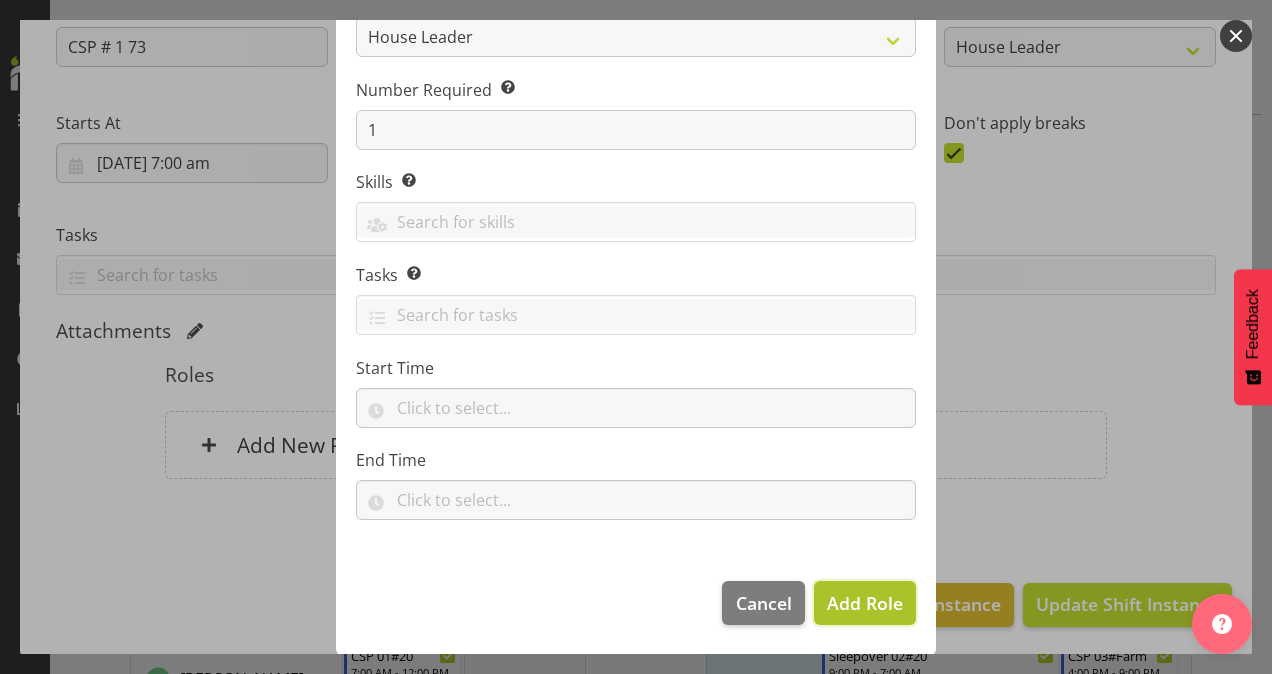 click on "Add Role" at bounding box center [865, 603] 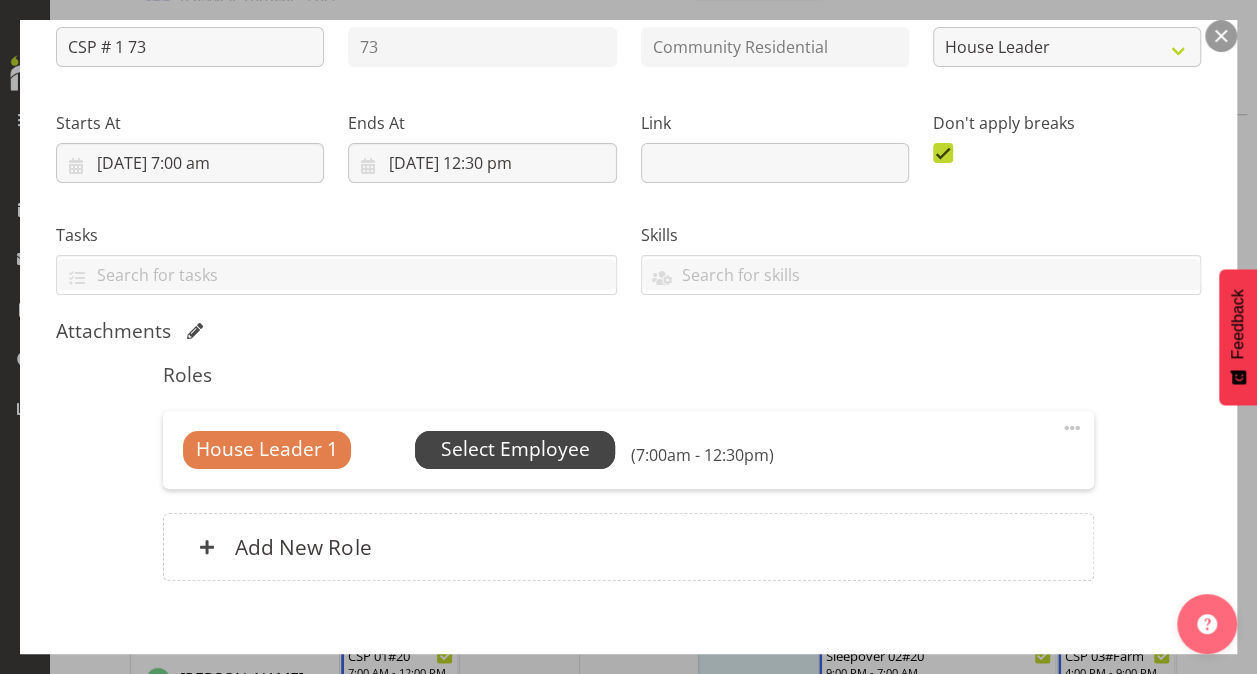 click on "Select Employee" at bounding box center (515, 449) 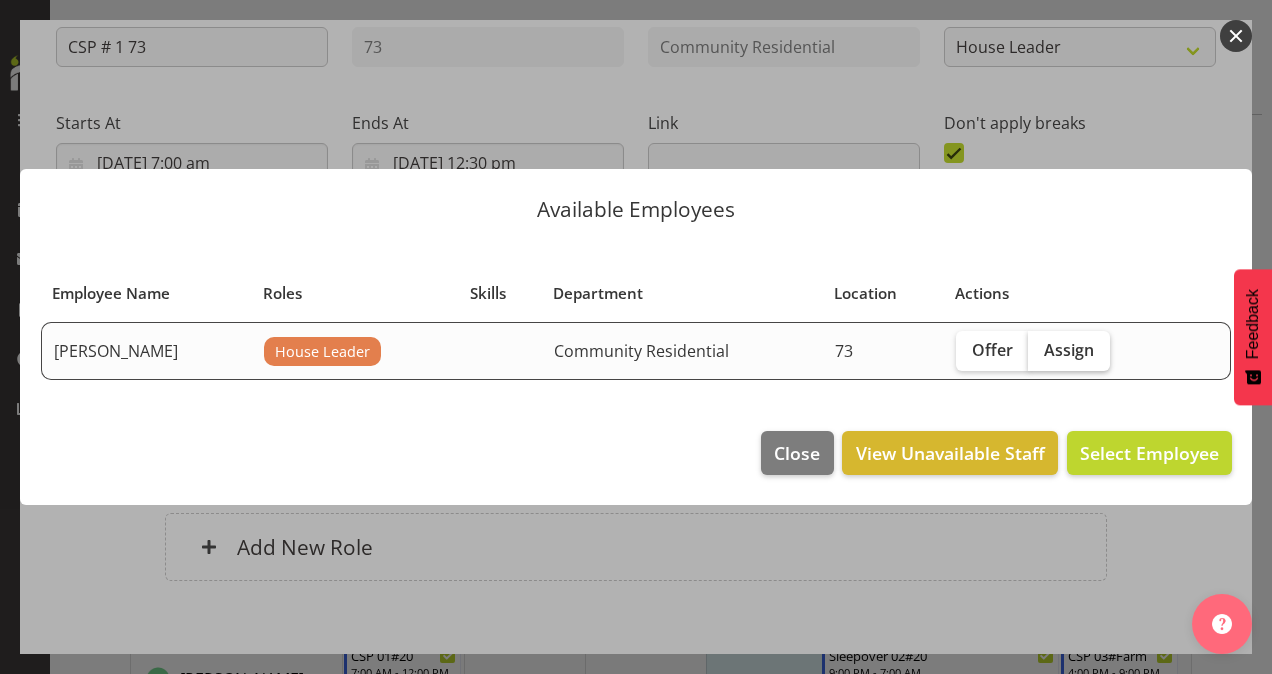 click on "Assign" at bounding box center (1069, 350) 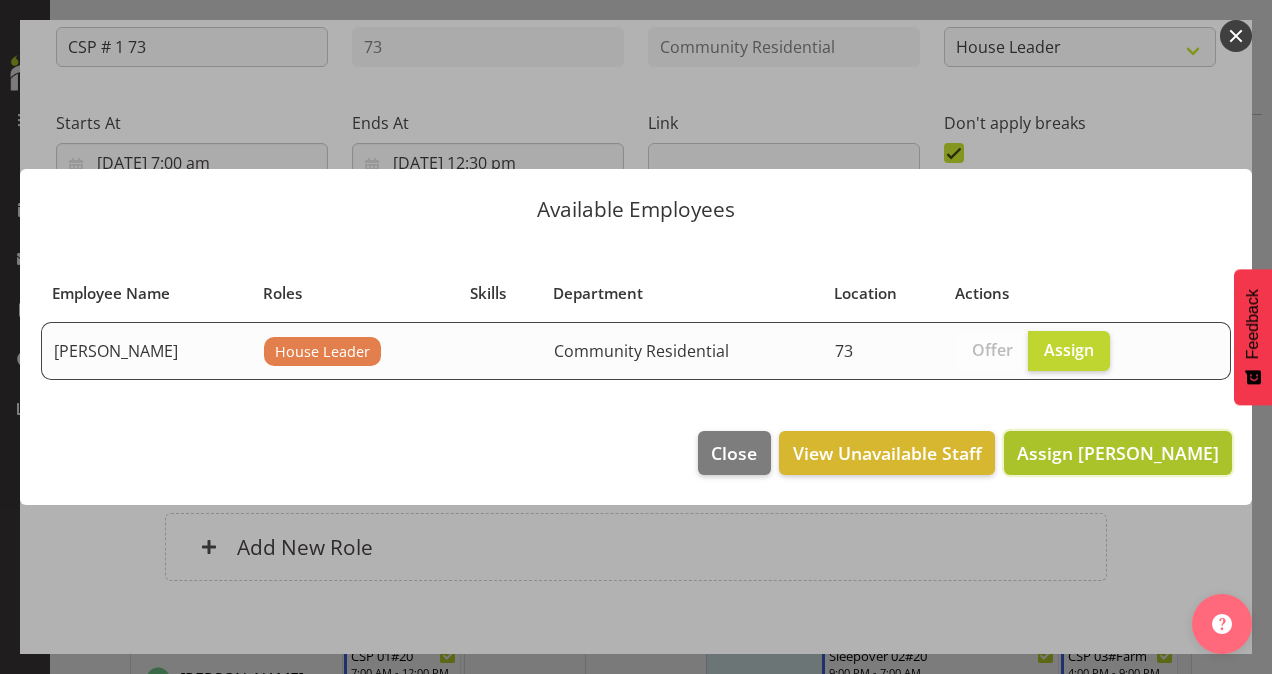 click on "Assign Kathryn Hunt" at bounding box center [1118, 453] 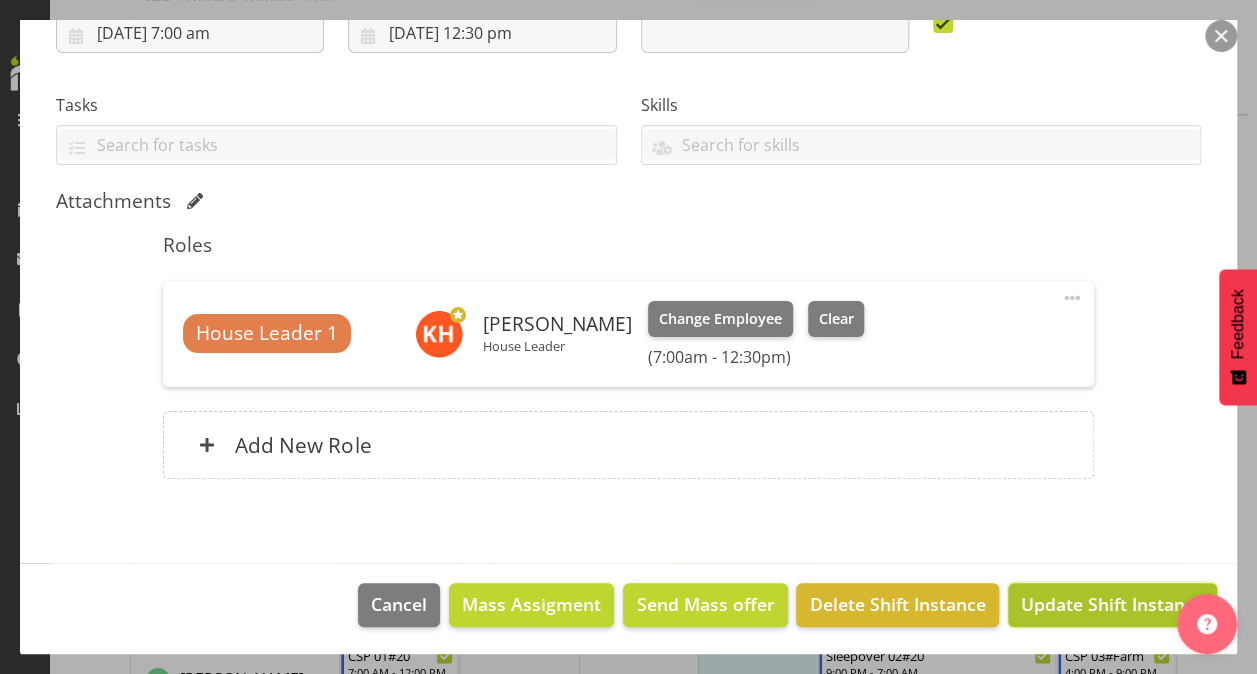 click on "Update Shift Instance" at bounding box center (1112, 604) 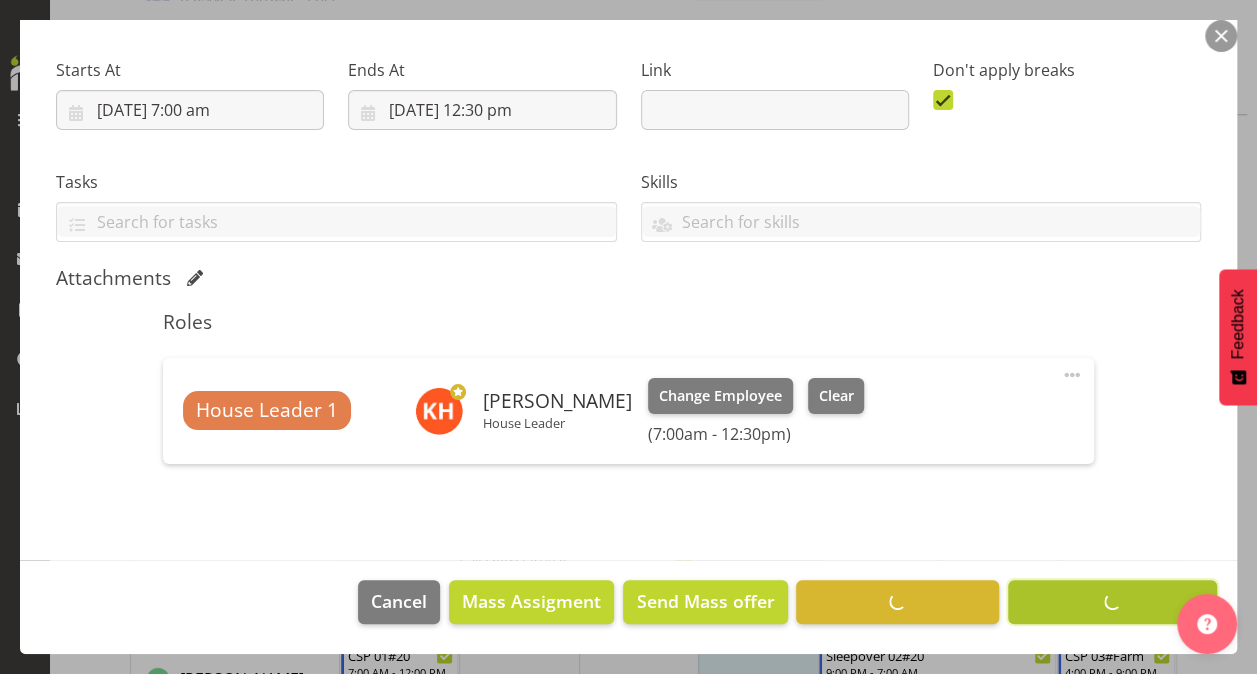 scroll, scrollTop: 290, scrollLeft: 0, axis: vertical 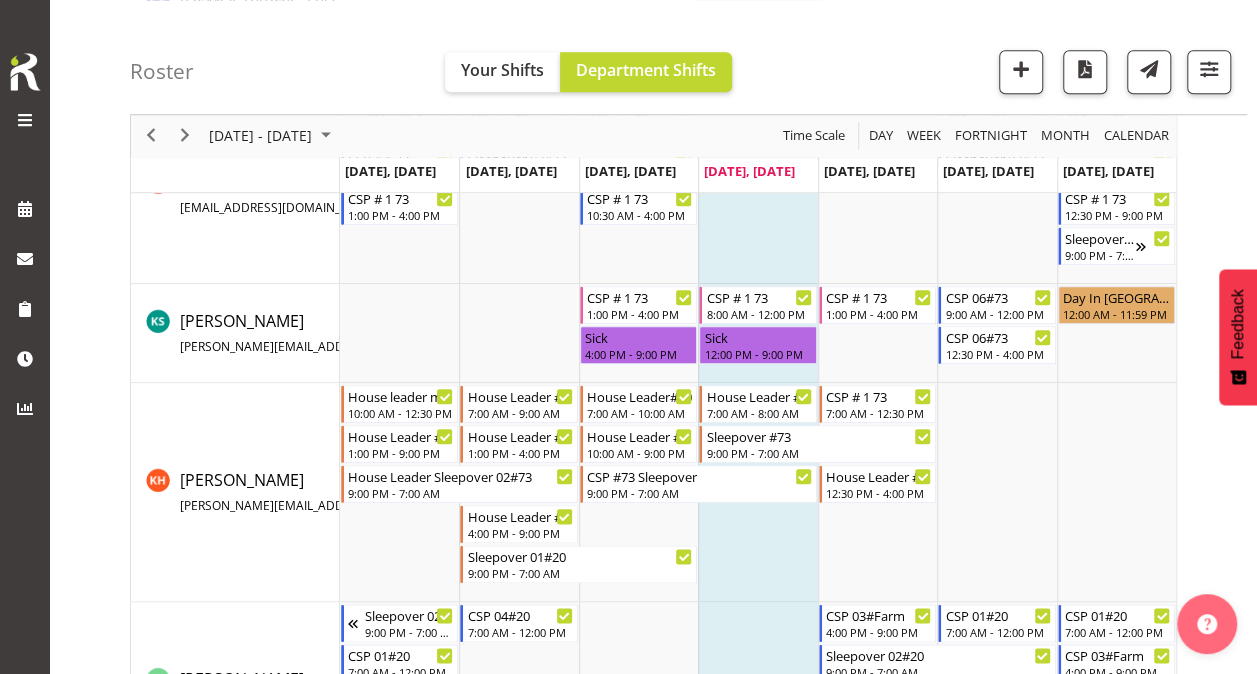 click at bounding box center (757, 492) 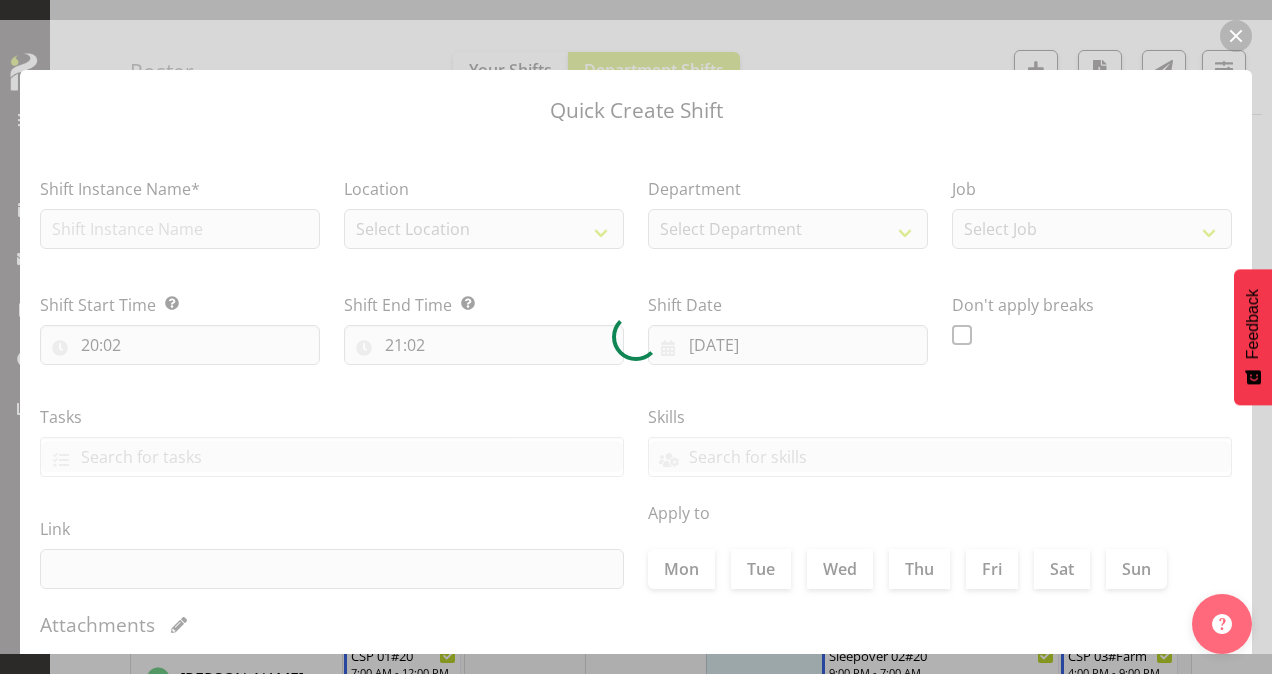 checkbox on "true" 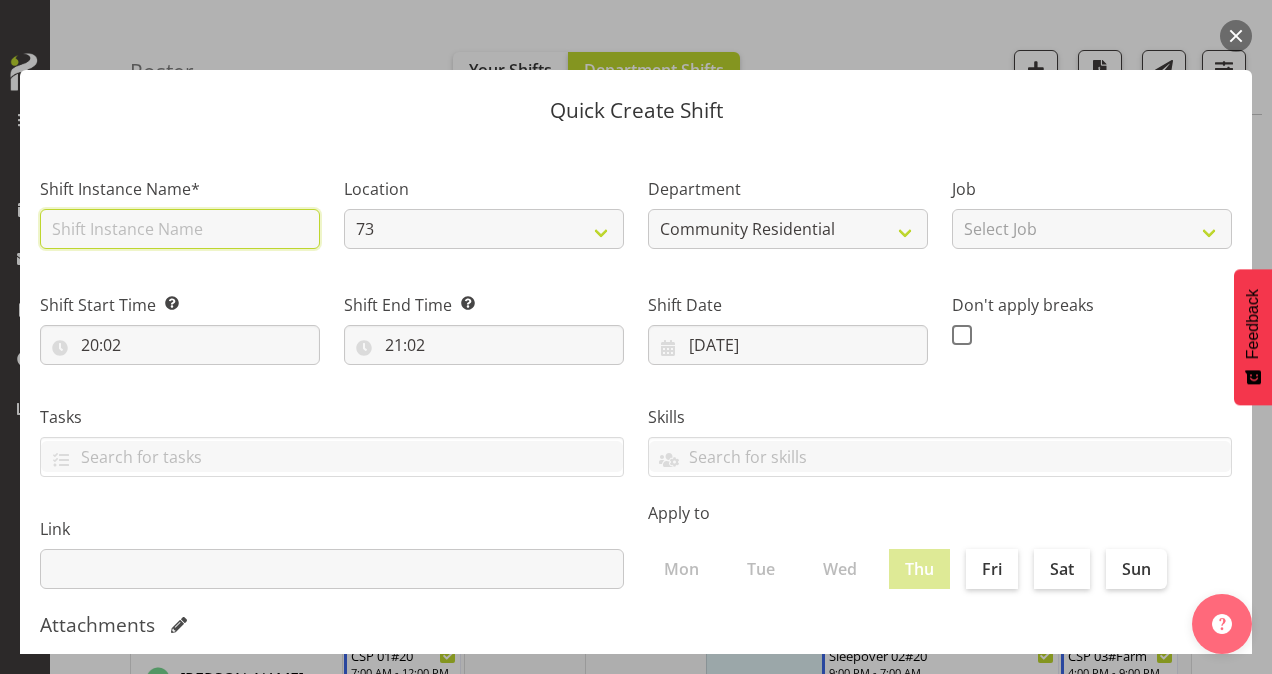 click at bounding box center [180, 229] 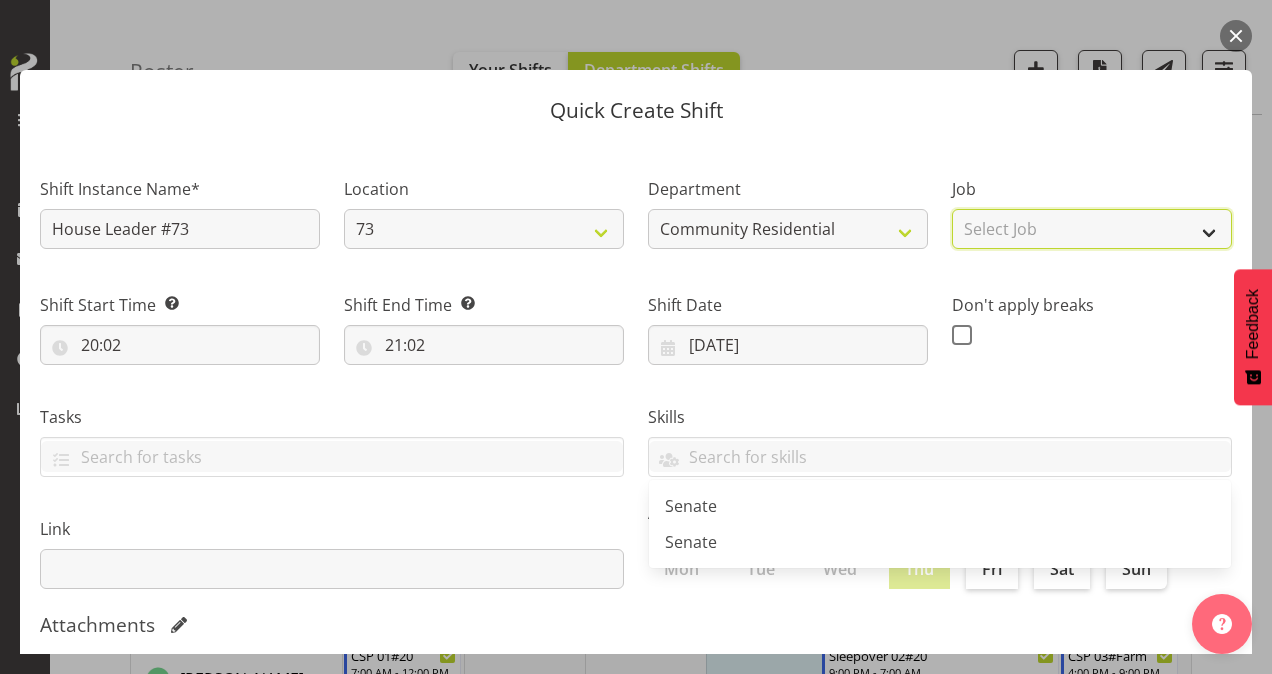 click on "Select Job  Accounts Admin Art Coordinator Community Leader Community Support Person Community Support Person-Casual House Leader Office Admin Senior Coordinator Service Manager Volunteer" at bounding box center [1092, 229] 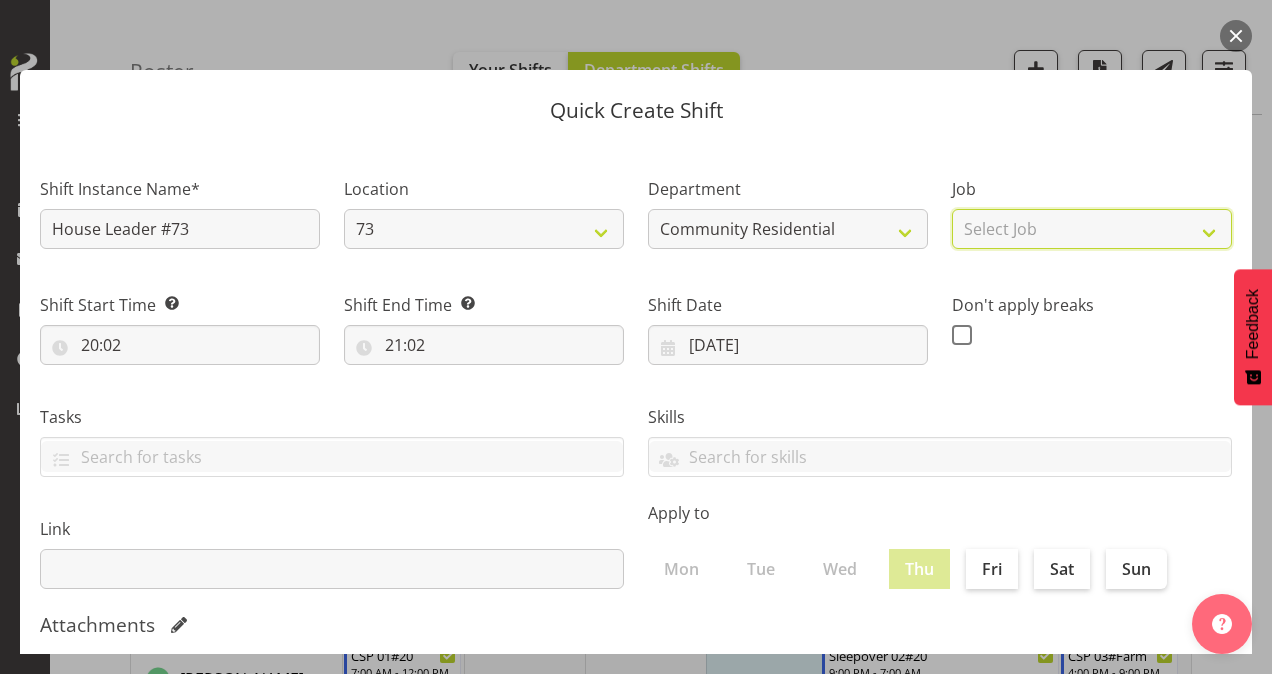 select on "1" 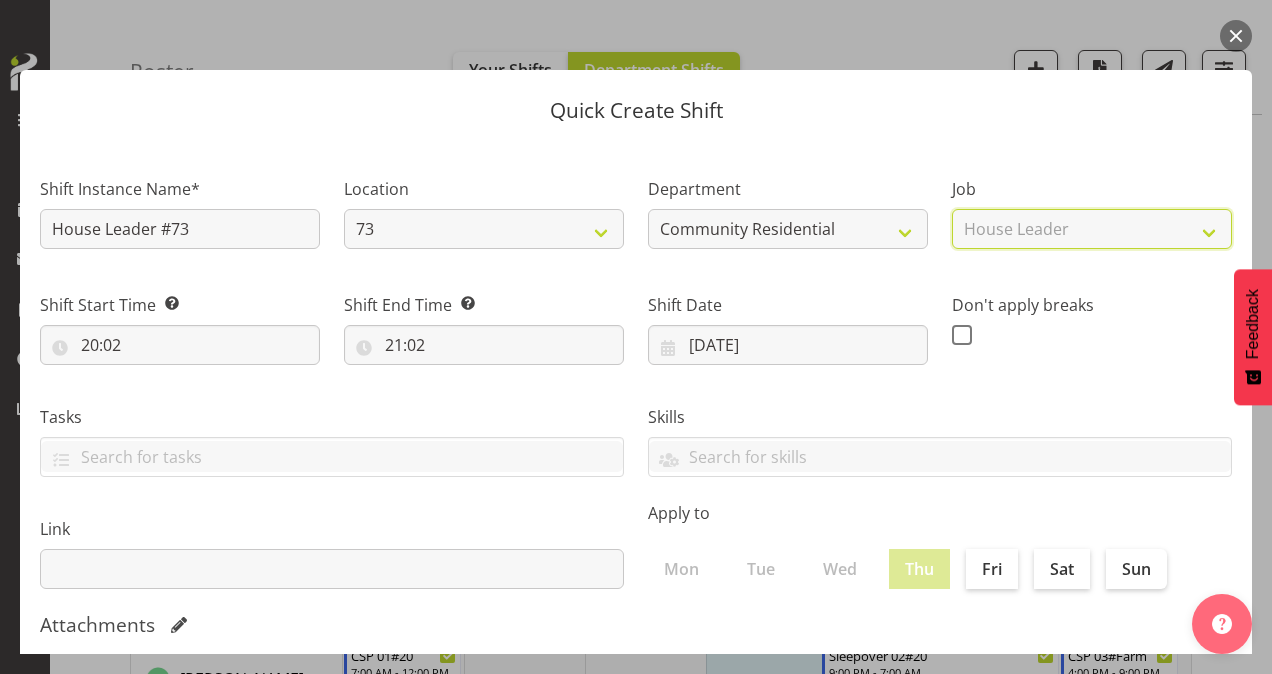 click on "Select Job  Accounts Admin Art Coordinator Community Leader Community Support Person Community Support Person-Casual House Leader Office Admin Senior Coordinator Service Manager Volunteer" at bounding box center (1092, 229) 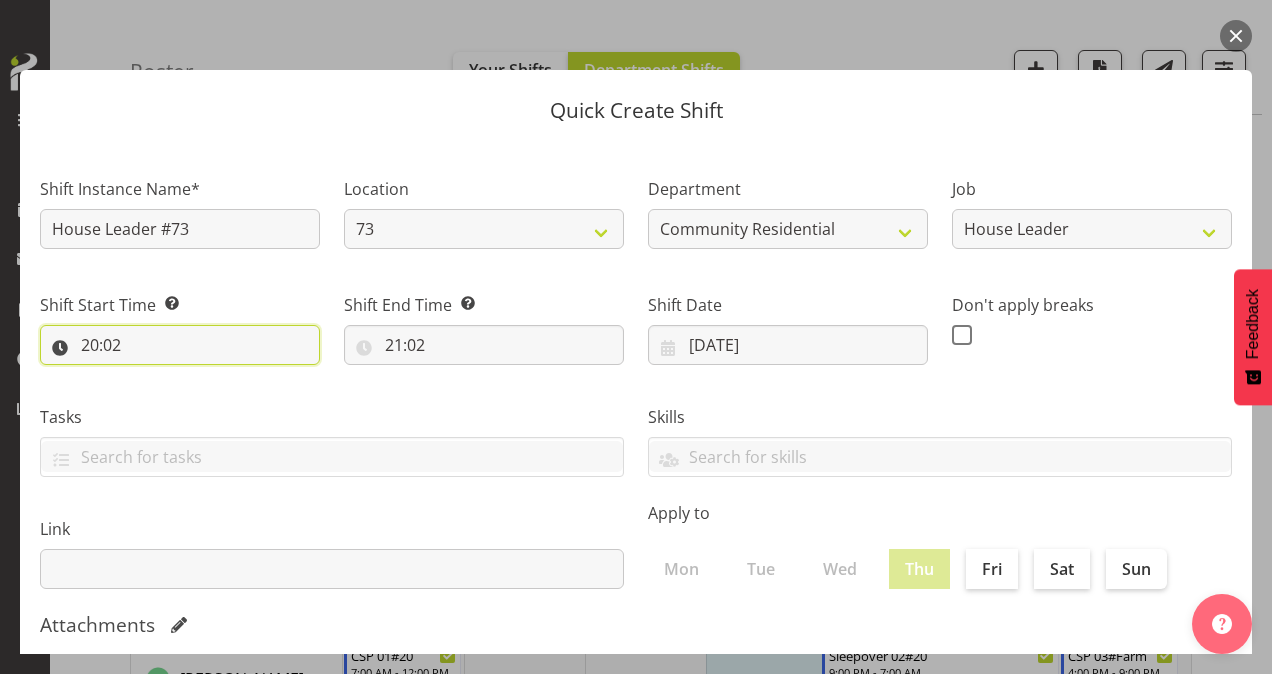click on "20:02" at bounding box center [180, 345] 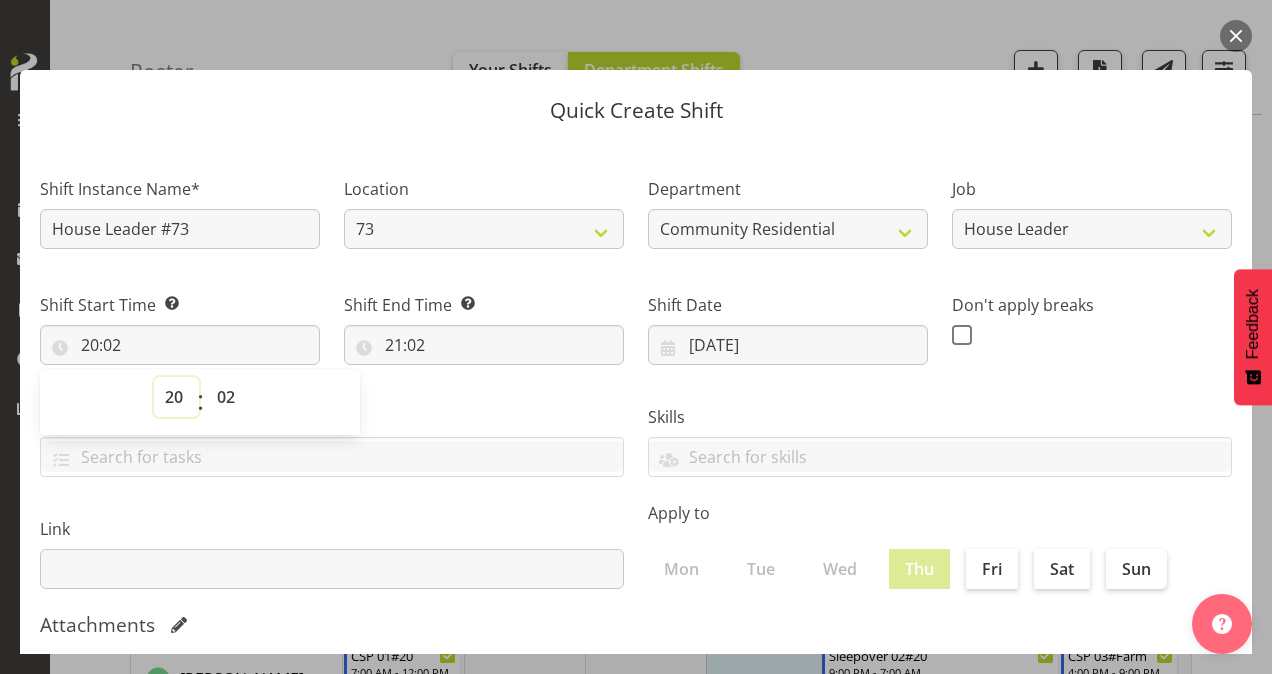 click on "00   01   02   03   04   05   06   07   08   09   10   11   12   13   14   15   16   17   18   19   20   21   22   23" at bounding box center [176, 397] 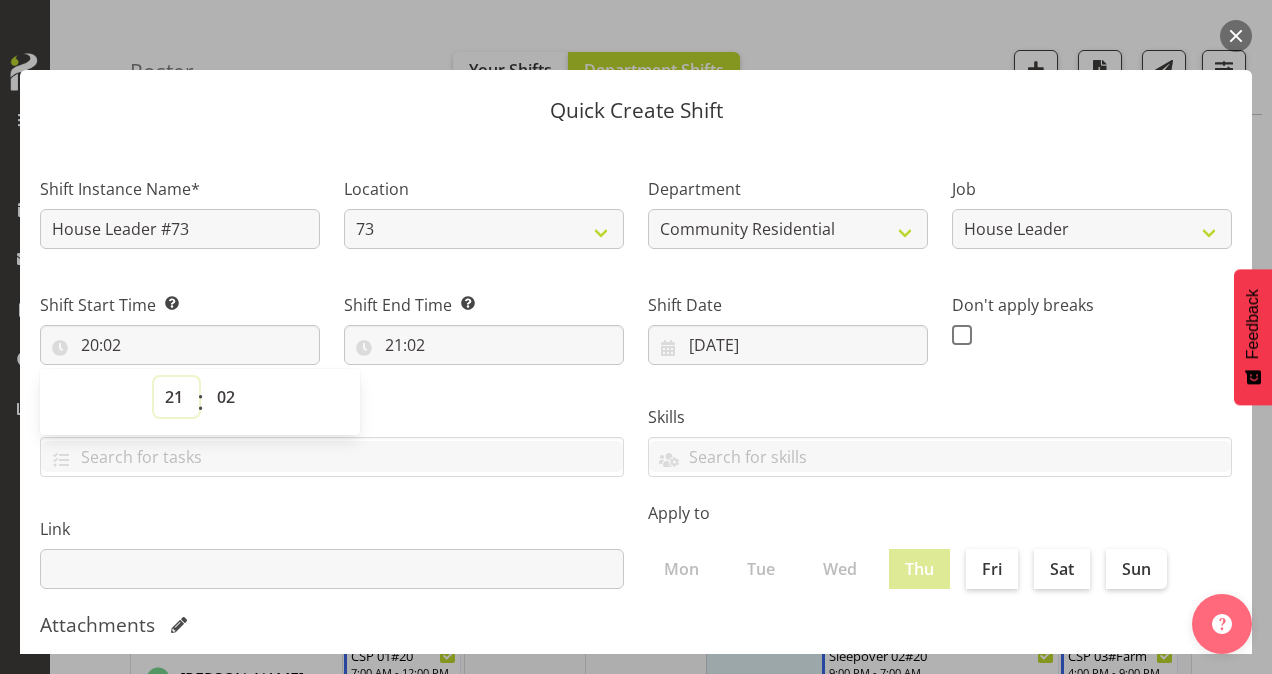 click on "00   01   02   03   04   05   06   07   08   09   10   11   12   13   14   15   16   17   18   19   20   21   22   23" at bounding box center [176, 397] 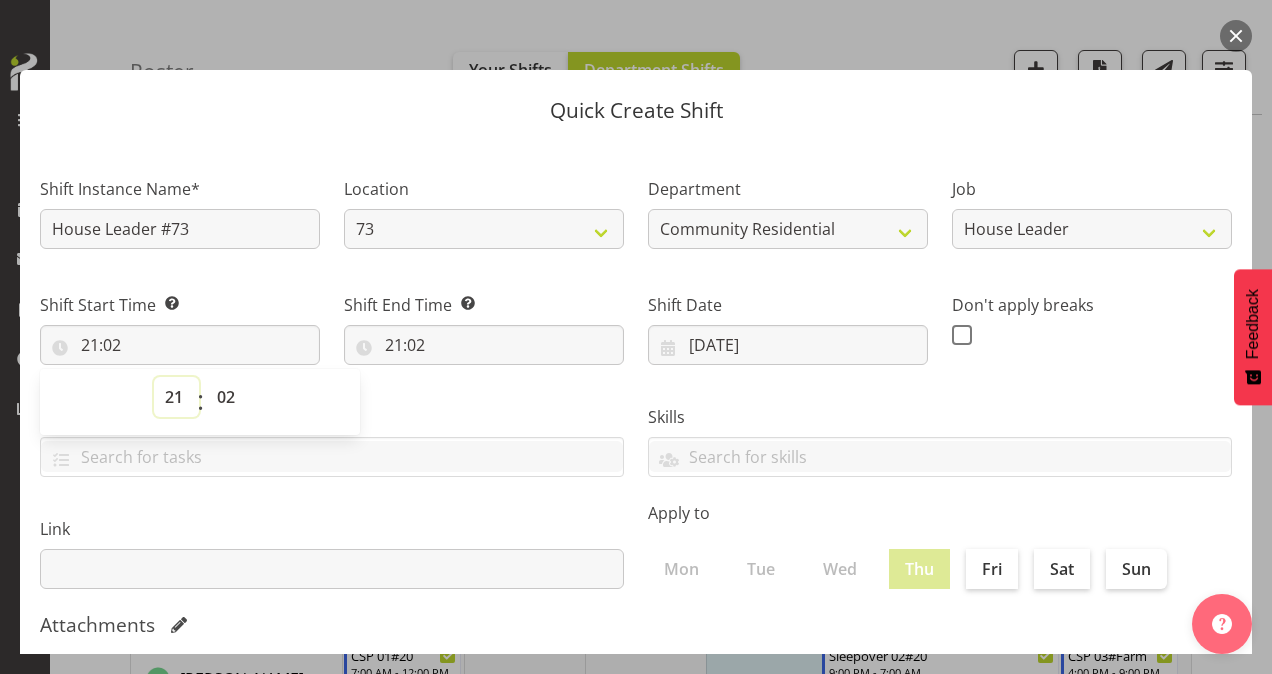 click on "00   01   02   03   04   05   06   07   08   09   10   11   12   13   14   15   16   17   18   19   20   21   22   23" at bounding box center (176, 397) 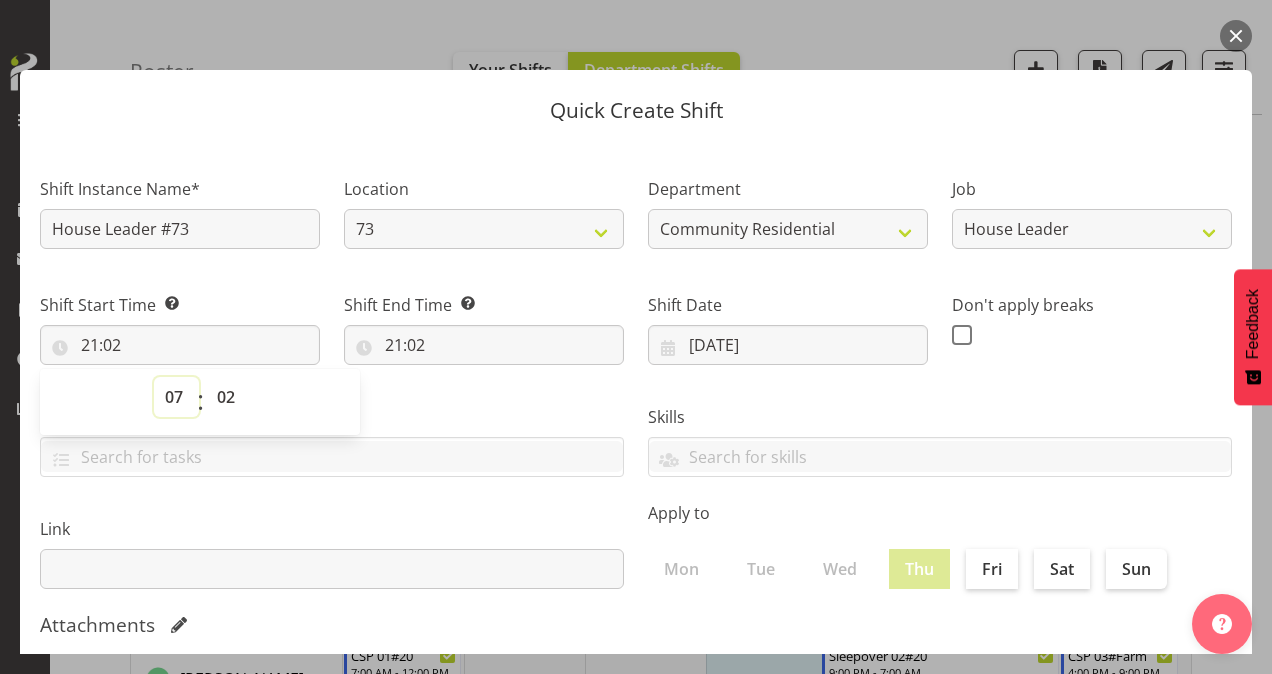 click on "00   01   02   03   04   05   06   07   08   09   10   11   12   13   14   15   16   17   18   19   20   21   22   23" at bounding box center (176, 397) 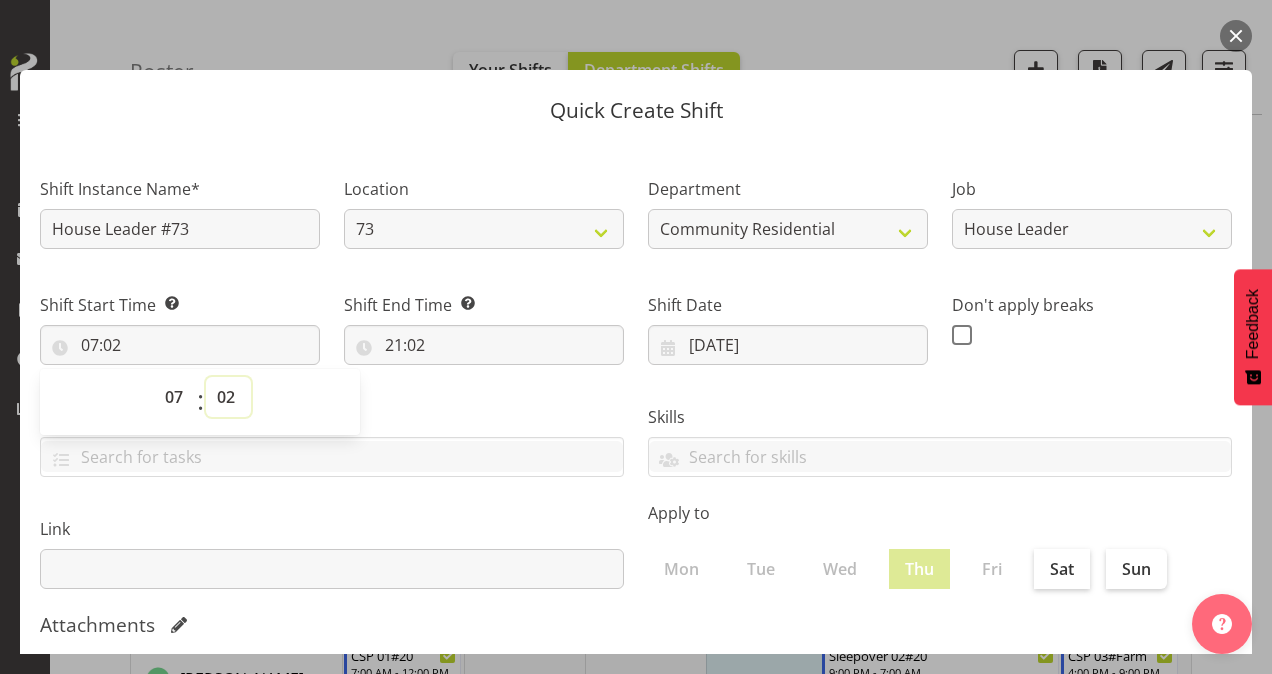 click on "00   01   02   03   04   05   06   07   08   09   10   11   12   13   14   15   16   17   18   19   20   21   22   23   24   25   26   27   28   29   30   31   32   33   34   35   36   37   38   39   40   41   42   43   44   45   46   47   48   49   50   51   52   53   54   55   56   57   58   59" at bounding box center [228, 397] 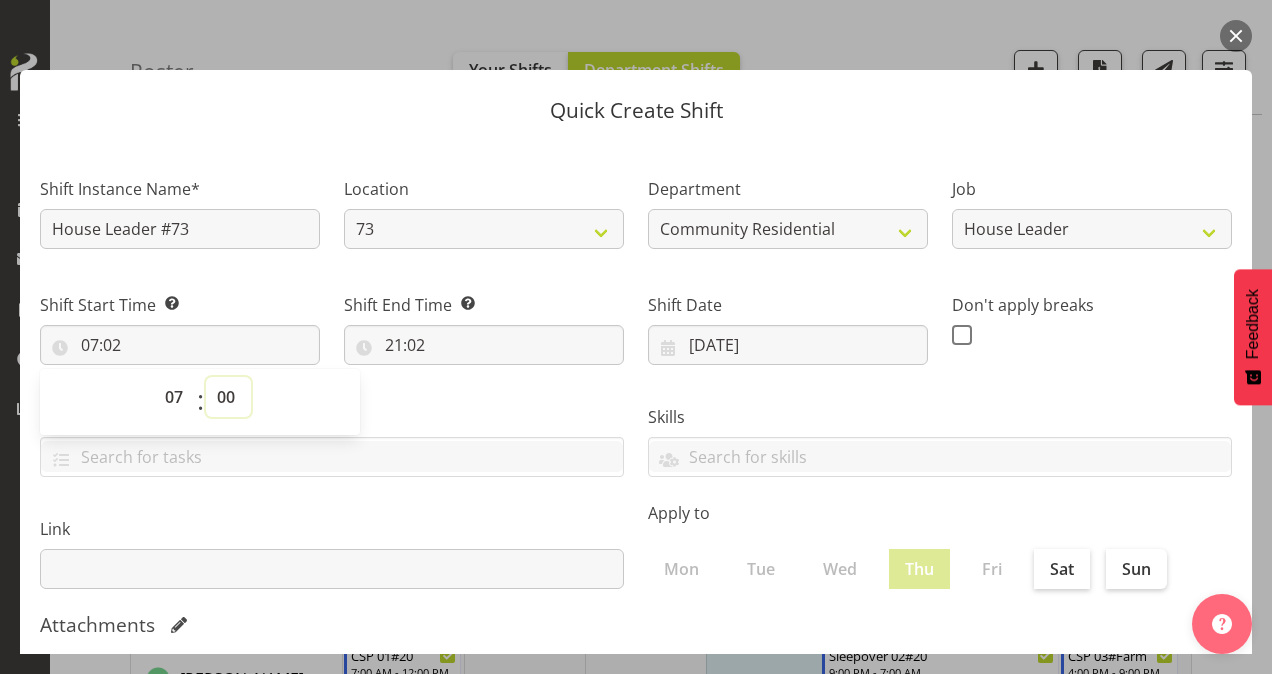 click on "00   01   02   03   04   05   06   07   08   09   10   11   12   13   14   15   16   17   18   19   20   21   22   23   24   25   26   27   28   29   30   31   32   33   34   35   36   37   38   39   40   41   42   43   44   45   46   47   48   49   50   51   52   53   54   55   56   57   58   59" at bounding box center [228, 397] 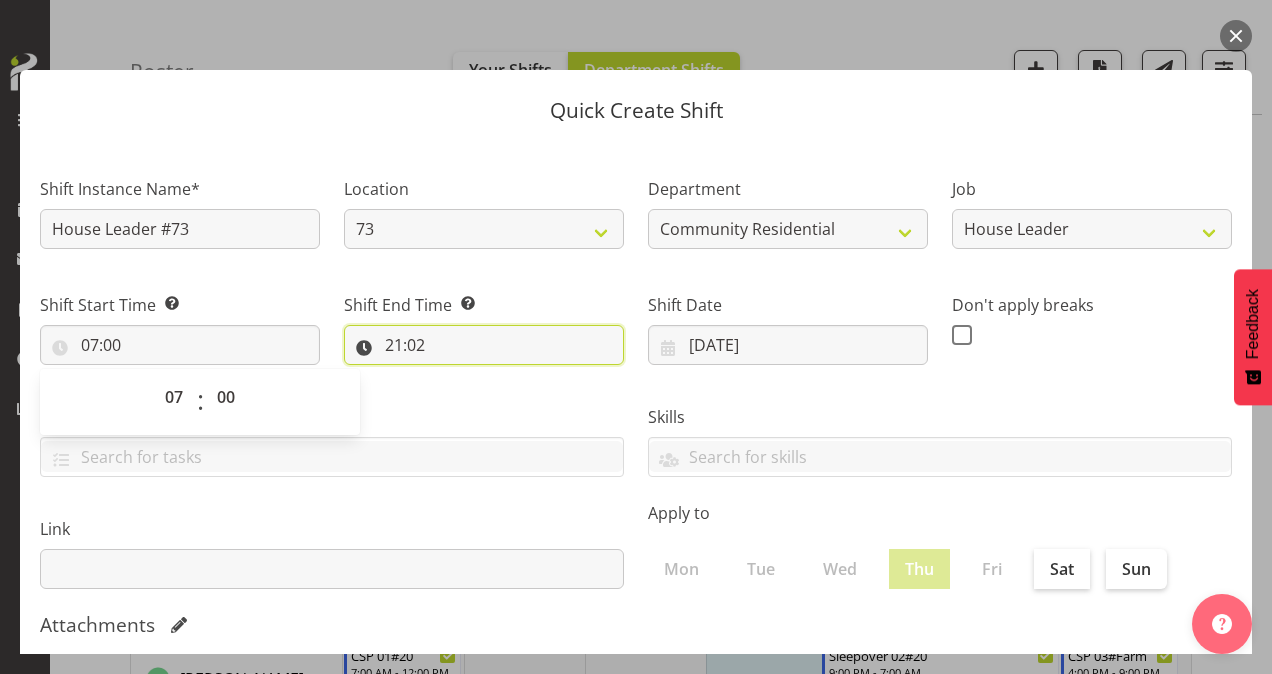 click on "21:02" at bounding box center [484, 345] 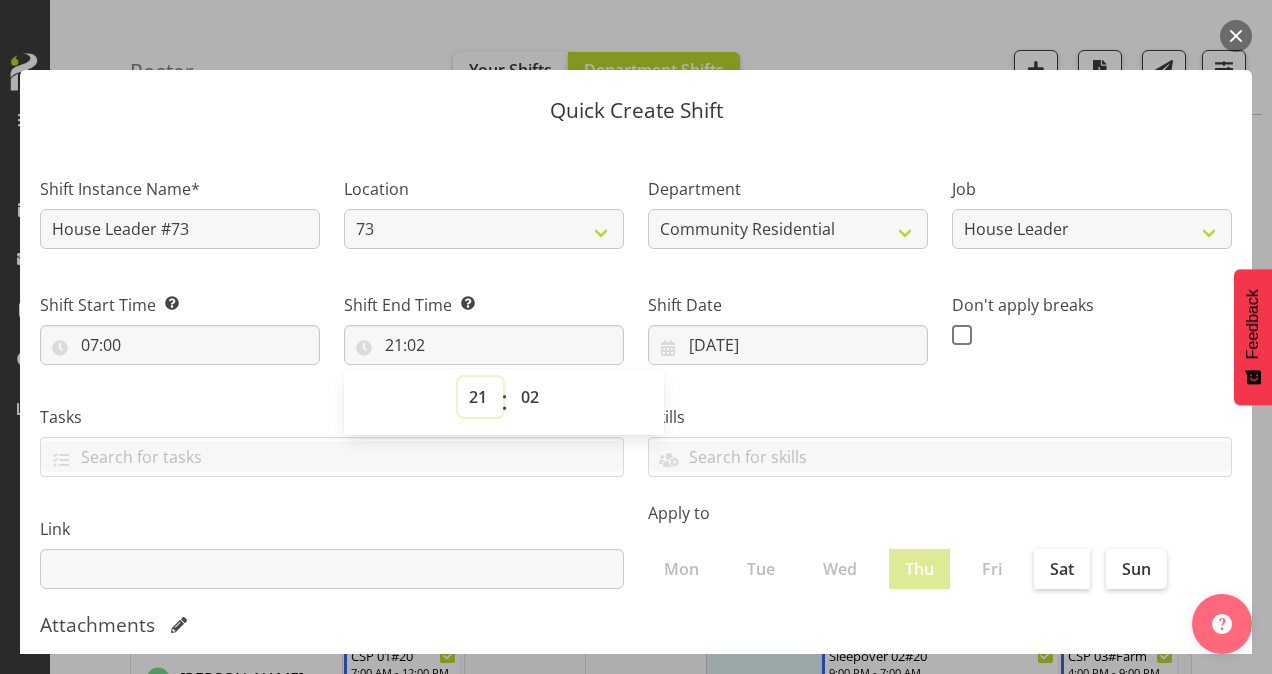 click on "00   01   02   03   04   05   06   07   08   09   10   11   12   13   14   15   16   17   18   19   20   21   22   23" at bounding box center (480, 397) 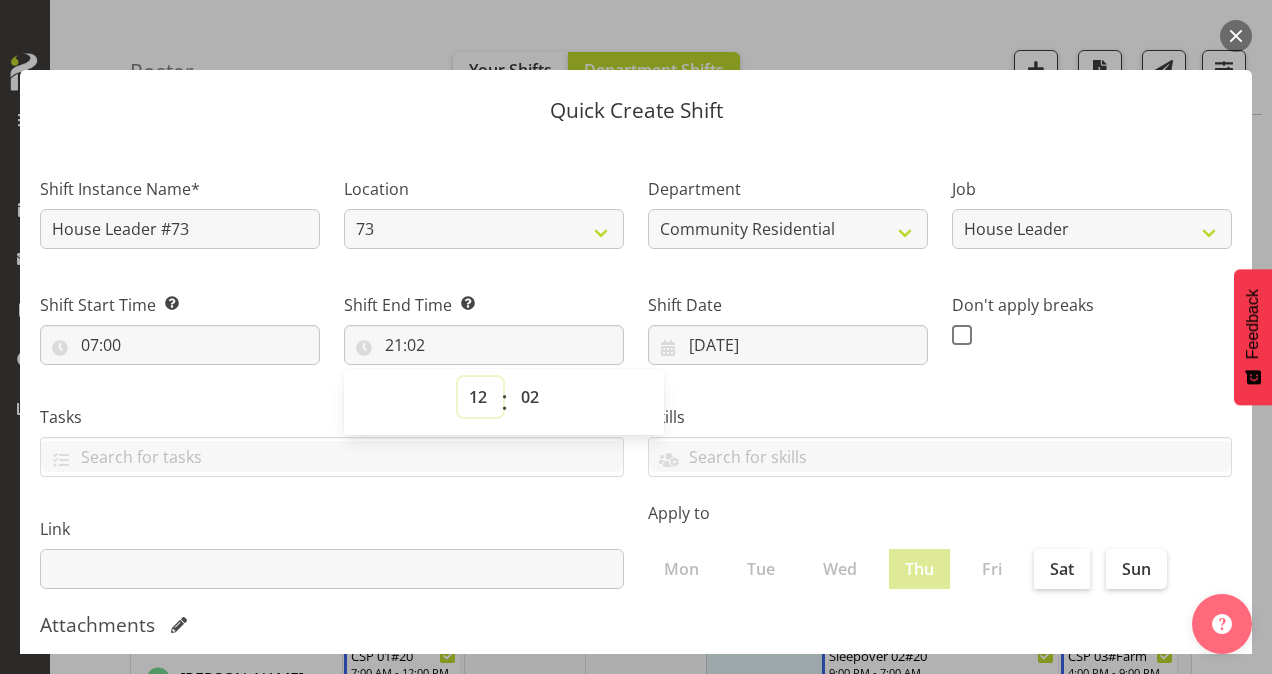 click on "00   01   02   03   04   05   06   07   08   09   10   11   12   13   14   15   16   17   18   19   20   21   22   23" at bounding box center (480, 397) 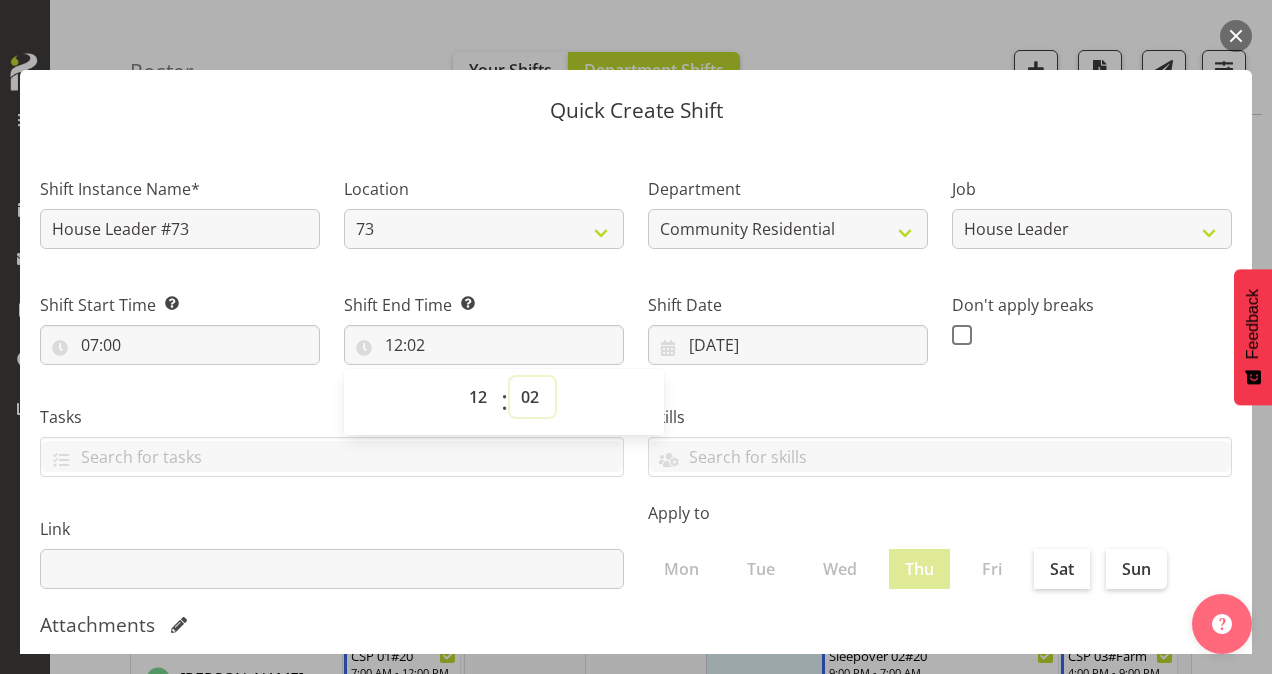 click on "00   01   02   03   04   05   06   07   08   09   10   11   12   13   14   15   16   17   18   19   20   21   22   23   24   25   26   27   28   29   30   31   32   33   34   35   36   37   38   39   40   41   42   43   44   45   46   47   48   49   50   51   52   53   54   55   56   57   58   59" at bounding box center (532, 397) 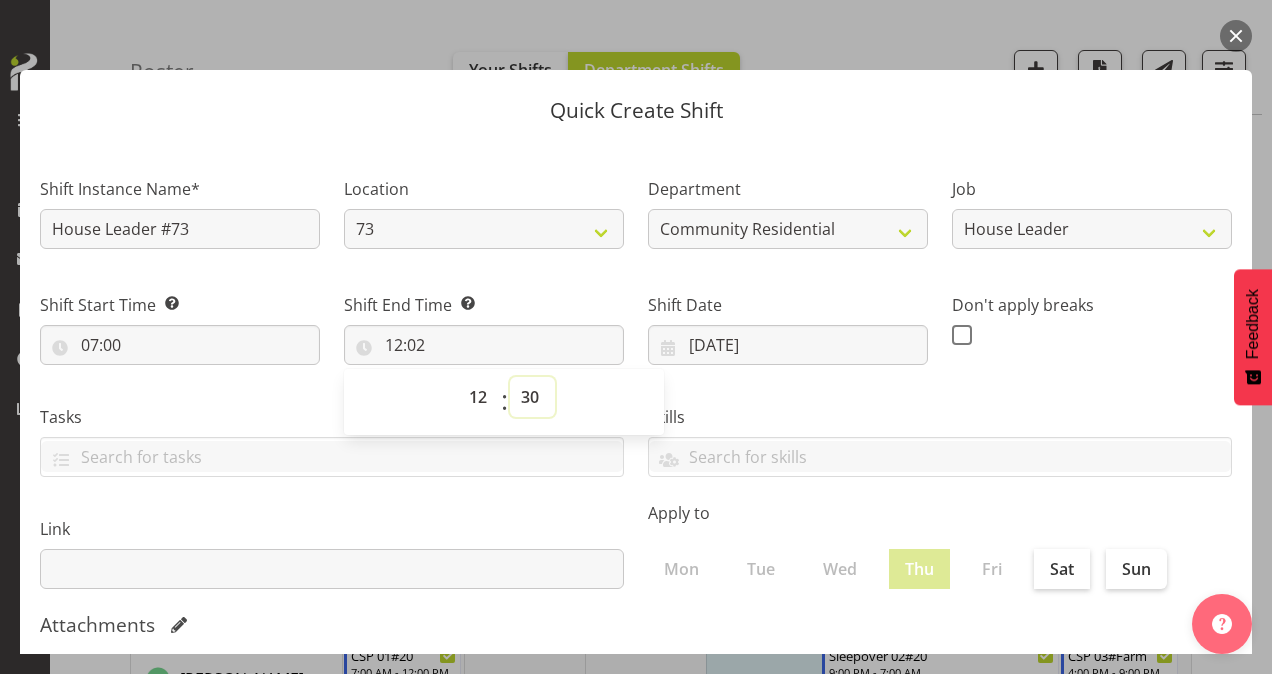 click on "00   01   02   03   04   05   06   07   08   09   10   11   12   13   14   15   16   17   18   19   20   21   22   23   24   25   26   27   28   29   30   31   32   33   34   35   36   37   38   39   40   41   42   43   44   45   46   47   48   49   50   51   52   53   54   55   56   57   58   59" at bounding box center (532, 397) 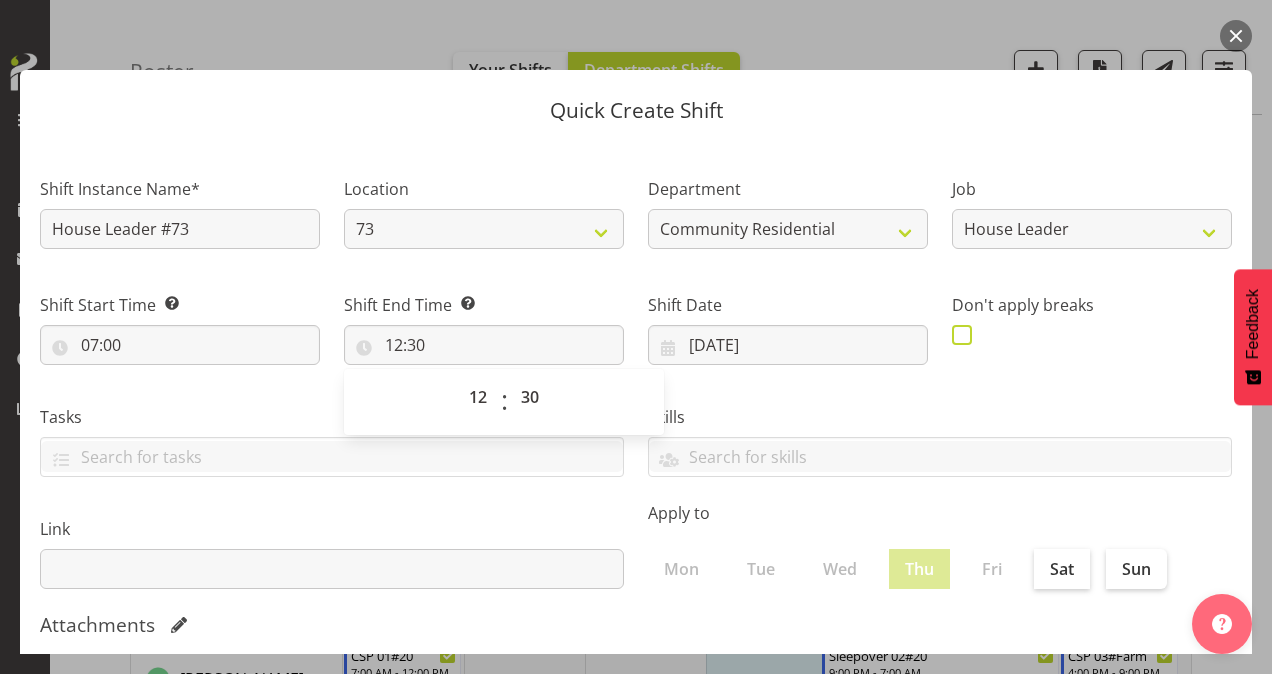 click at bounding box center [967, 335] 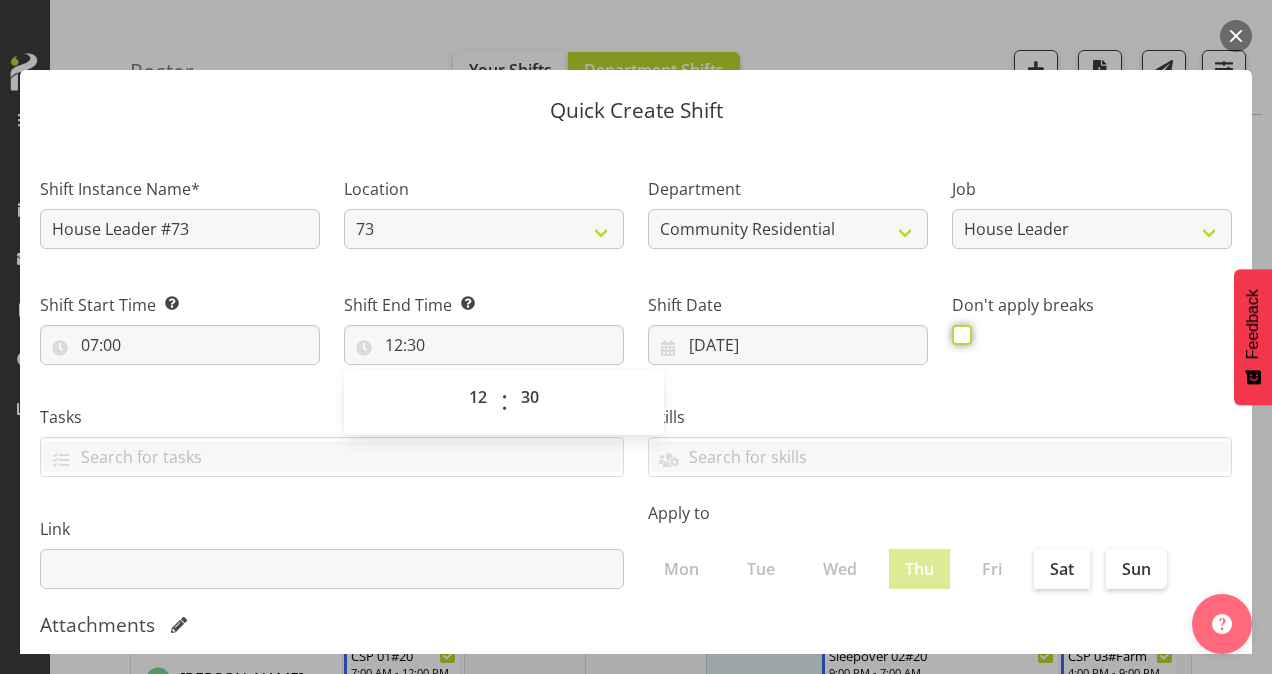 click at bounding box center (958, 334) 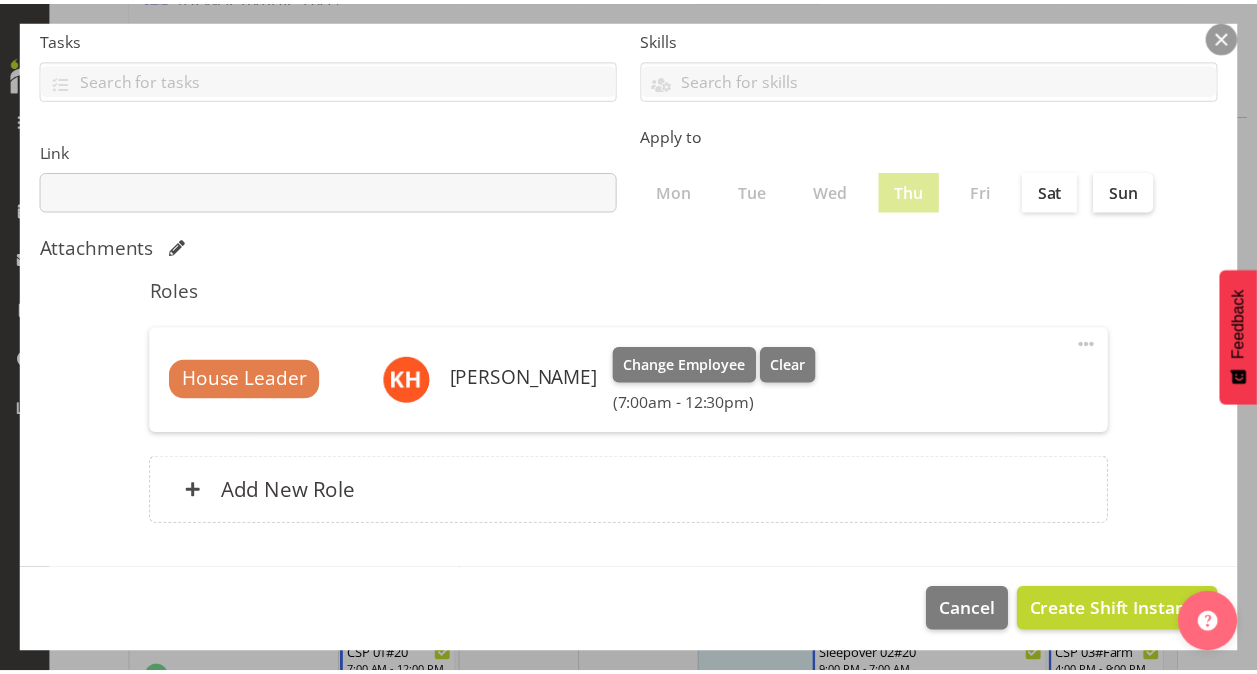 scroll, scrollTop: 385, scrollLeft: 0, axis: vertical 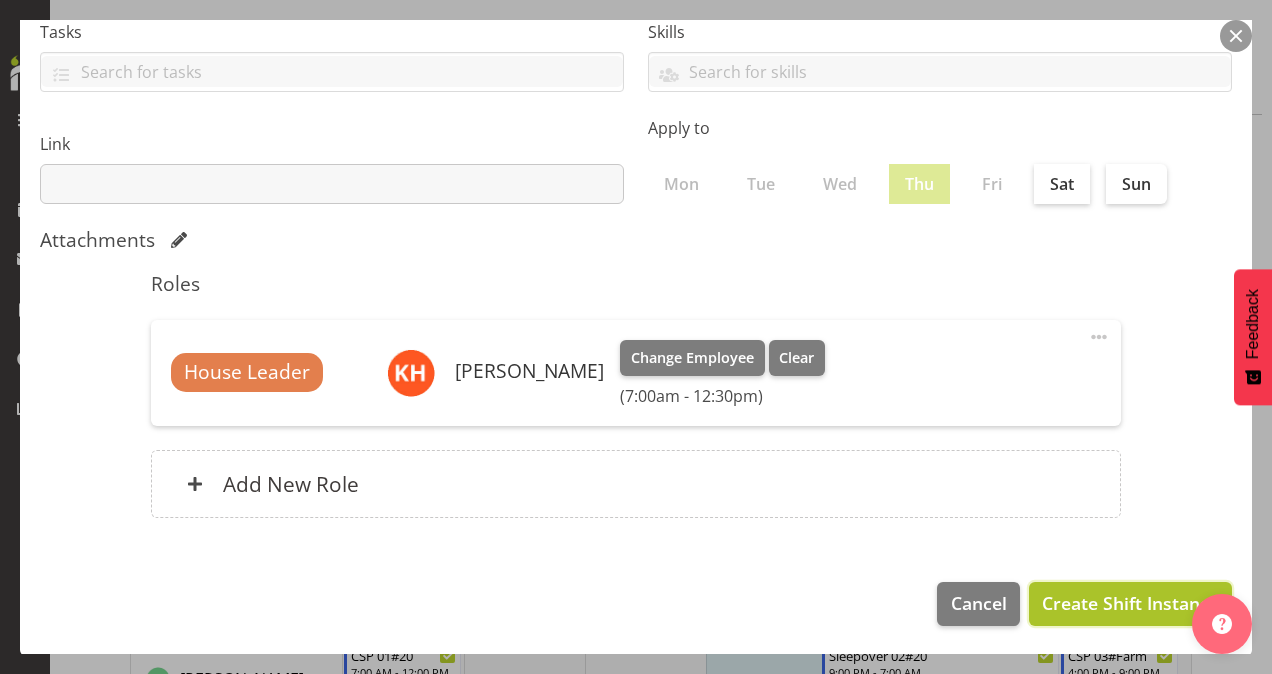 click on "Create Shift Instance" at bounding box center (1130, 603) 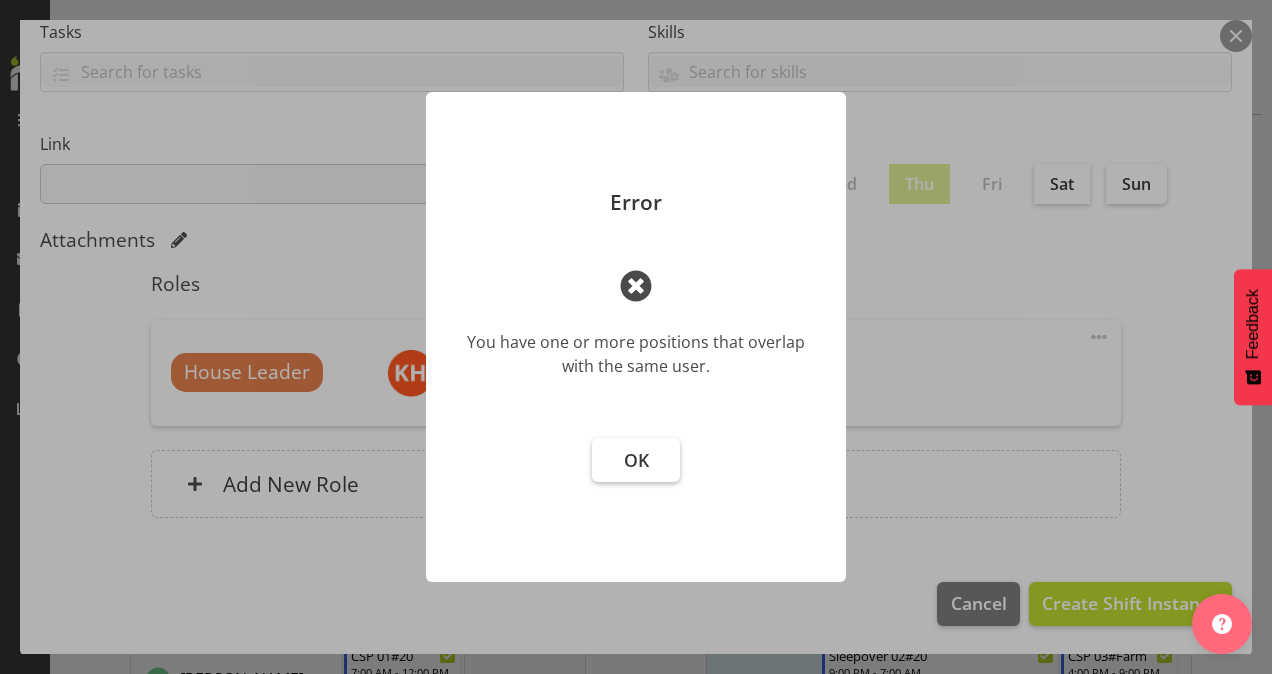 click on "OK" at bounding box center [636, 460] 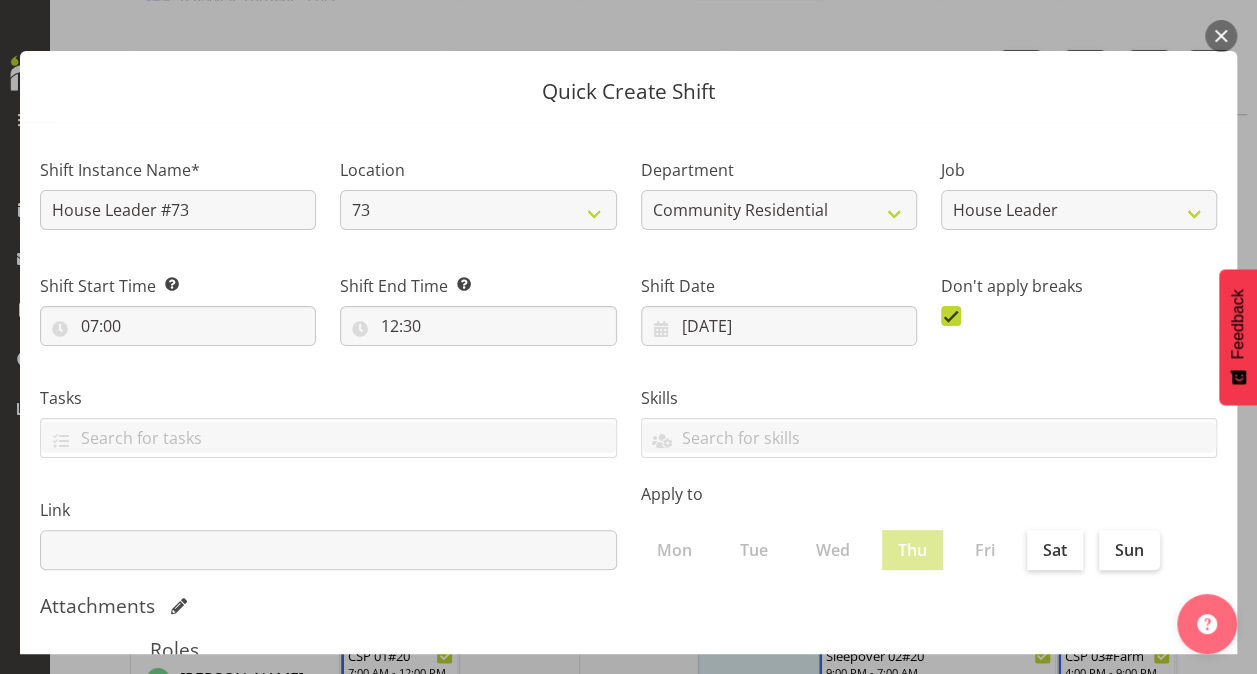 scroll, scrollTop: 0, scrollLeft: 0, axis: both 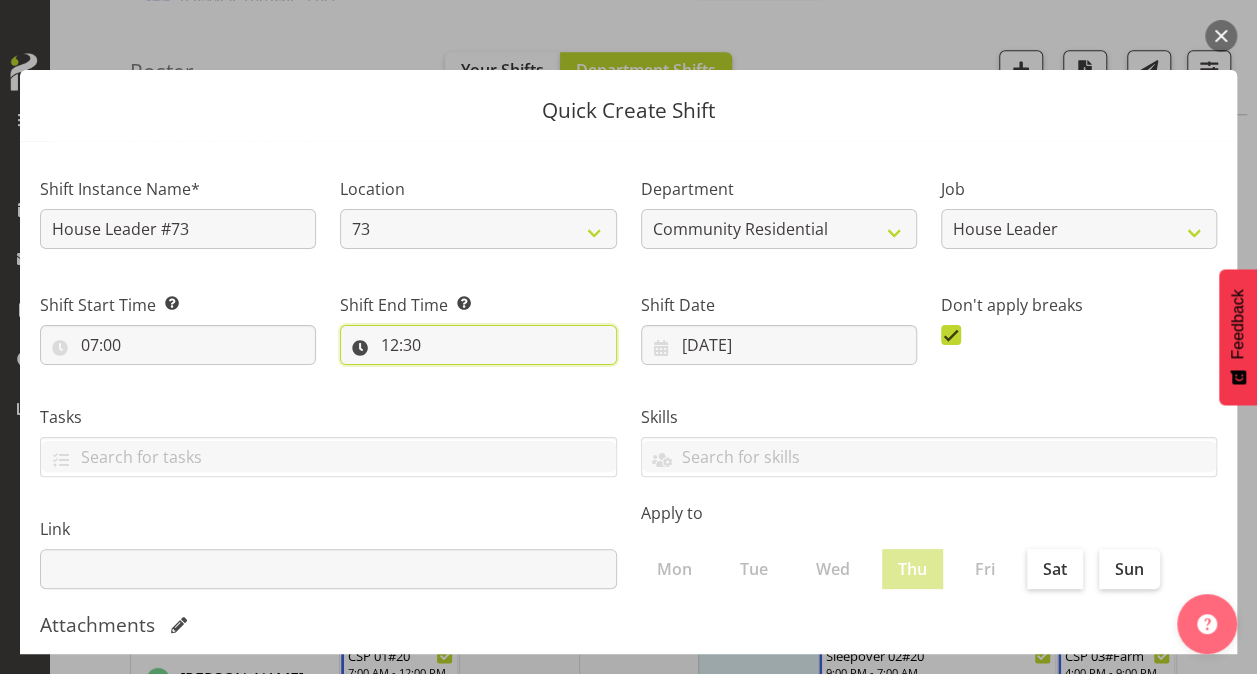 click on "12:30" at bounding box center (478, 345) 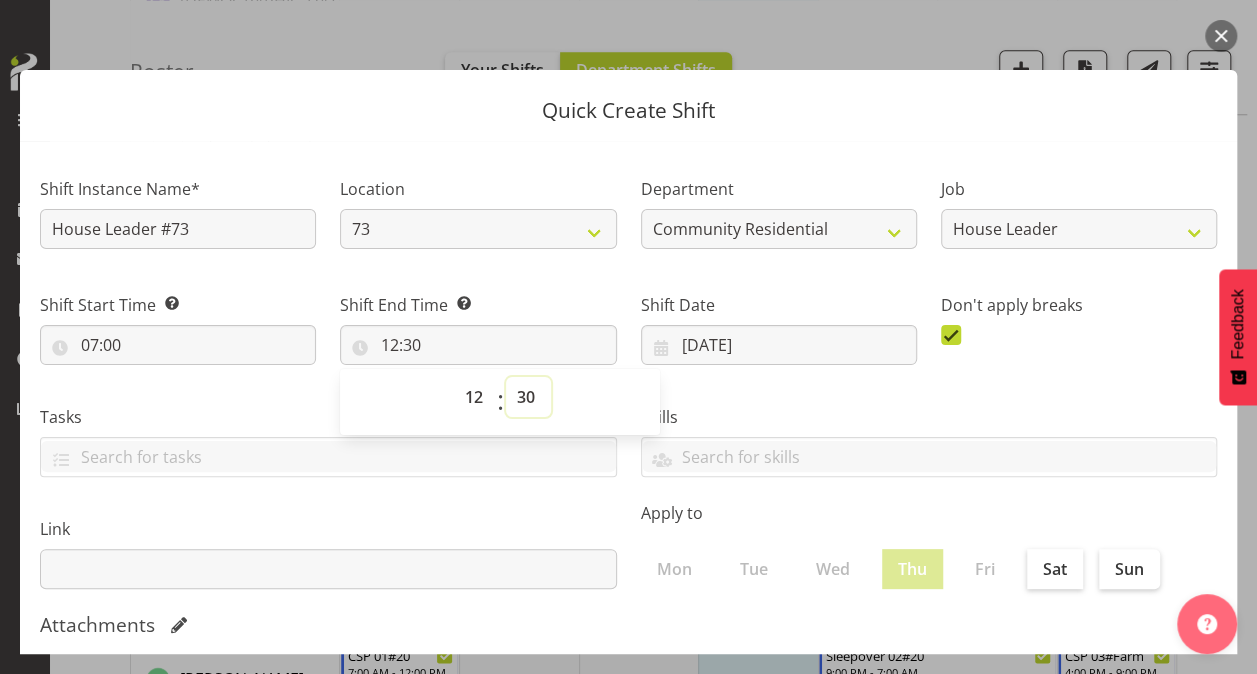 click on "00   01   02   03   04   05   06   07   08   09   10   11   12   13   14   15   16   17   18   19   20   21   22   23   24   25   26   27   28   29   30   31   32   33   34   35   36   37   38   39   40   41   42   43   44   45   46   47   48   49   50   51   52   53   54   55   56   57   58   59" at bounding box center (528, 397) 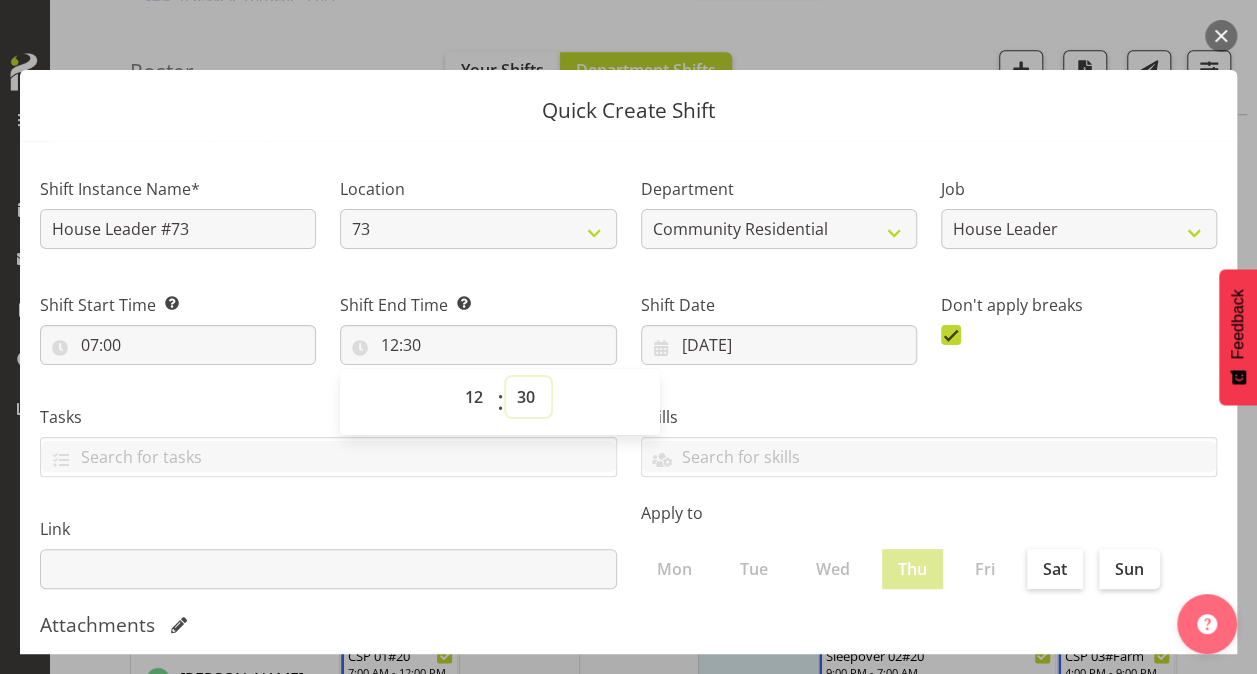 select on "0" 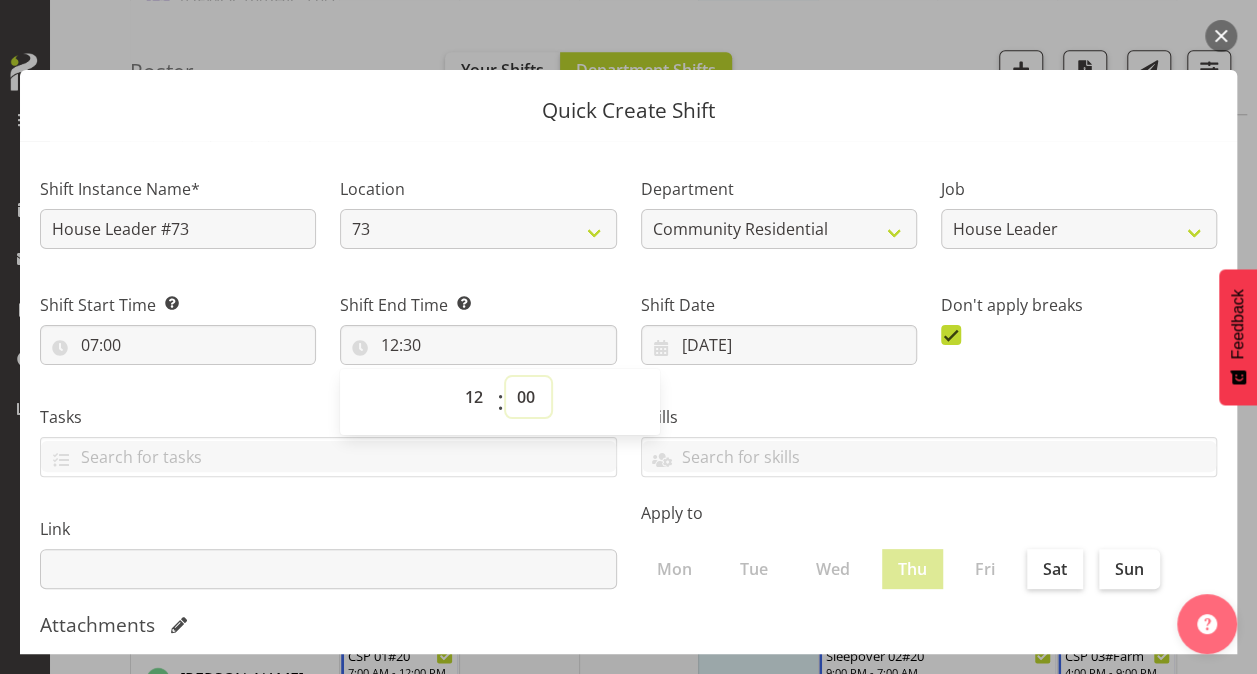 click on "00   01   02   03   04   05   06   07   08   09   10   11   12   13   14   15   16   17   18   19   20   21   22   23   24   25   26   27   28   29   30   31   32   33   34   35   36   37   38   39   40   41   42   43   44   45   46   47   48   49   50   51   52   53   54   55   56   57   58   59" at bounding box center (528, 397) 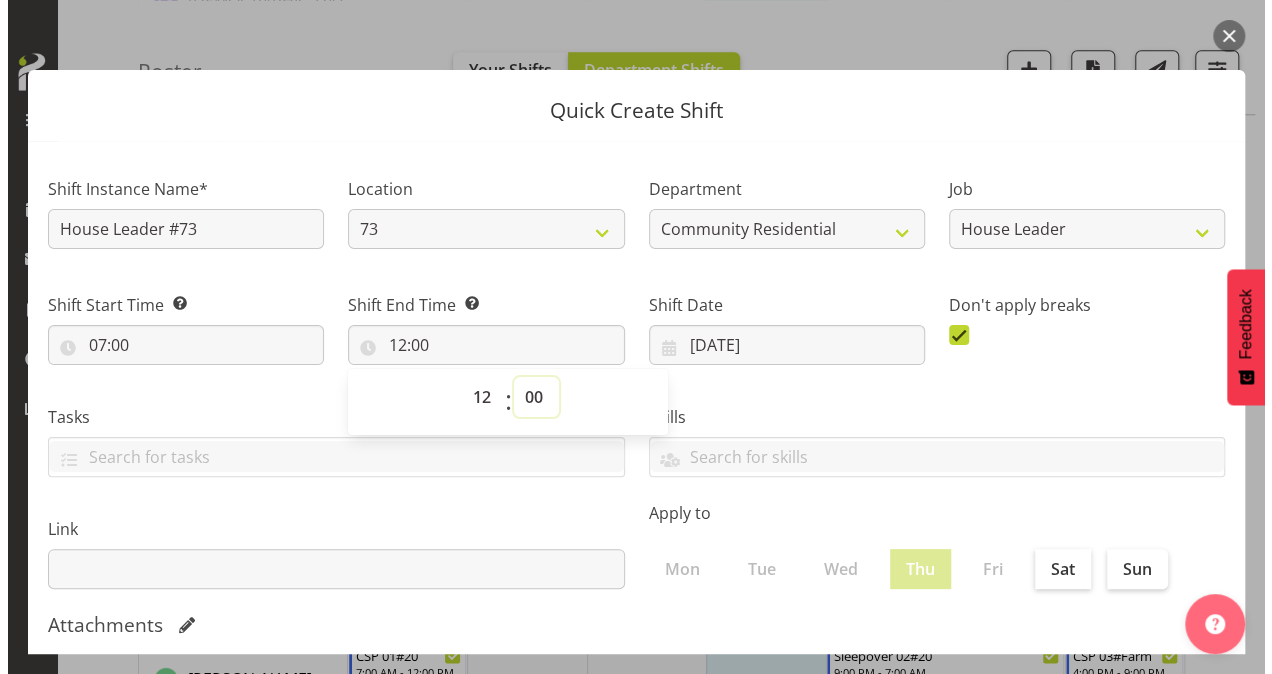 scroll, scrollTop: 385, scrollLeft: 0, axis: vertical 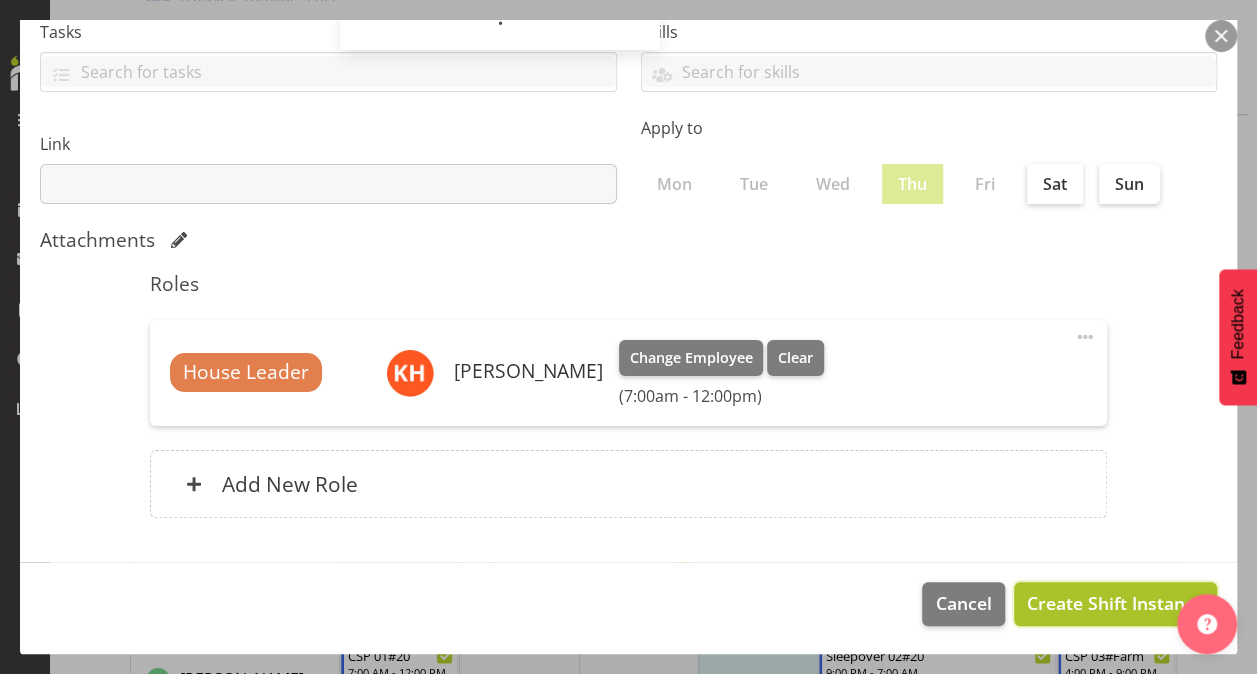 click on "Create Shift Instance" at bounding box center [1115, 603] 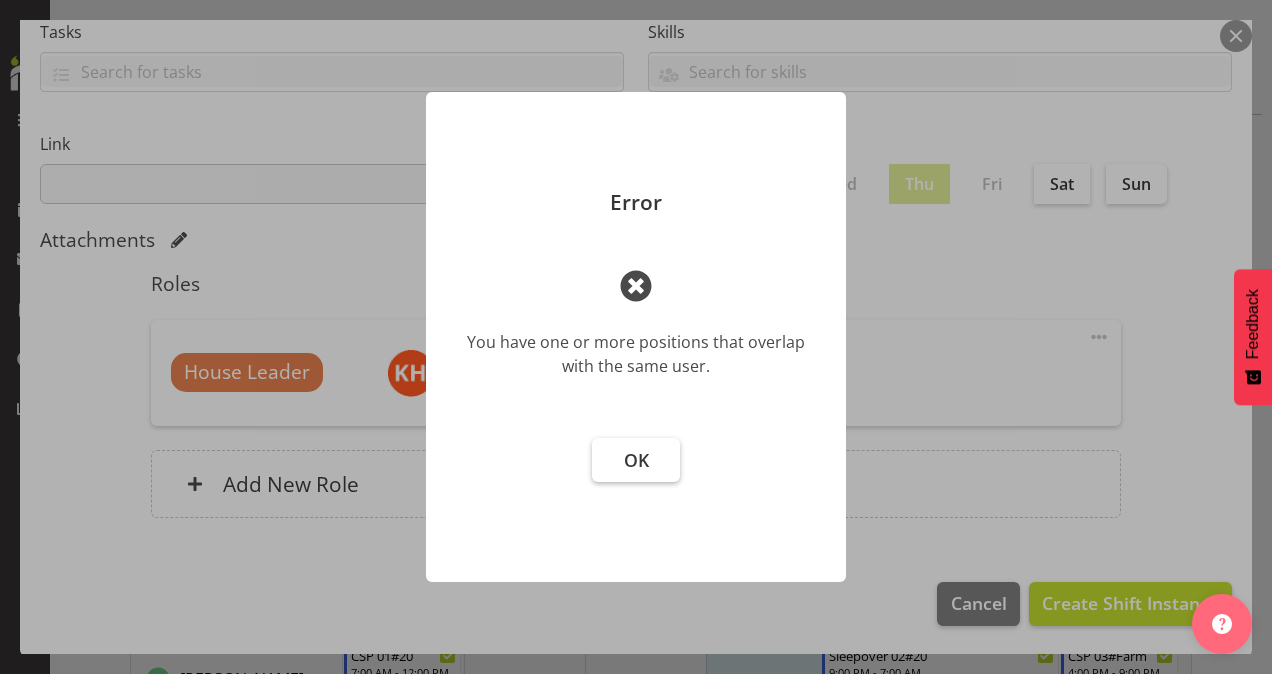 click on "OK" at bounding box center [636, 460] 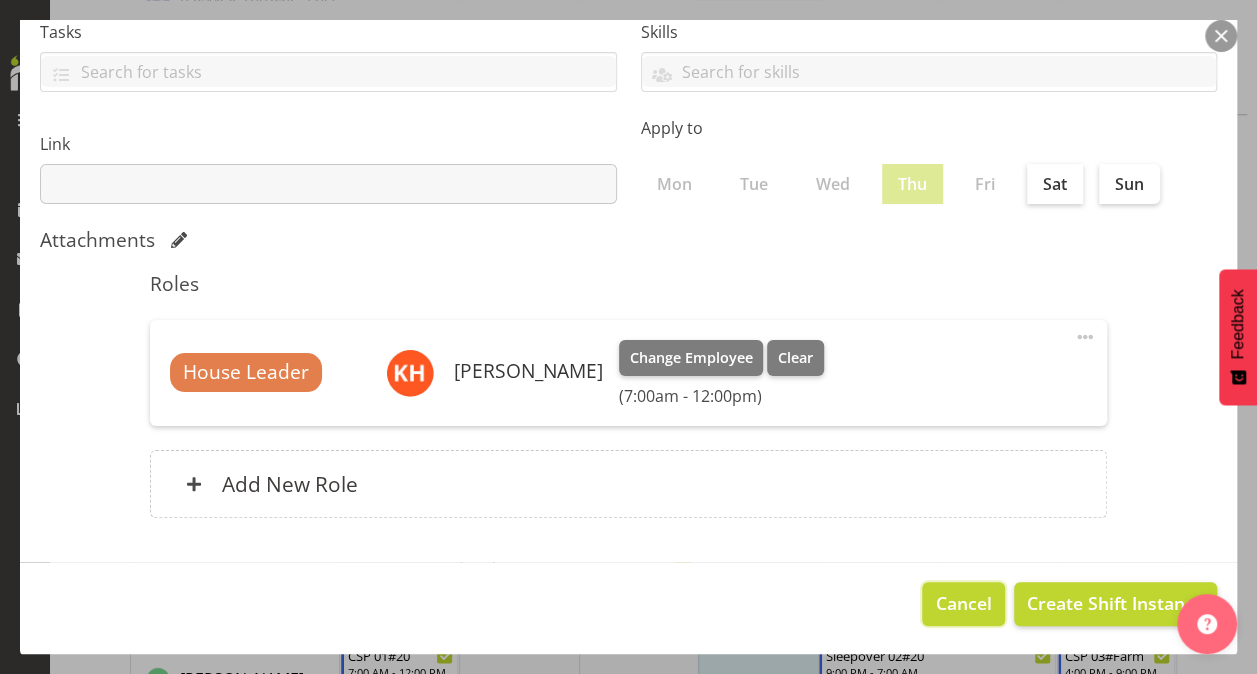 click on "Cancel" at bounding box center (964, 603) 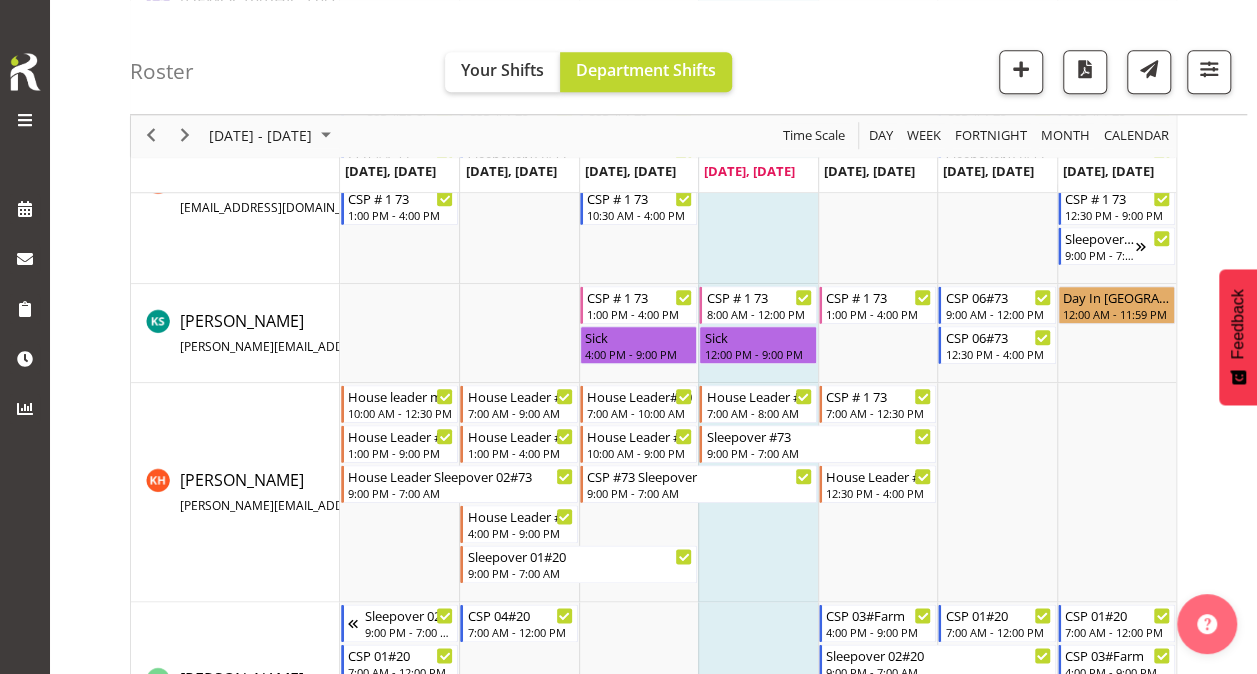 click at bounding box center [757, 492] 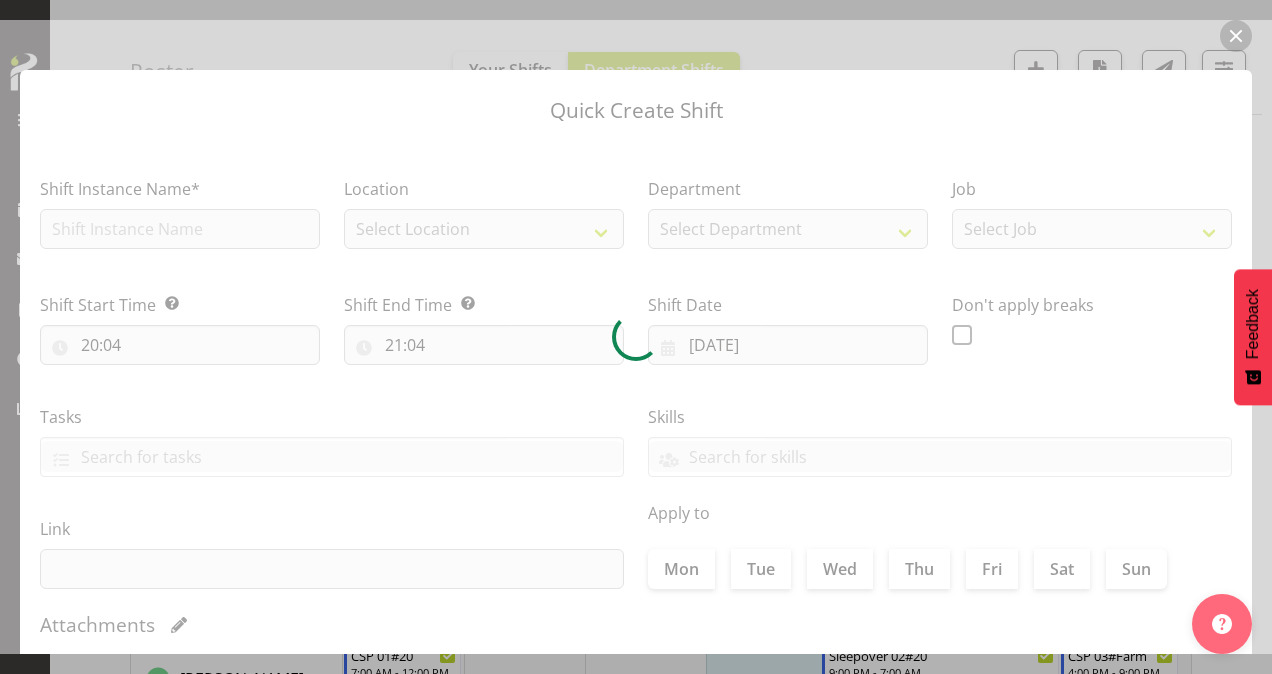 checkbox on "true" 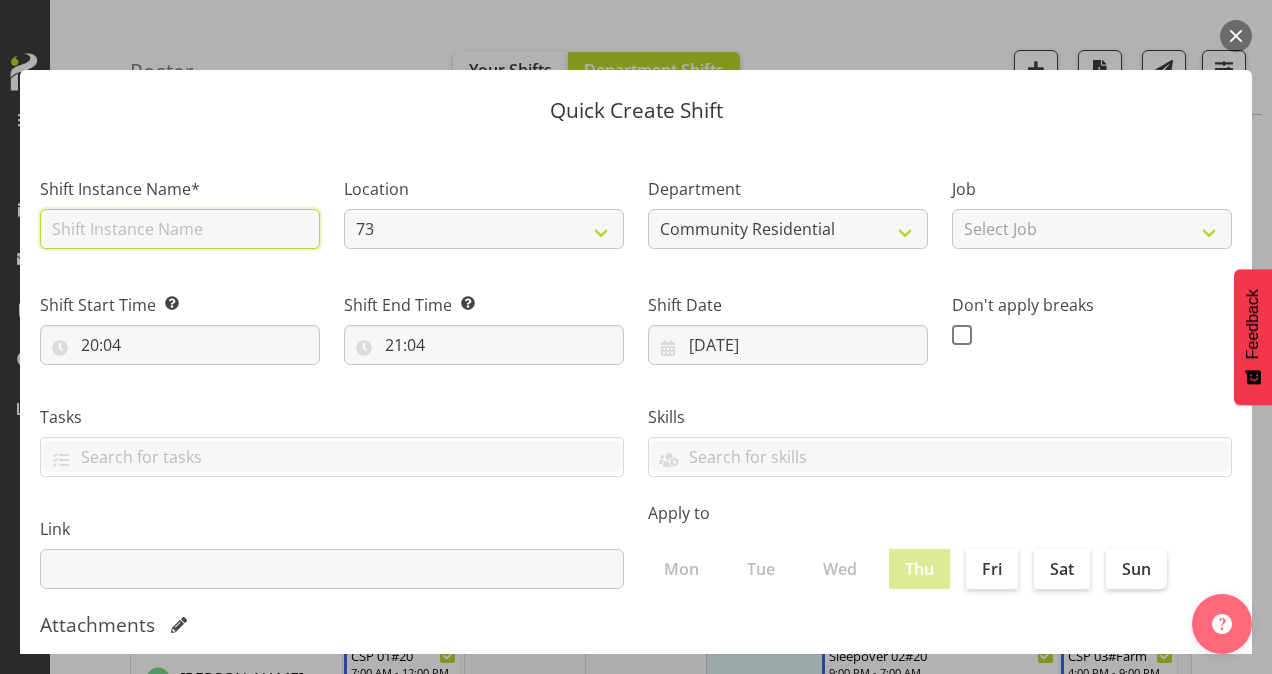 click at bounding box center [180, 229] 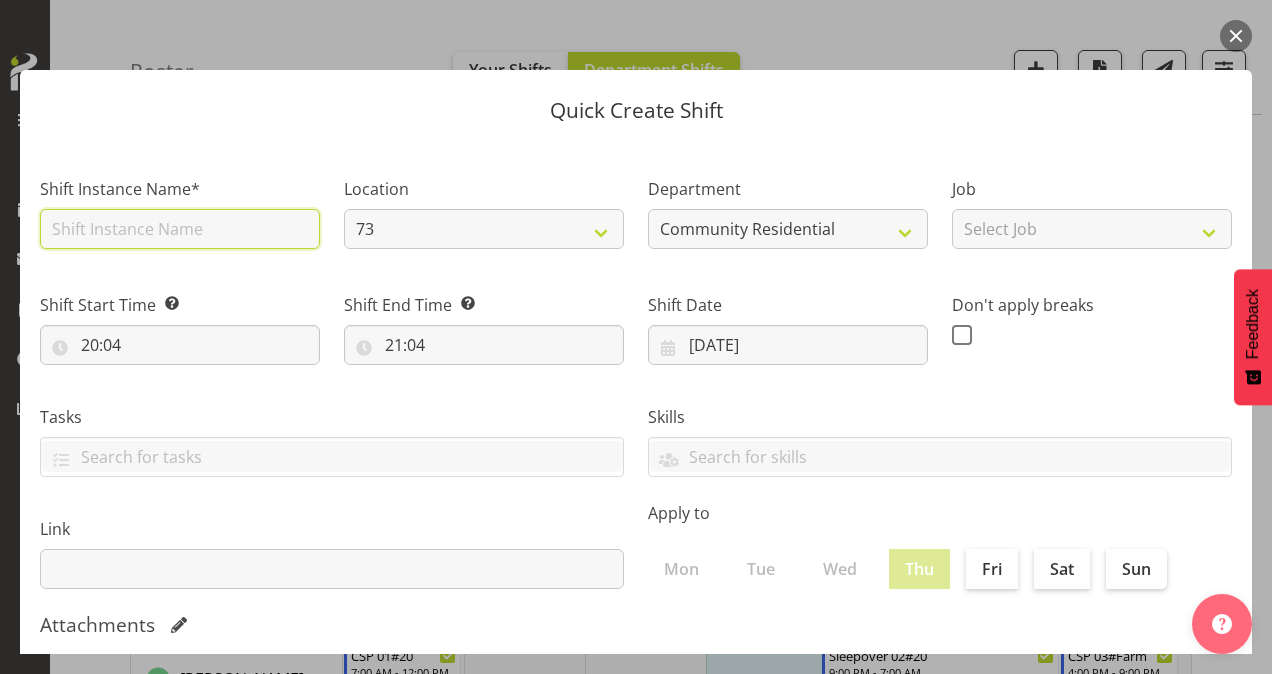 type on "House Leader #73" 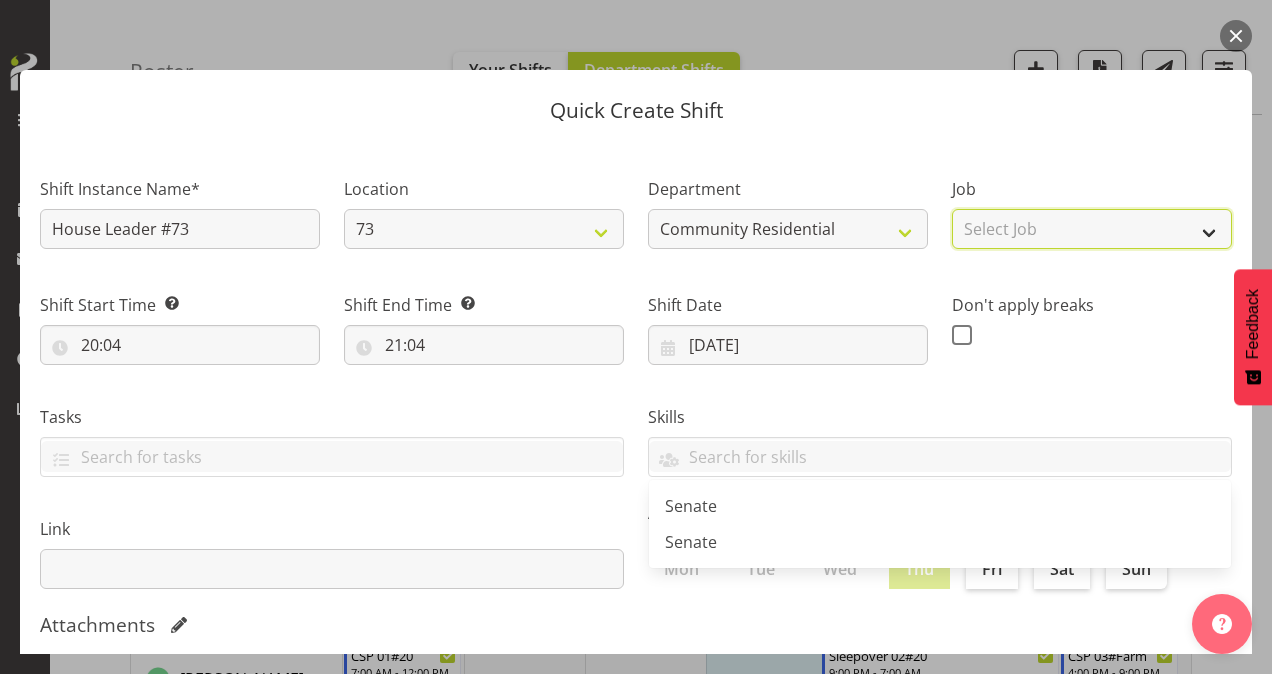click on "Select Job  Accounts Admin Art Coordinator Community Leader Community Support Person Community Support Person-Casual House Leader Office Admin Senior Coordinator Service Manager Volunteer" at bounding box center [1092, 229] 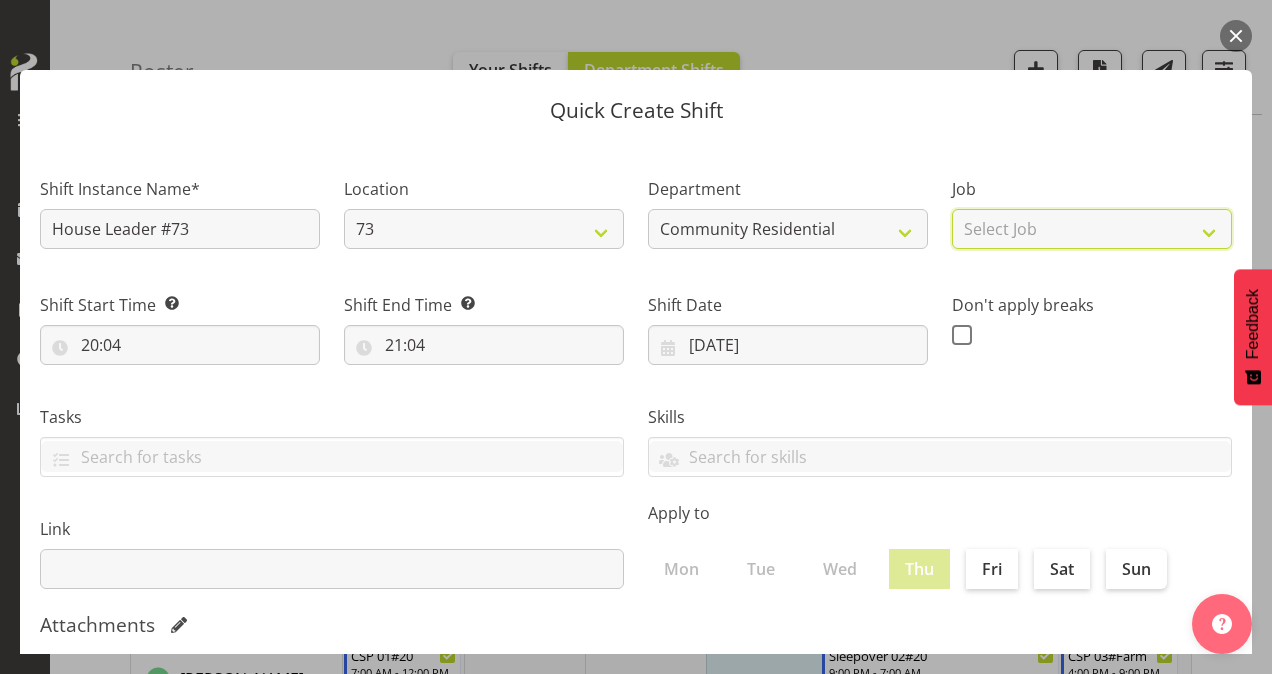 select on "1" 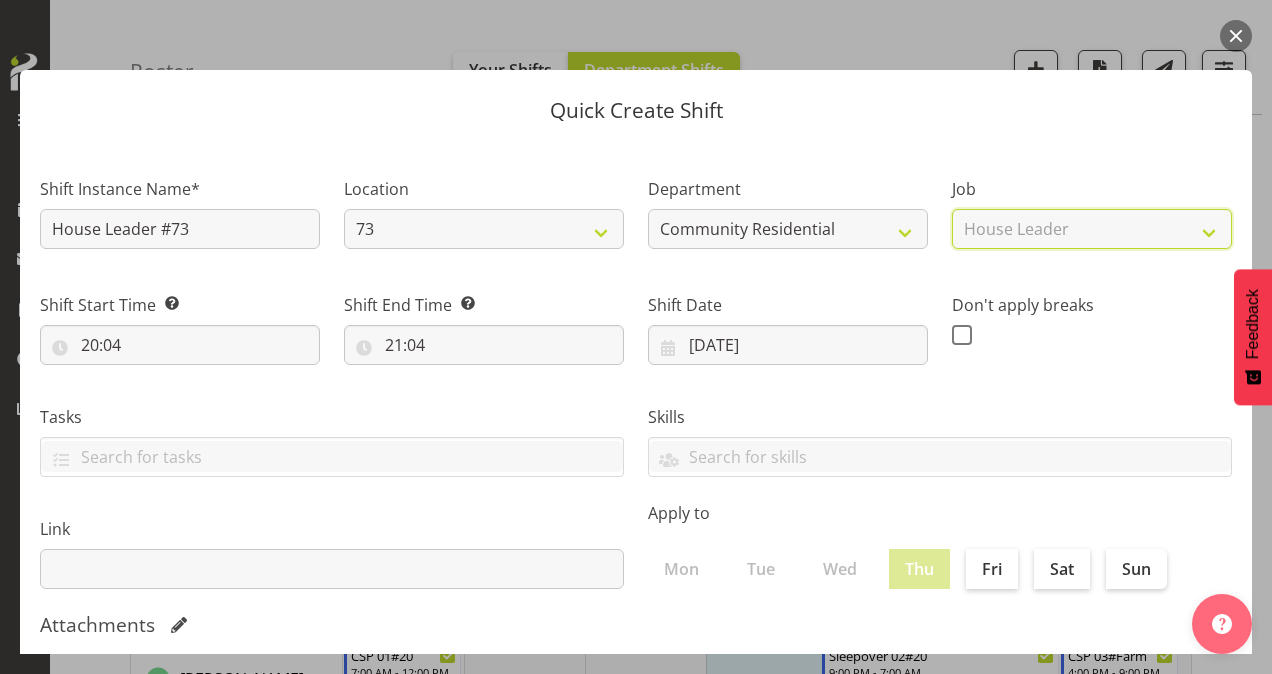 click on "Select Job  Accounts Admin Art Coordinator Community Leader Community Support Person Community Support Person-Casual House Leader Office Admin Senior Coordinator Service Manager Volunteer" at bounding box center (1092, 229) 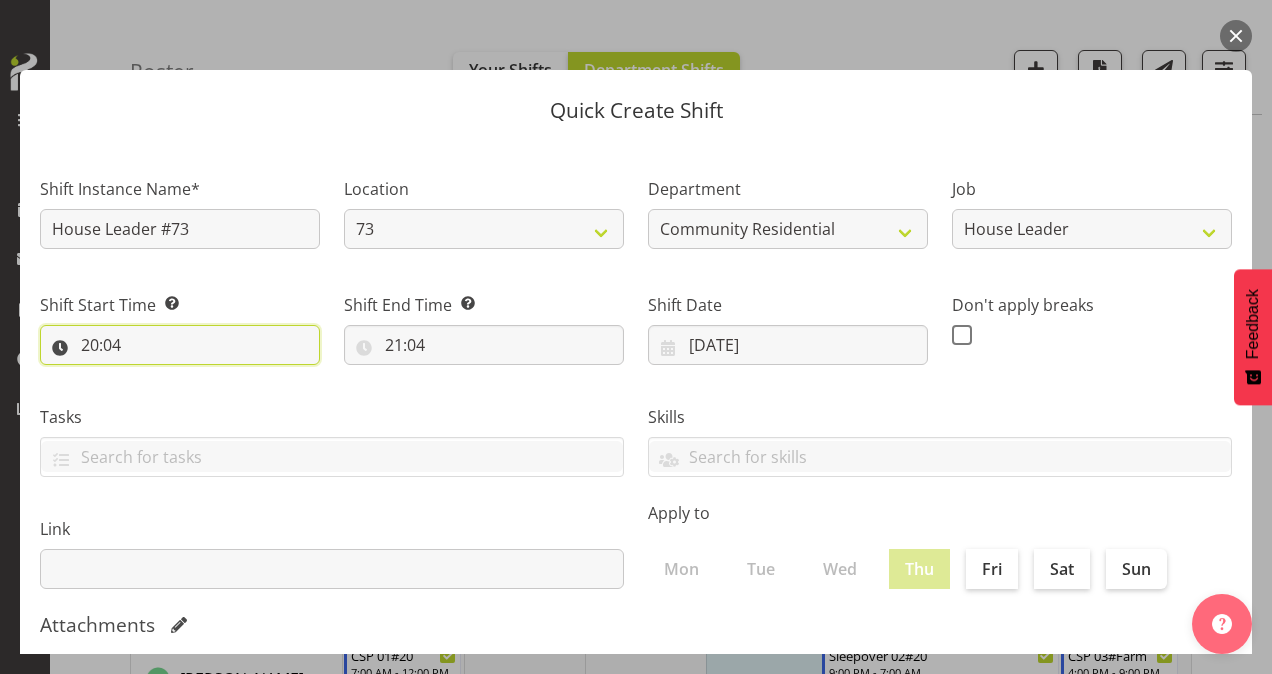 click on "20:04" at bounding box center (180, 345) 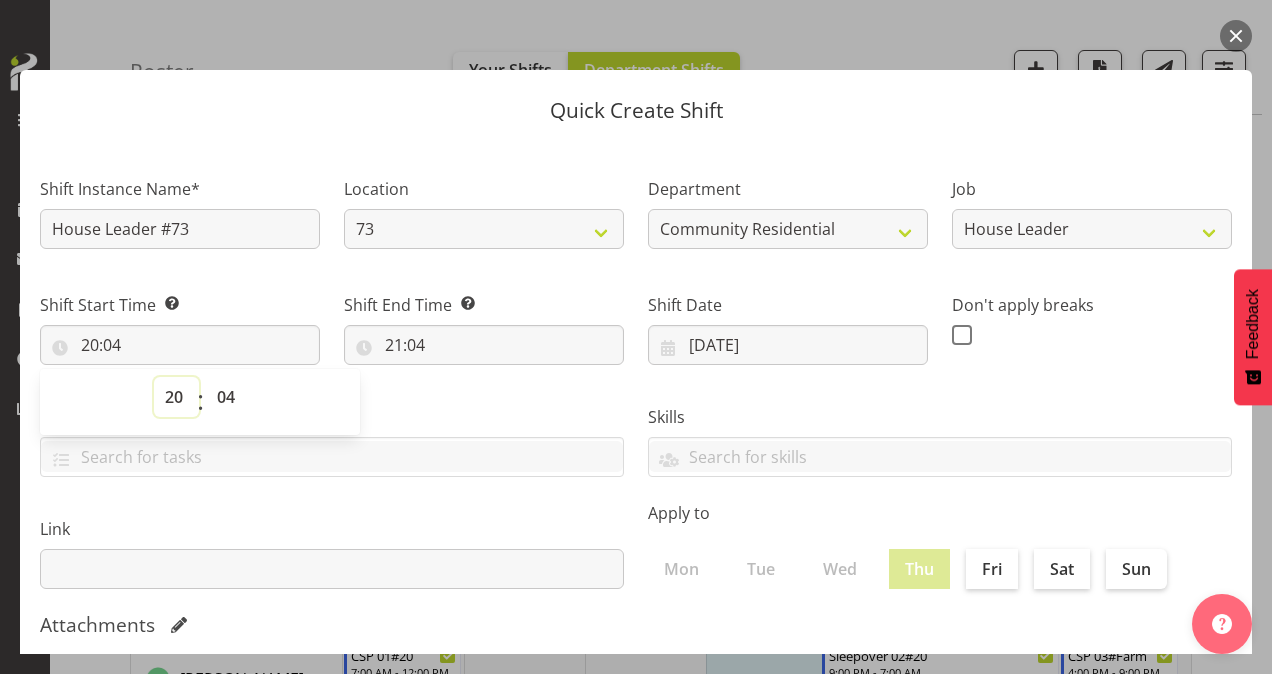 click on "00   01   02   03   04   05   06   07   08   09   10   11   12   13   14   15   16   17   18   19   20   21   22   23" at bounding box center (176, 397) 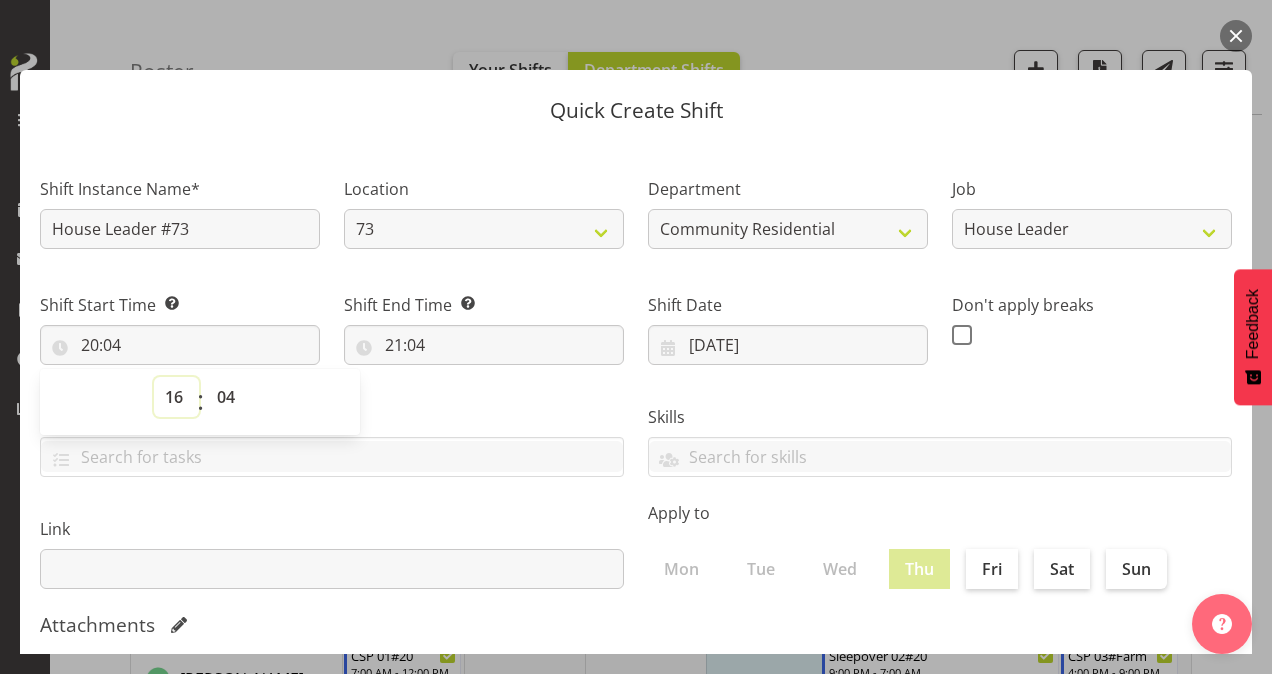 click on "00   01   02   03   04   05   06   07   08   09   10   11   12   13   14   15   16   17   18   19   20   21   22   23" at bounding box center (176, 397) 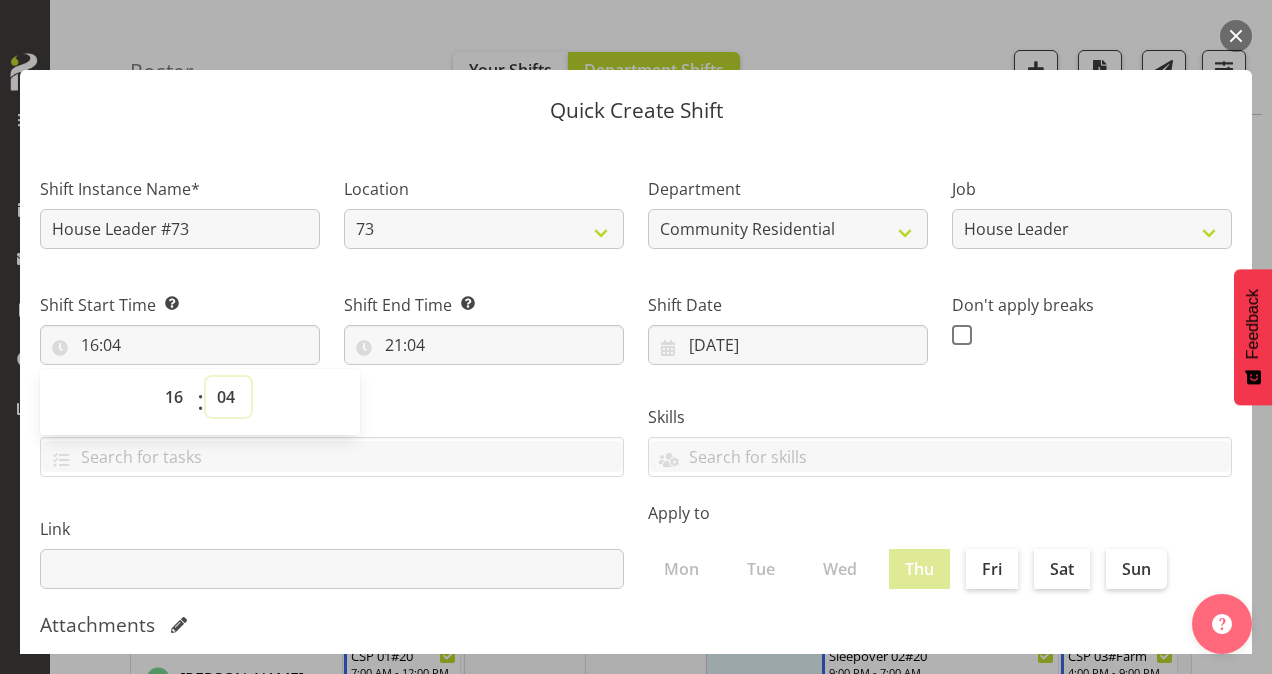 click on "00   01   02   03   04   05   06   07   08   09   10   11   12   13   14   15   16   17   18   19   20   21   22   23   24   25   26   27   28   29   30   31   32   33   34   35   36   37   38   39   40   41   42   43   44   45   46   47   48   49   50   51   52   53   54   55   56   57   58   59" at bounding box center (228, 397) 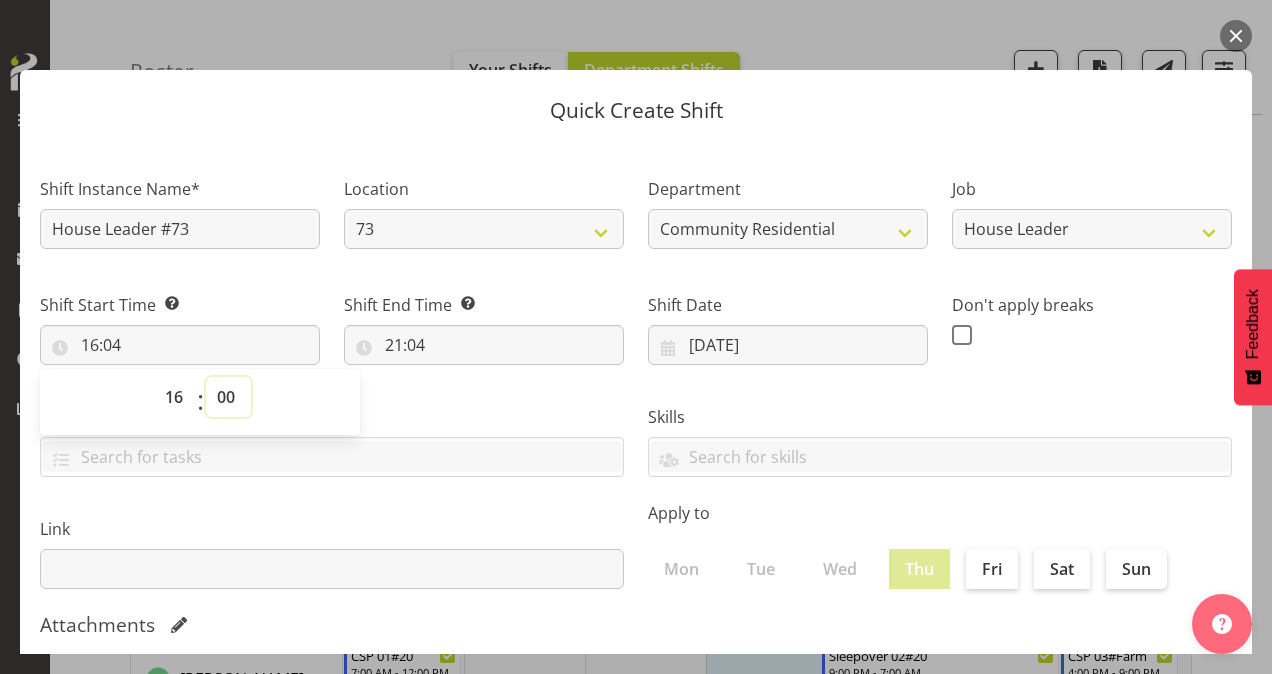 click on "00   01   02   03   04   05   06   07   08   09   10   11   12   13   14   15   16   17   18   19   20   21   22   23   24   25   26   27   28   29   30   31   32   33   34   35   36   37   38   39   40   41   42   43   44   45   46   47   48   49   50   51   52   53   54   55   56   57   58   59" at bounding box center [228, 397] 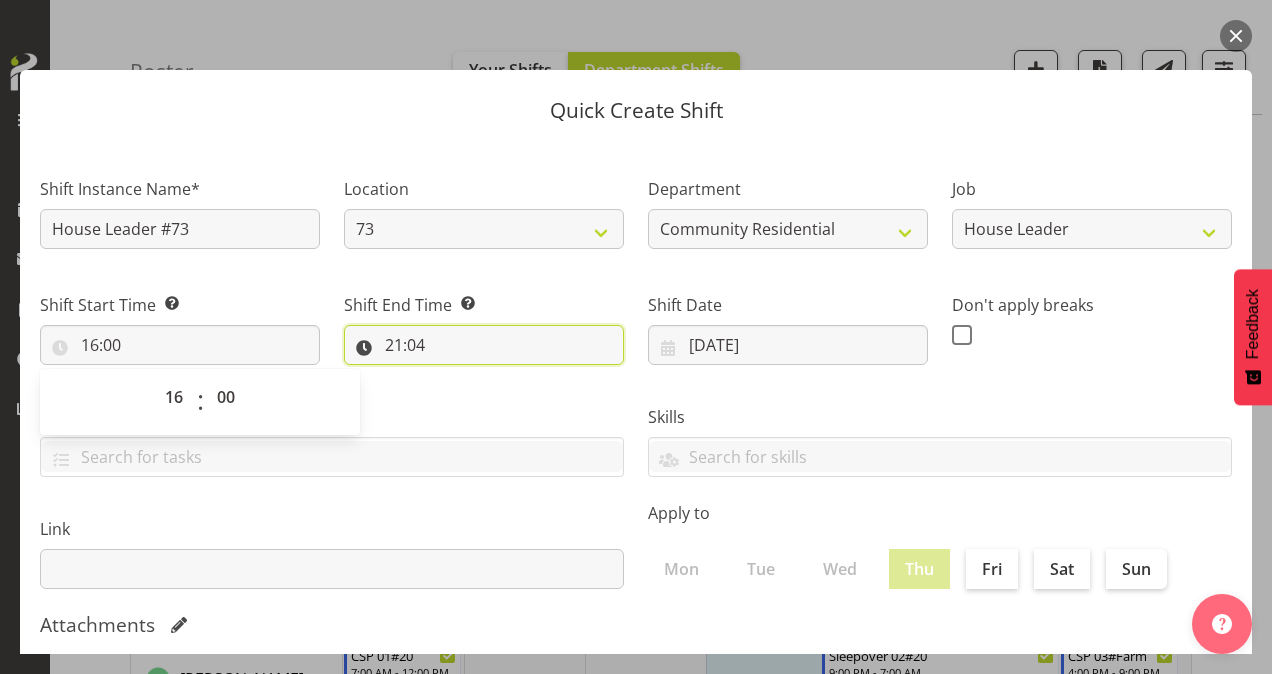 click on "21:04" at bounding box center (484, 345) 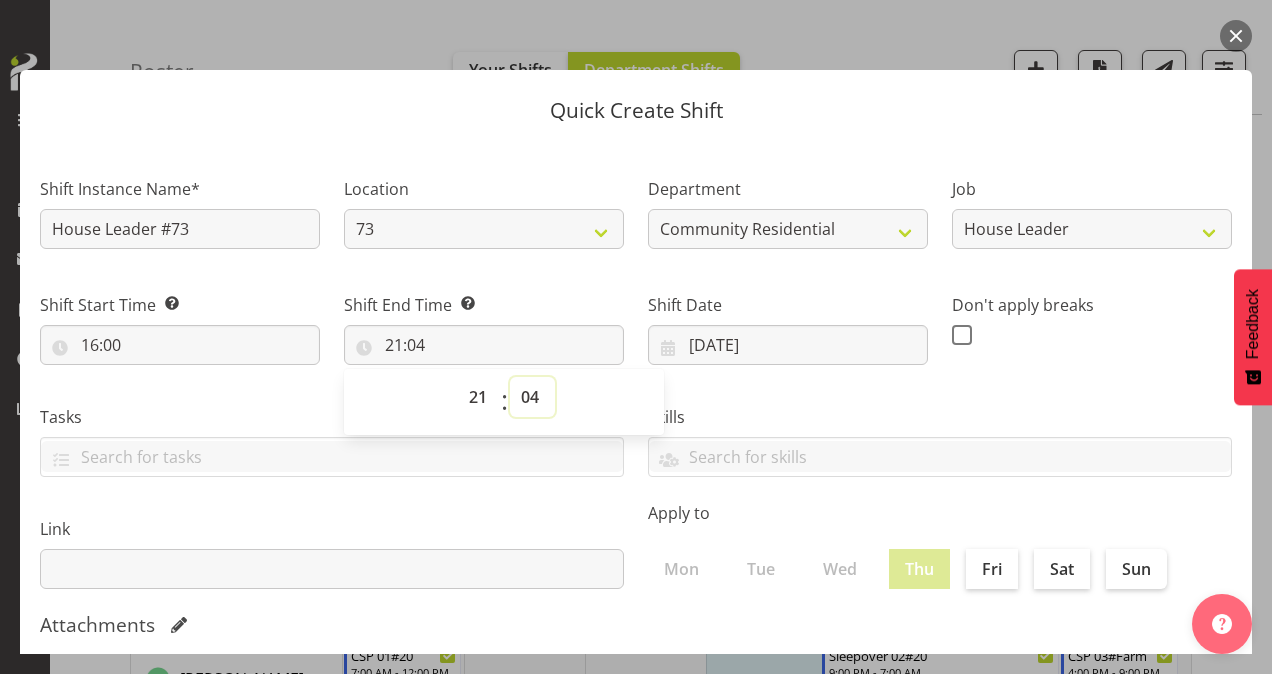 click on "00   01   02   03   04   05   06   07   08   09   10   11   12   13   14   15   16   17   18   19   20   21   22   23   24   25   26   27   28   29   30   31   32   33   34   35   36   37   38   39   40   41   42   43   44   45   46   47   48   49   50   51   52   53   54   55   56   57   58   59" at bounding box center (532, 397) 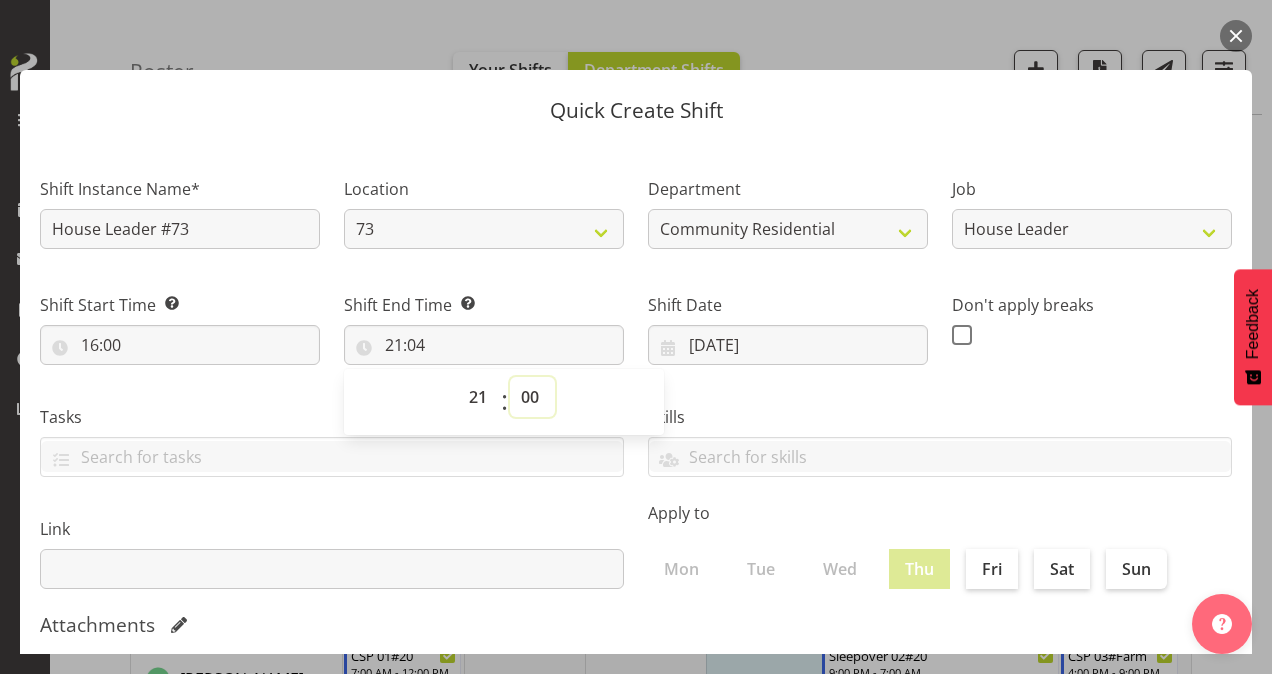 click on "00   01   02   03   04   05   06   07   08   09   10   11   12   13   14   15   16   17   18   19   20   21   22   23   24   25   26   27   28   29   30   31   32   33   34   35   36   37   38   39   40   41   42   43   44   45   46   47   48   49   50   51   52   53   54   55   56   57   58   59" at bounding box center (532, 397) 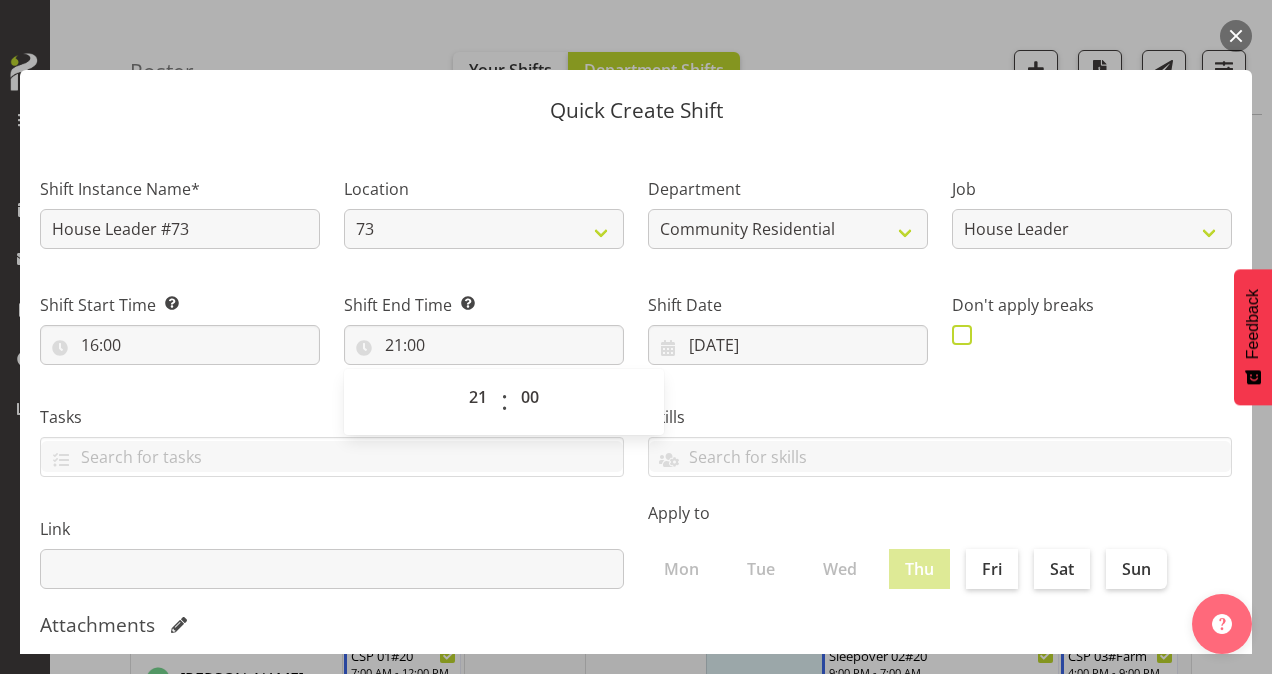 click at bounding box center (962, 335) 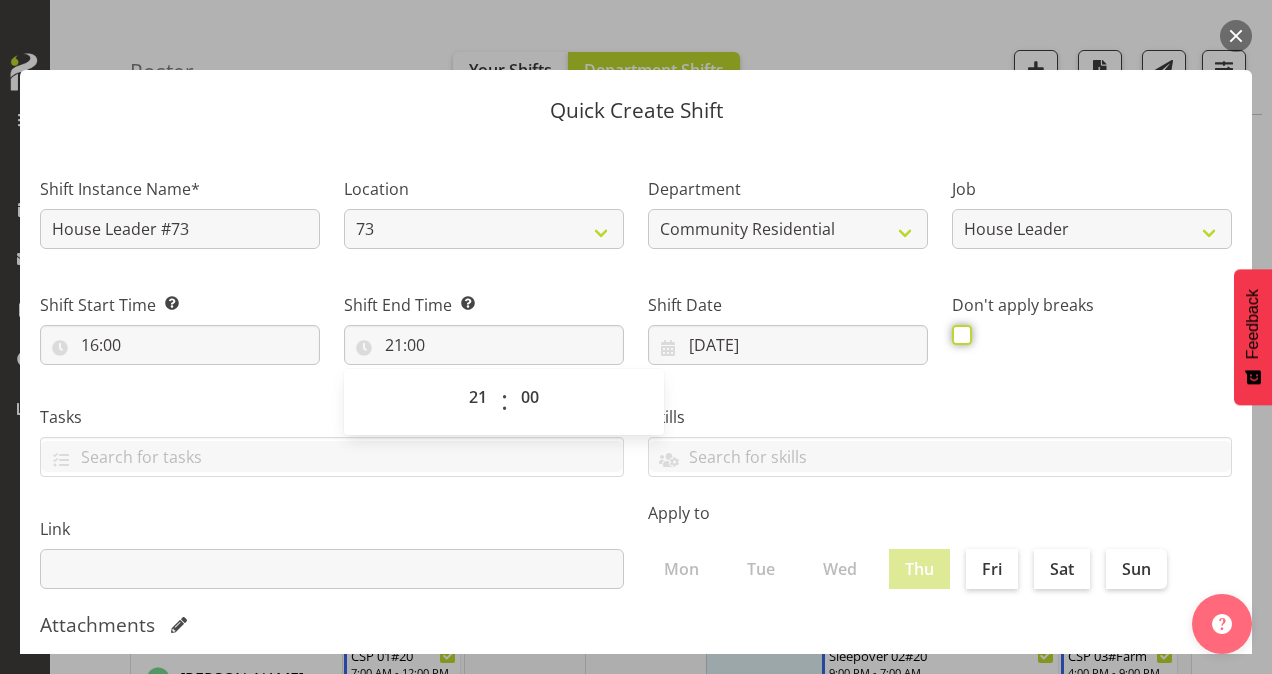 click at bounding box center (958, 334) 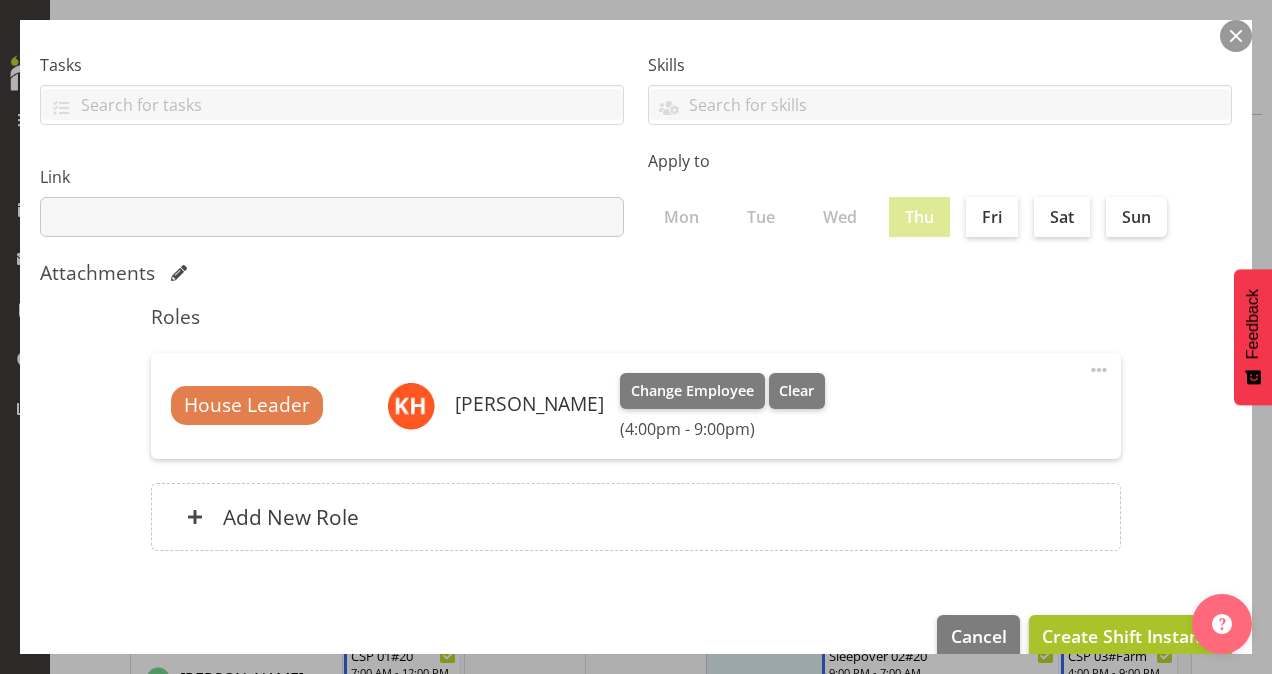 scroll, scrollTop: 385, scrollLeft: 0, axis: vertical 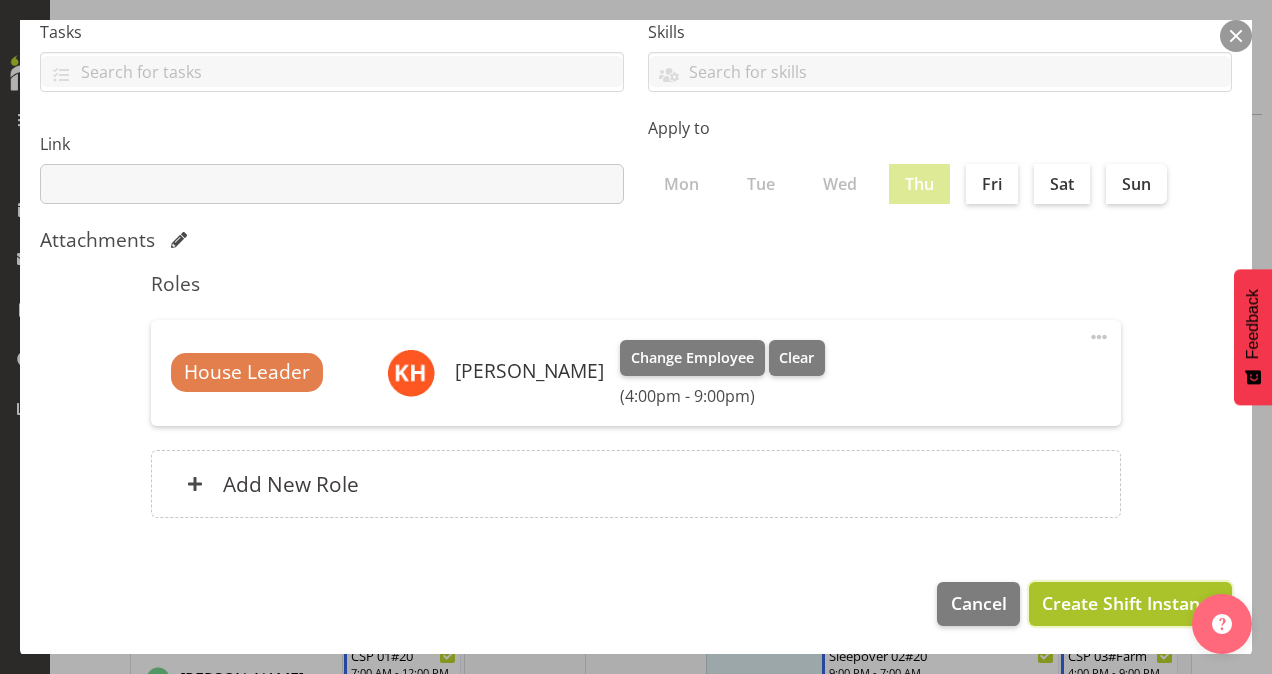 click on "Create Shift Instance" at bounding box center [1130, 603] 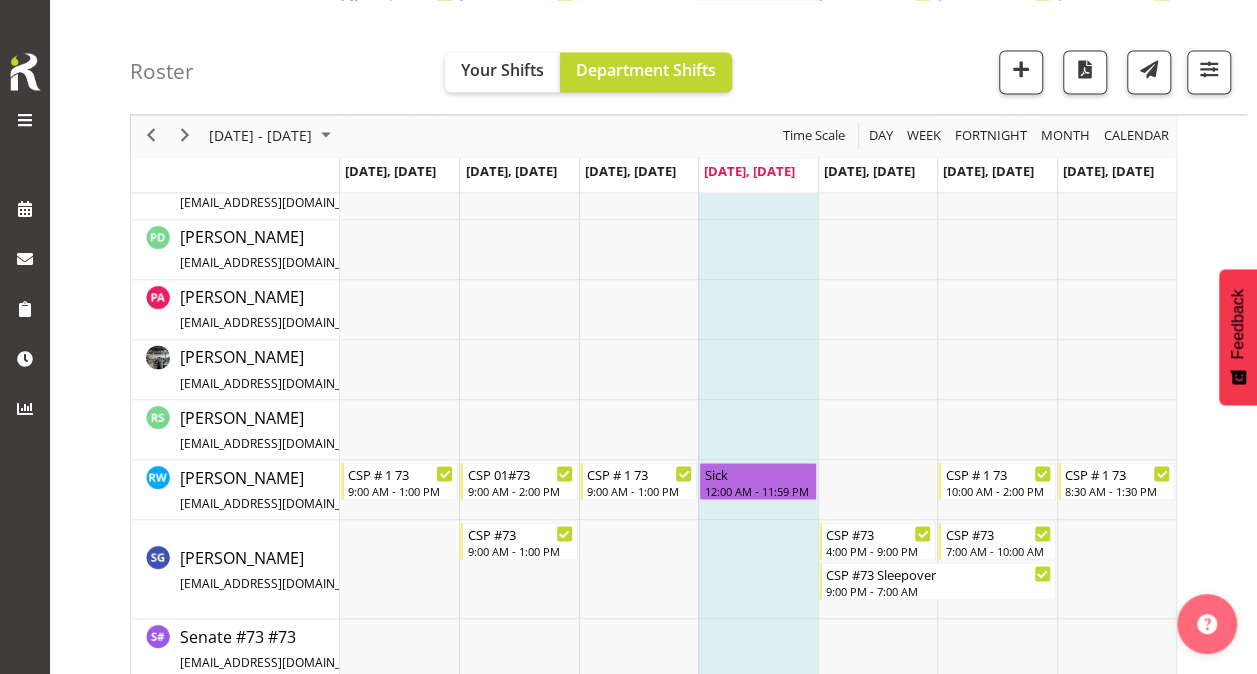 scroll, scrollTop: 1594, scrollLeft: 0, axis: vertical 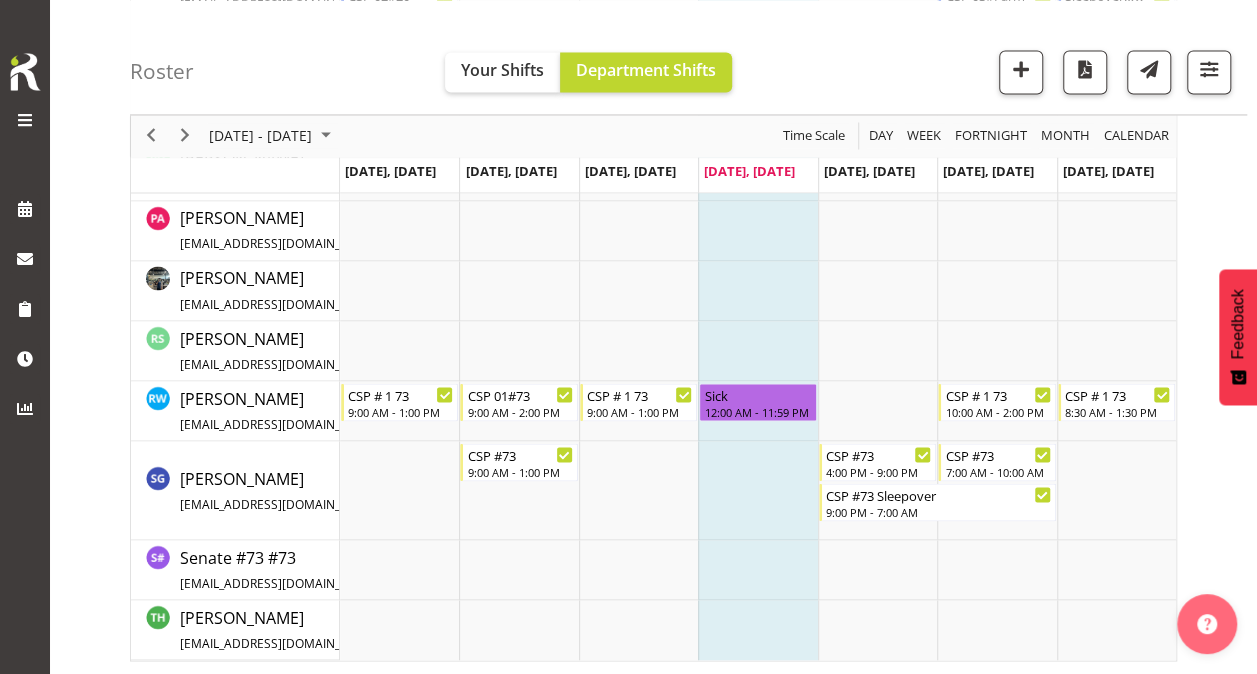 click on "Roster   Your Shifts
Department Shifts
2 Locations
Clear
20
30
41
5
56b
65a
73
Art and Music [GEOGRAPHIC_DATA]
Clear          All Jobs  All Jobs" at bounding box center [653, -432] 